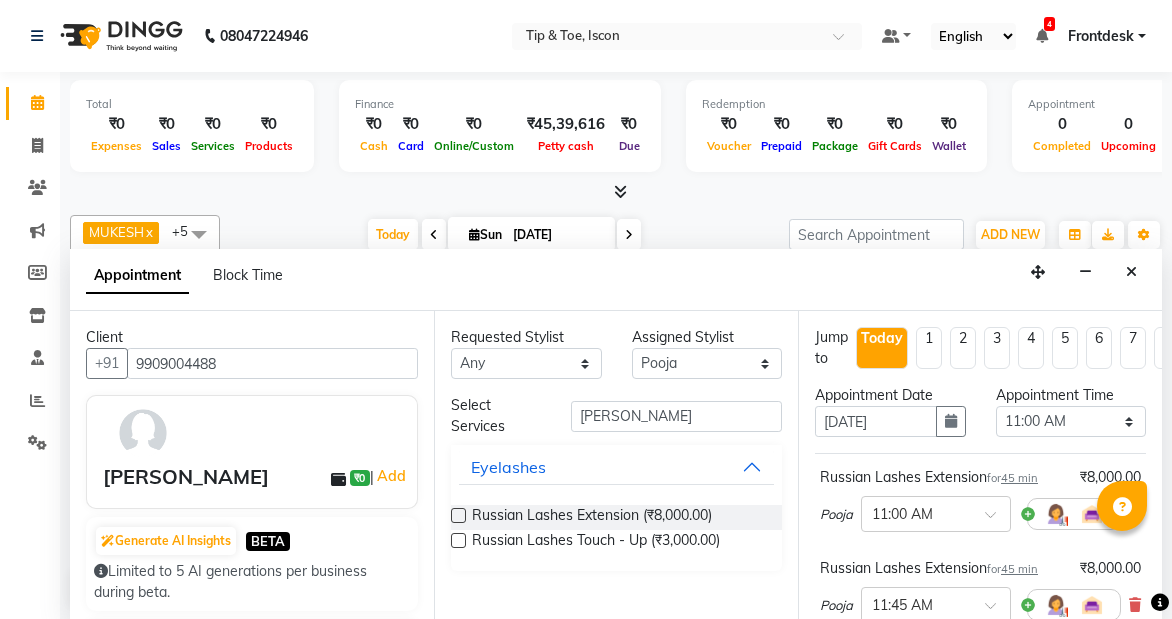 select on "42671" 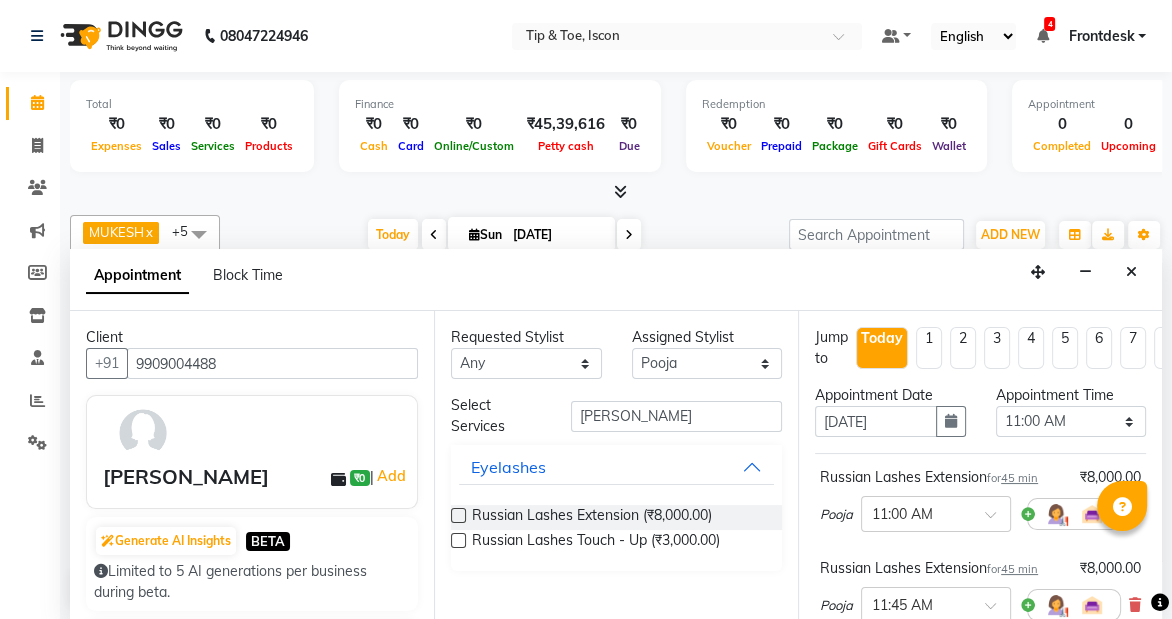 scroll, scrollTop: 0, scrollLeft: 0, axis: both 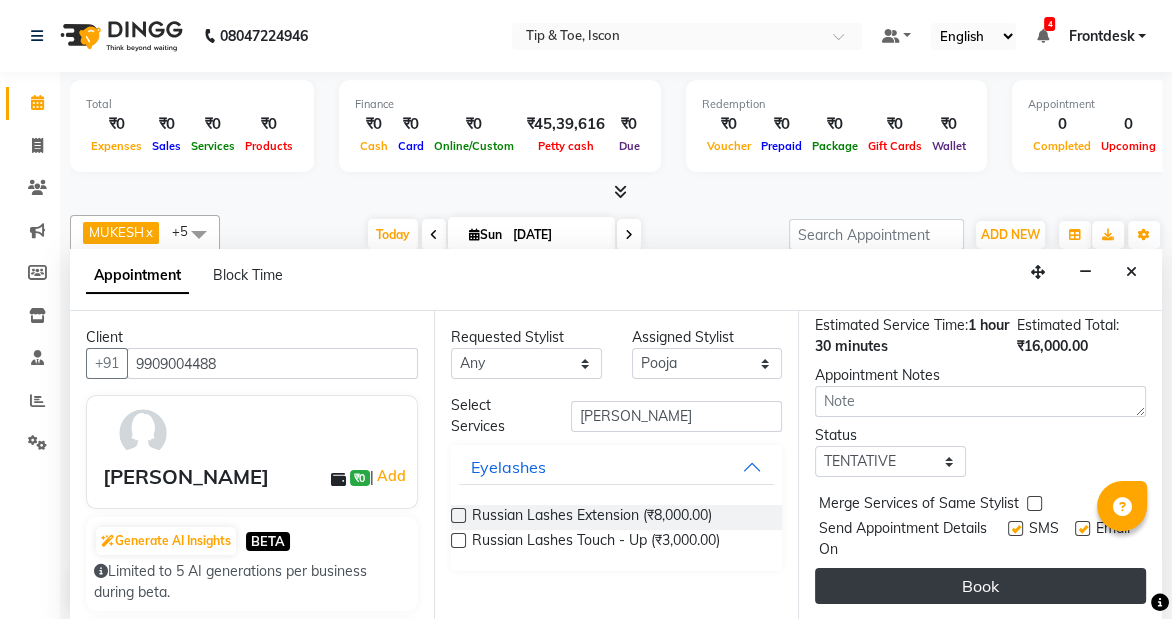click on "Book" at bounding box center (980, 586) 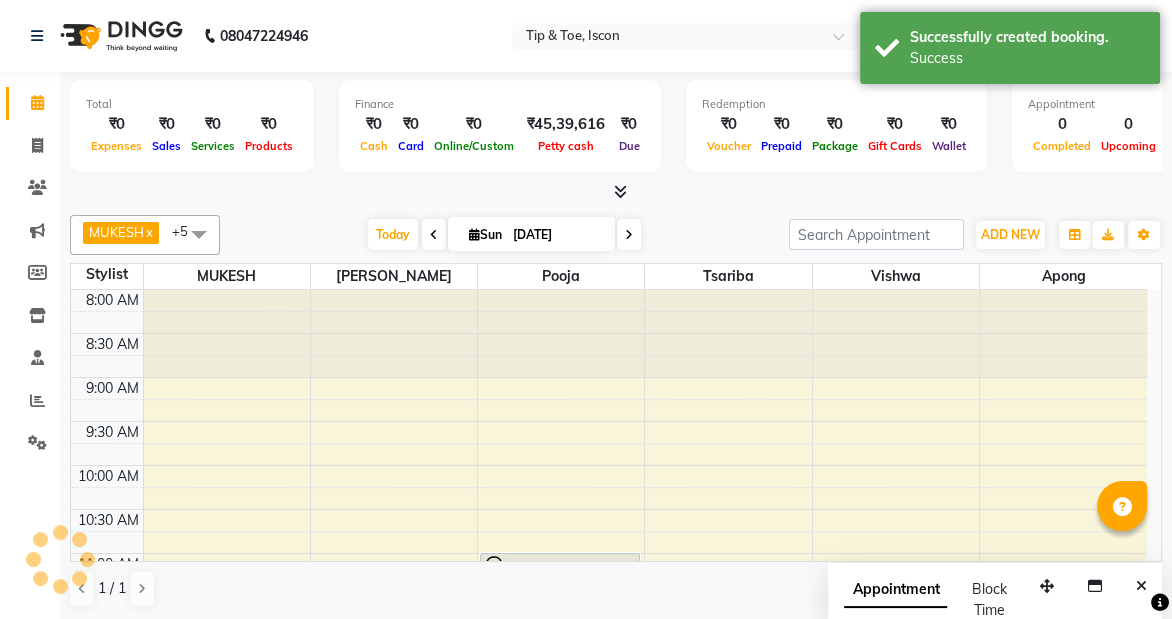 scroll, scrollTop: 0, scrollLeft: 0, axis: both 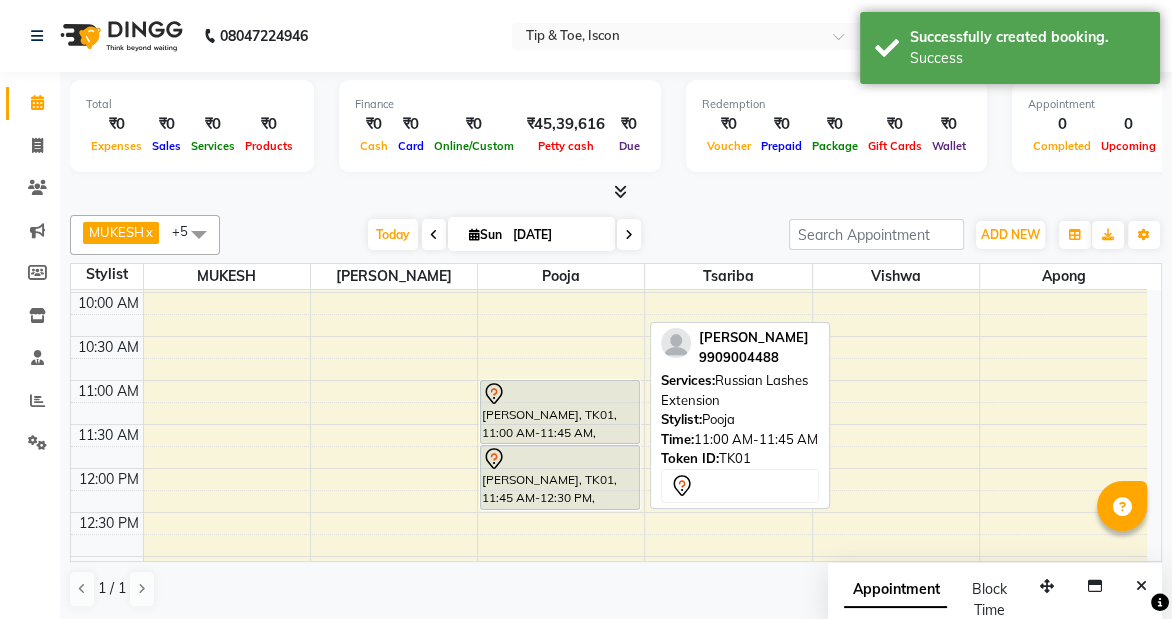 click on "[PERSON_NAME], TK01, 11:00 AM-11:45 AM, Russian Lashes Extension" at bounding box center (560, 412) 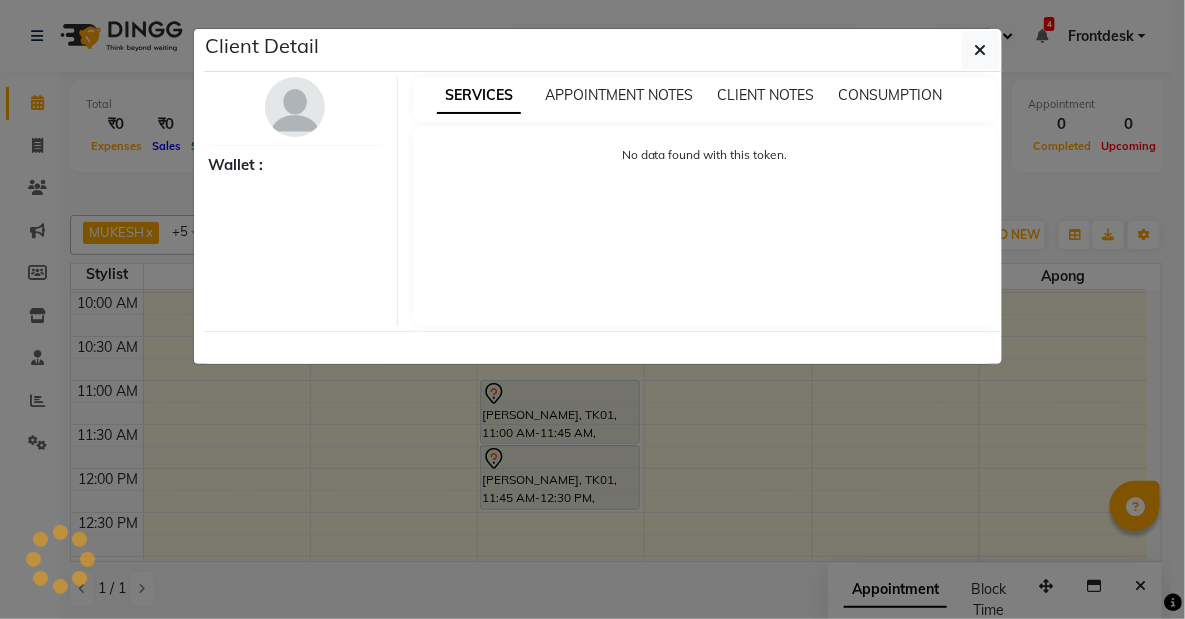 select on "7" 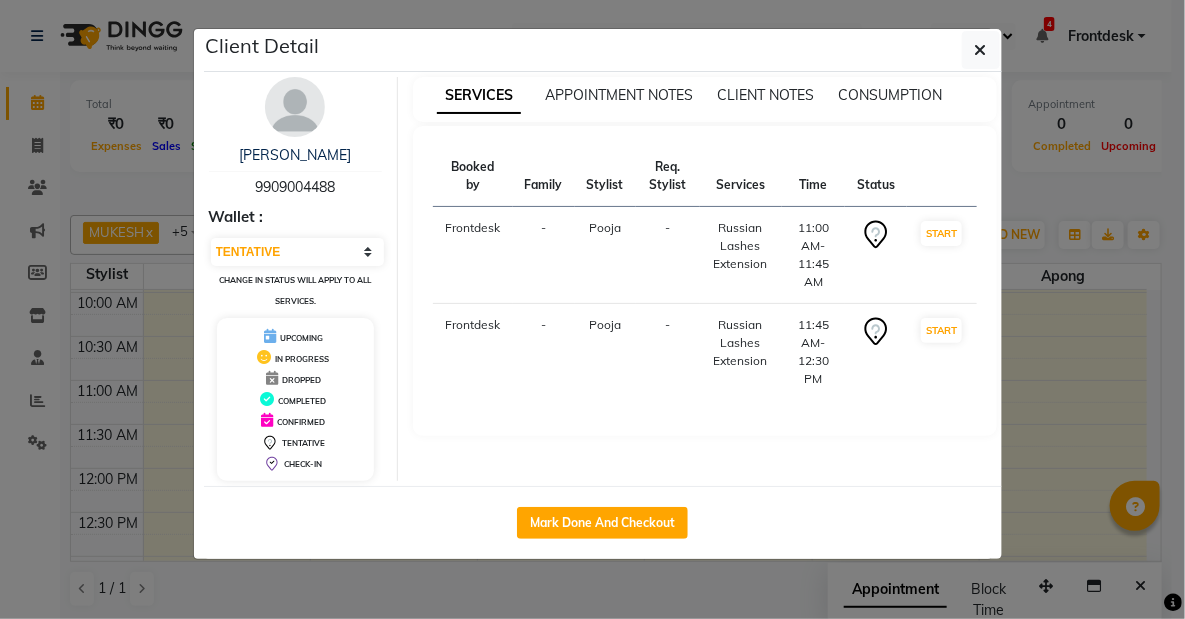 click on "Booked by Family Stylist Req. Stylist Services Time Status  Frontdesk  - Pooja  -  Russian Lashes Extension   11:00 AM-11:45 AM   START   Frontdesk  - Pooja  -  Russian Lashes Extension   11:45 AM-12:30 PM   START" at bounding box center (705, 281) 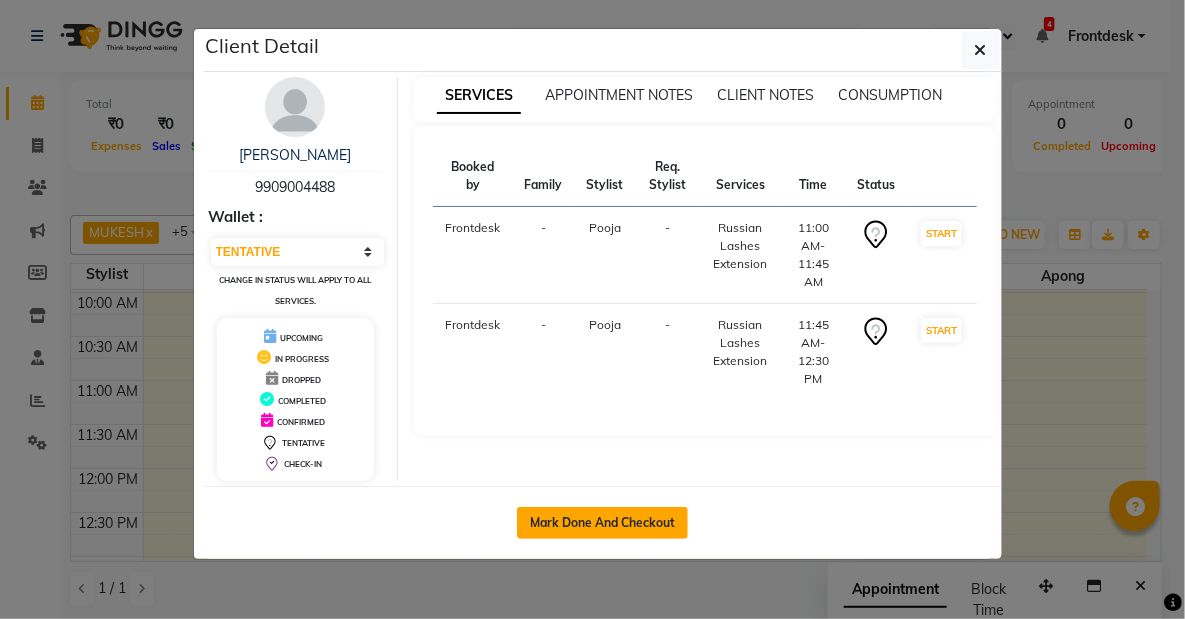 click on "Mark Done And Checkout" 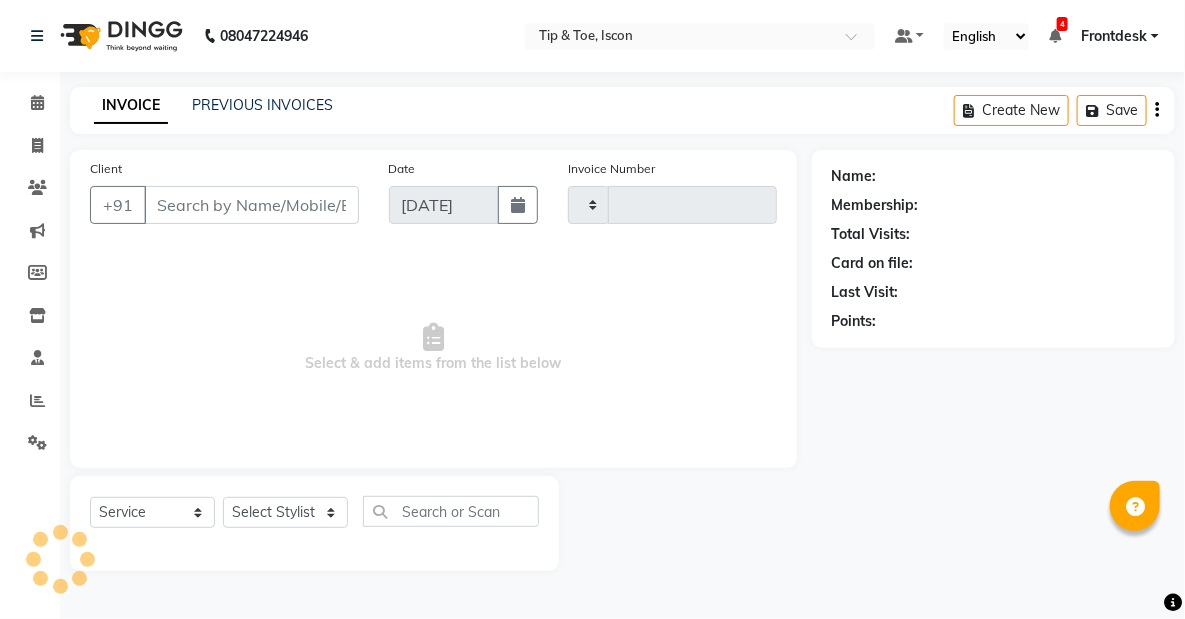 type on "0392" 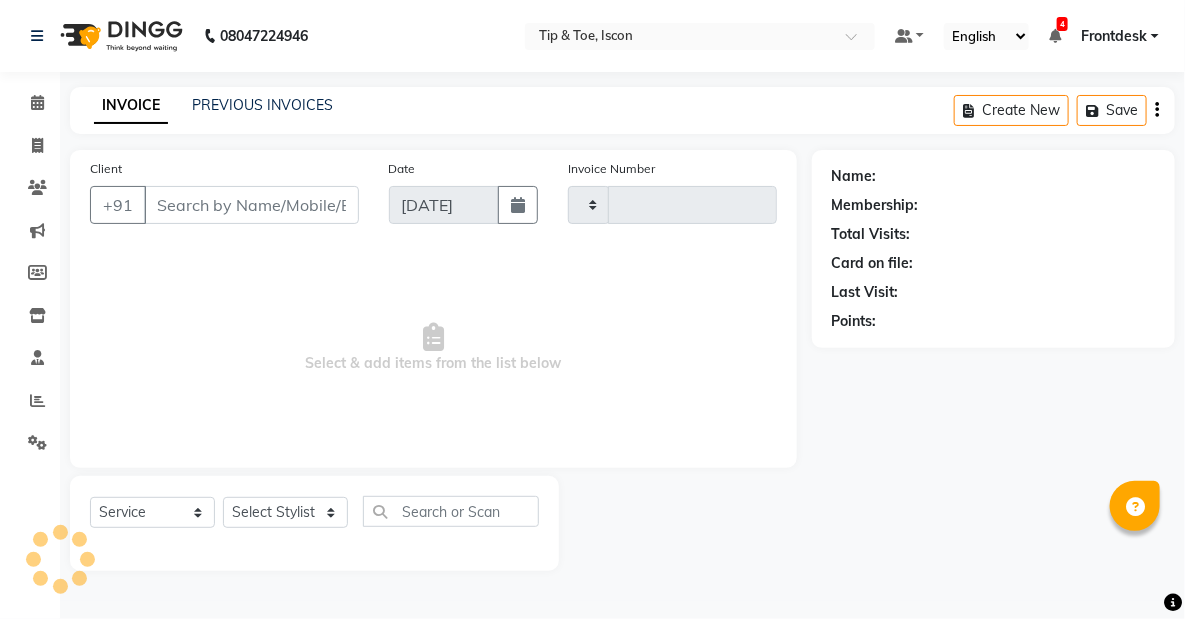select on "5988" 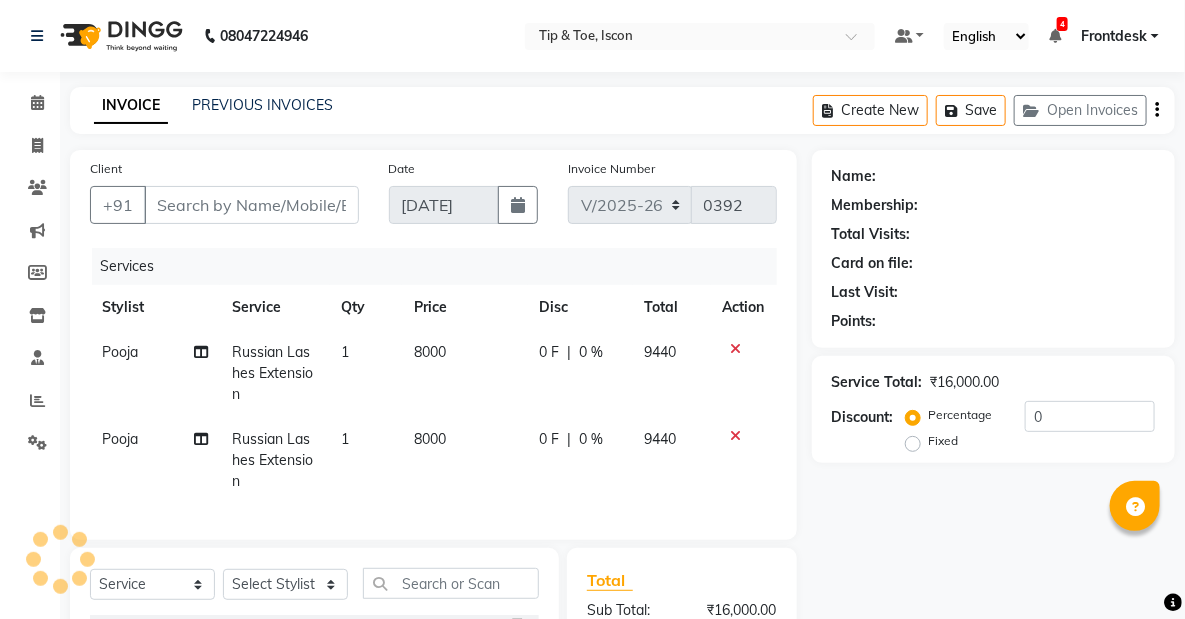 type on "9909004488" 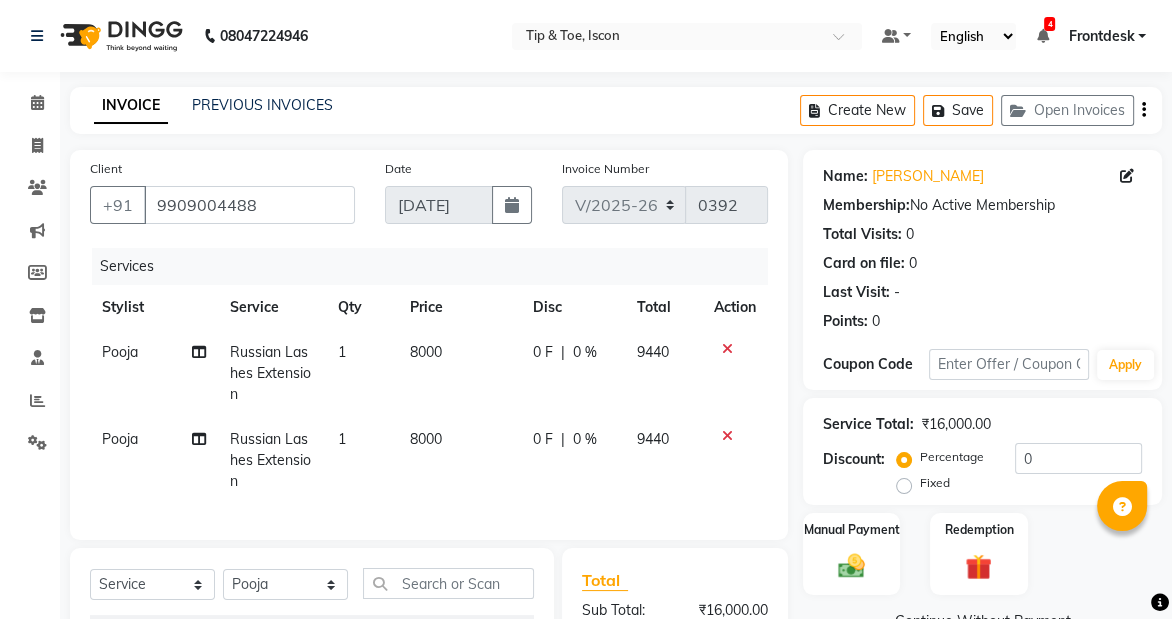 click 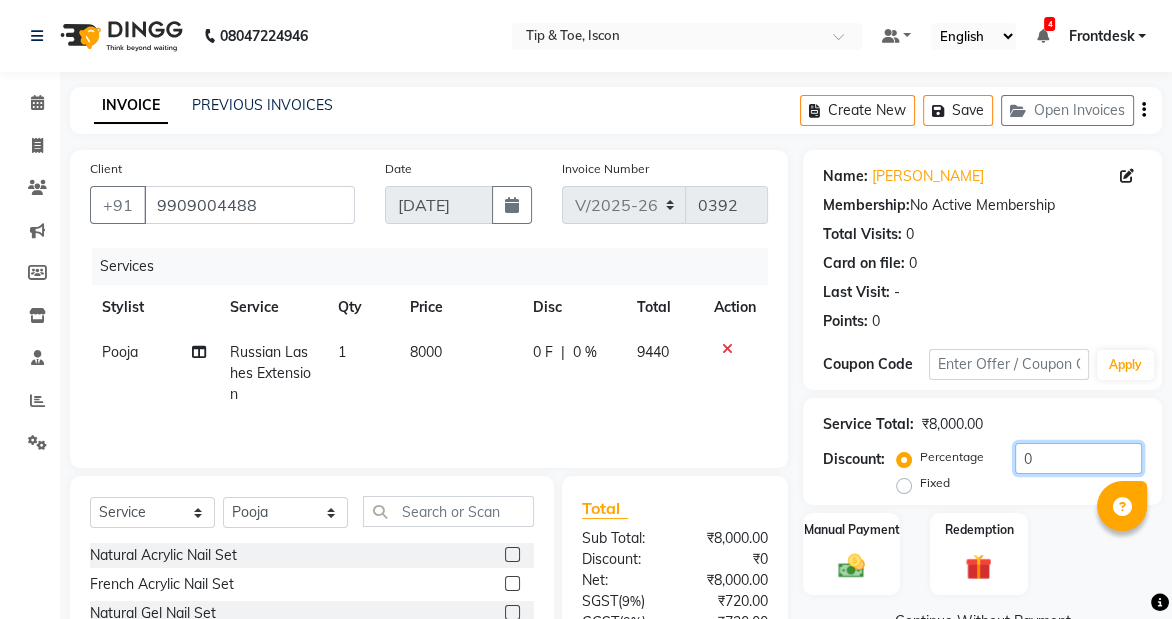 click on "0" 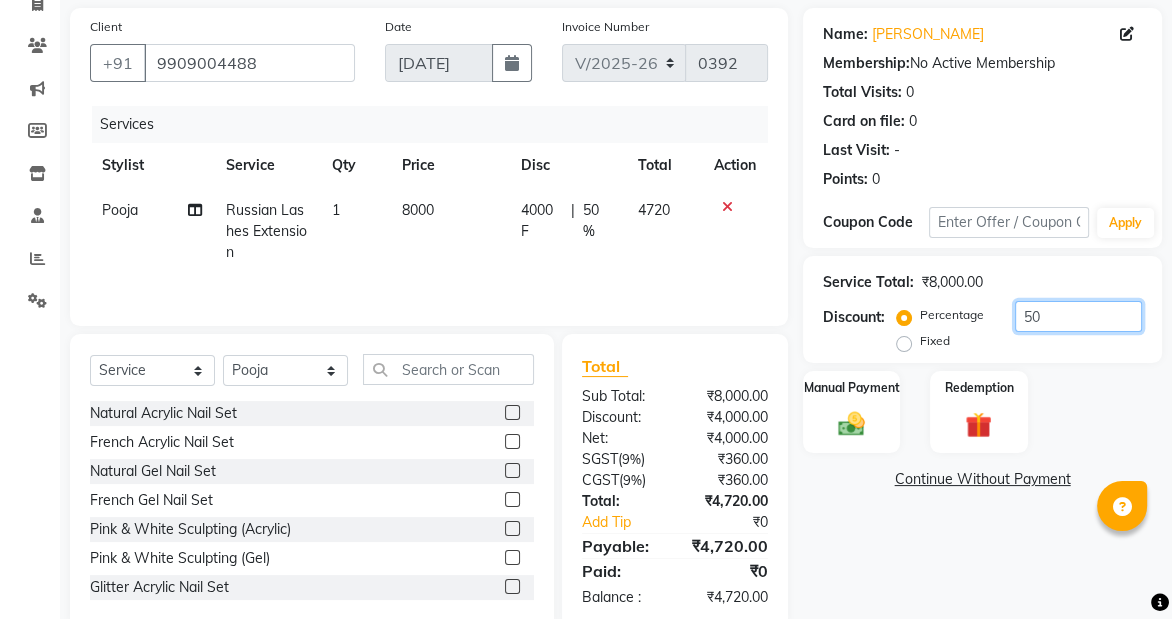 scroll, scrollTop: 182, scrollLeft: 0, axis: vertical 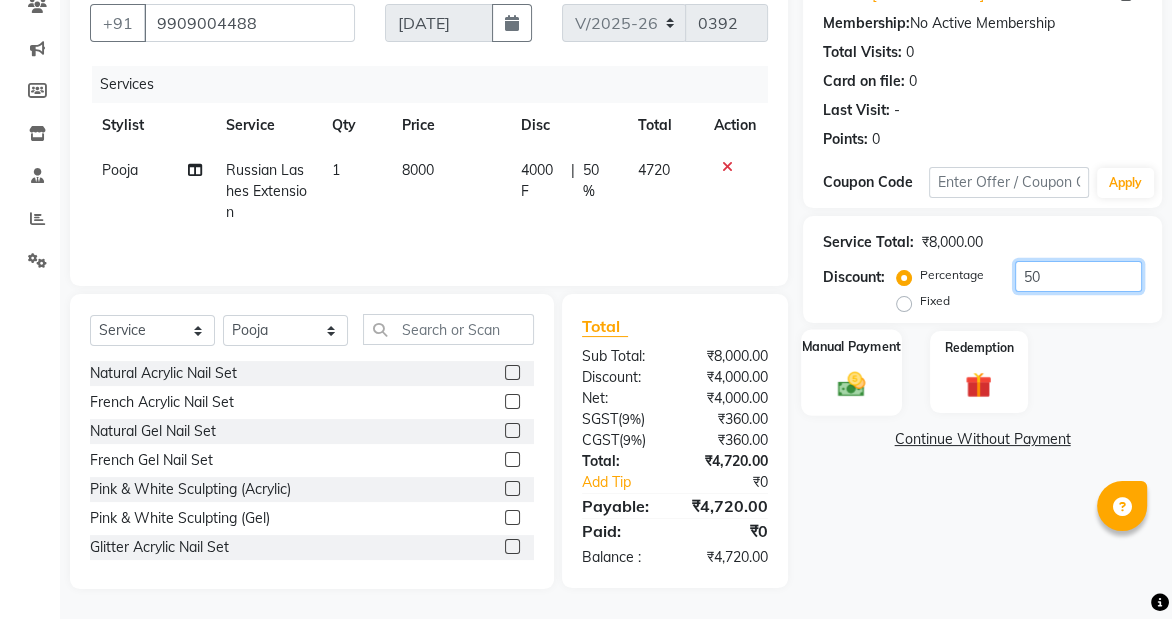 type on "50" 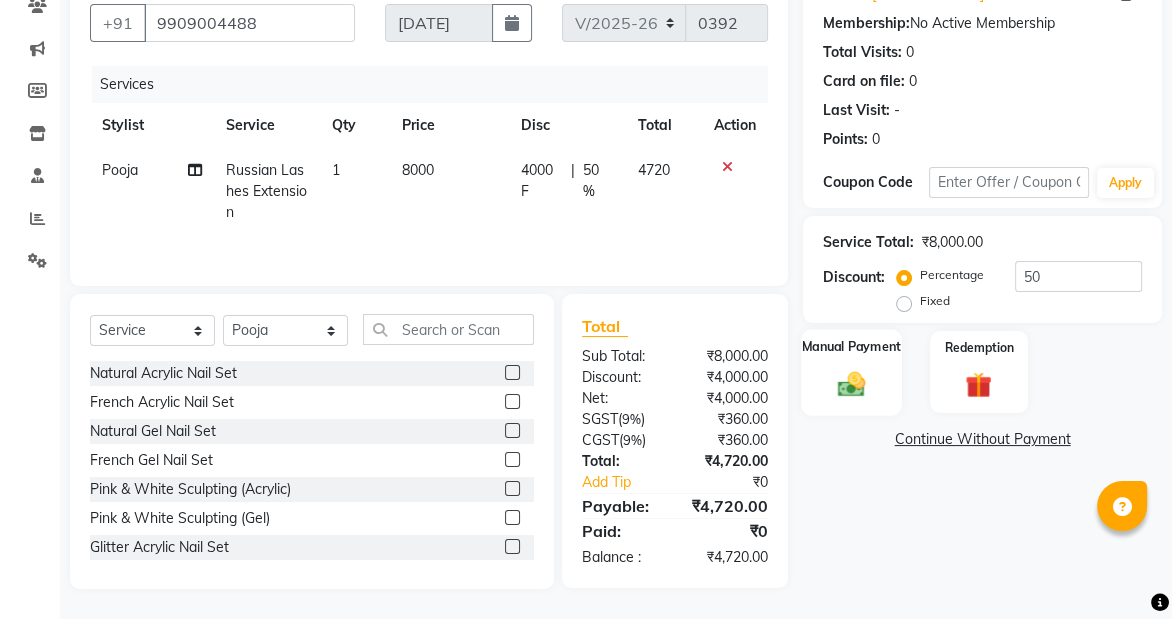 click on "Manual Payment" 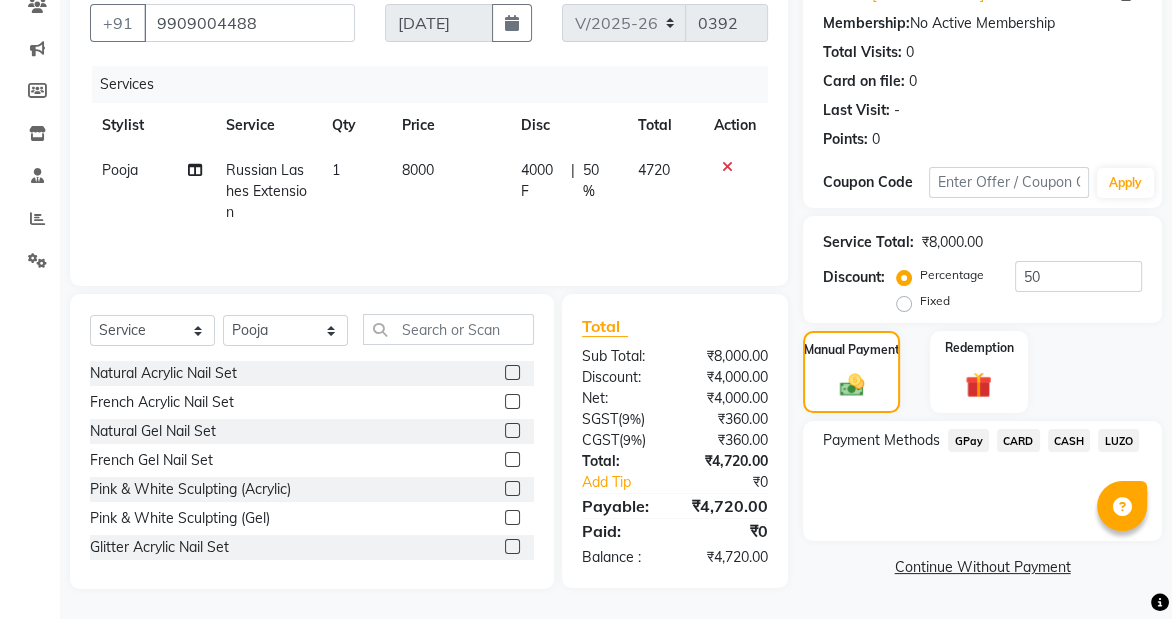 click on "CASH" 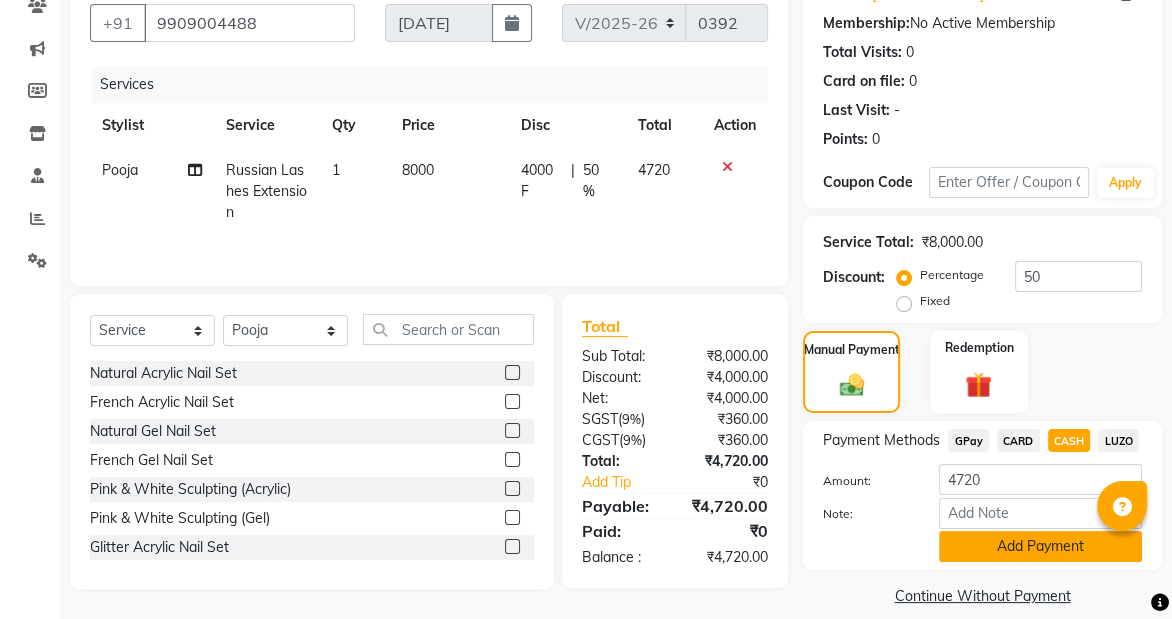 click on "Add Payment" 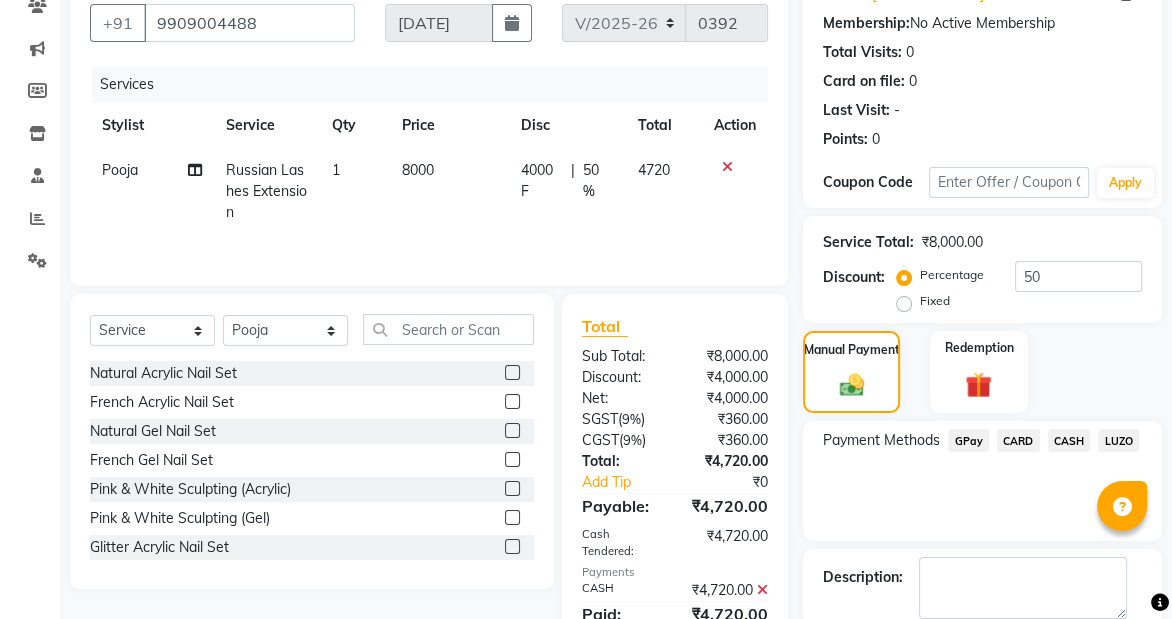 scroll, scrollTop: 287, scrollLeft: 0, axis: vertical 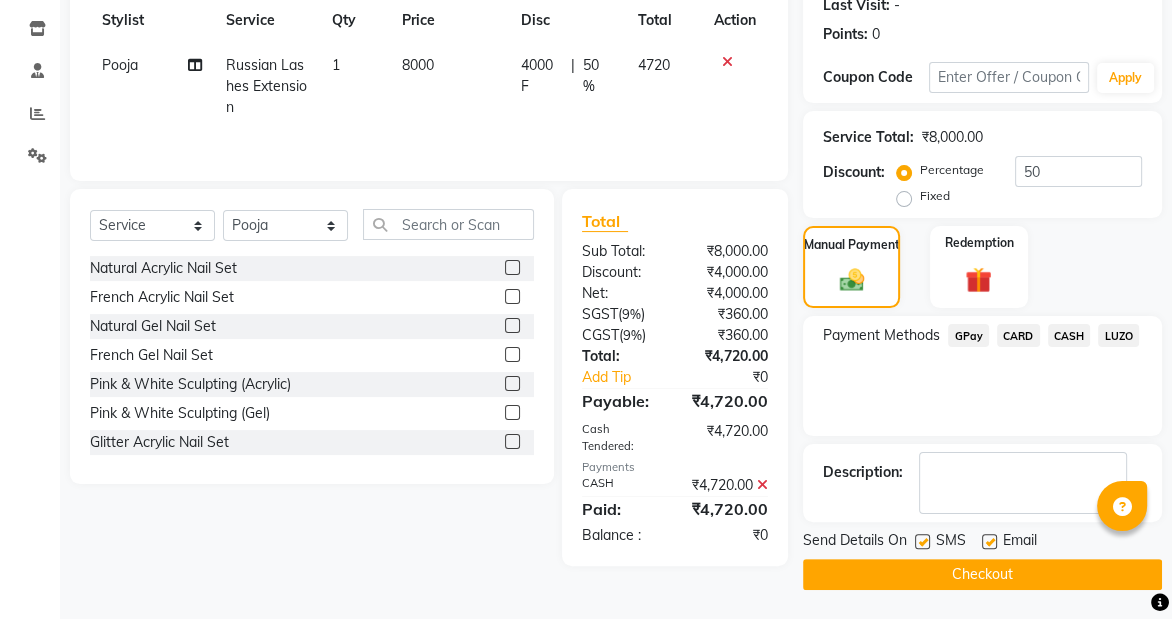 click on "Checkout" 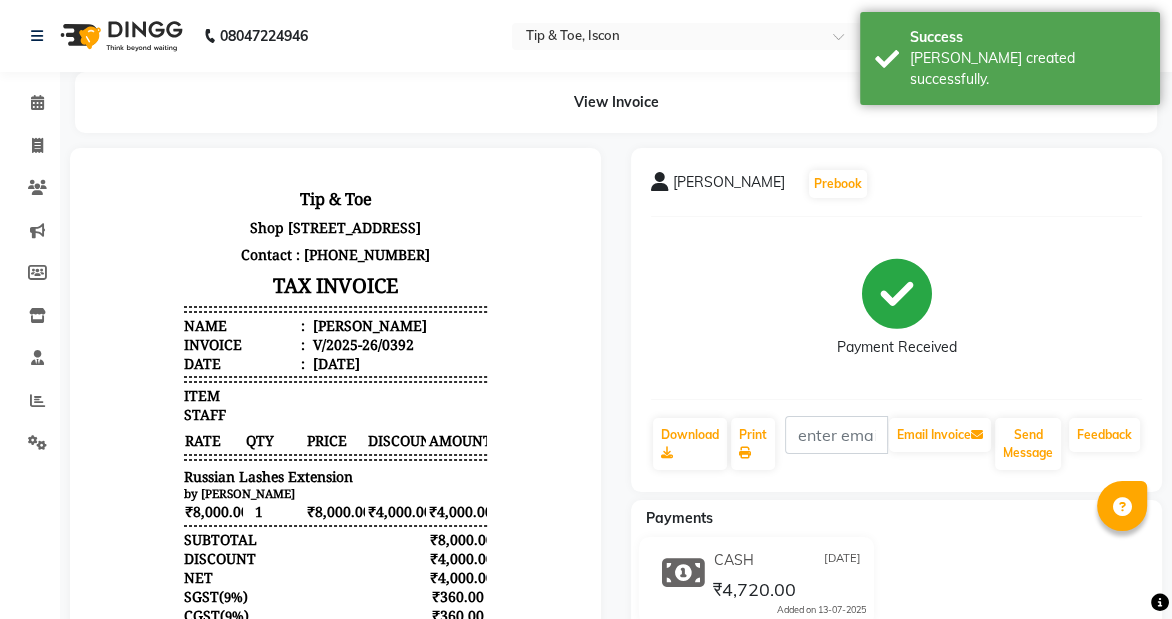 scroll, scrollTop: 0, scrollLeft: 0, axis: both 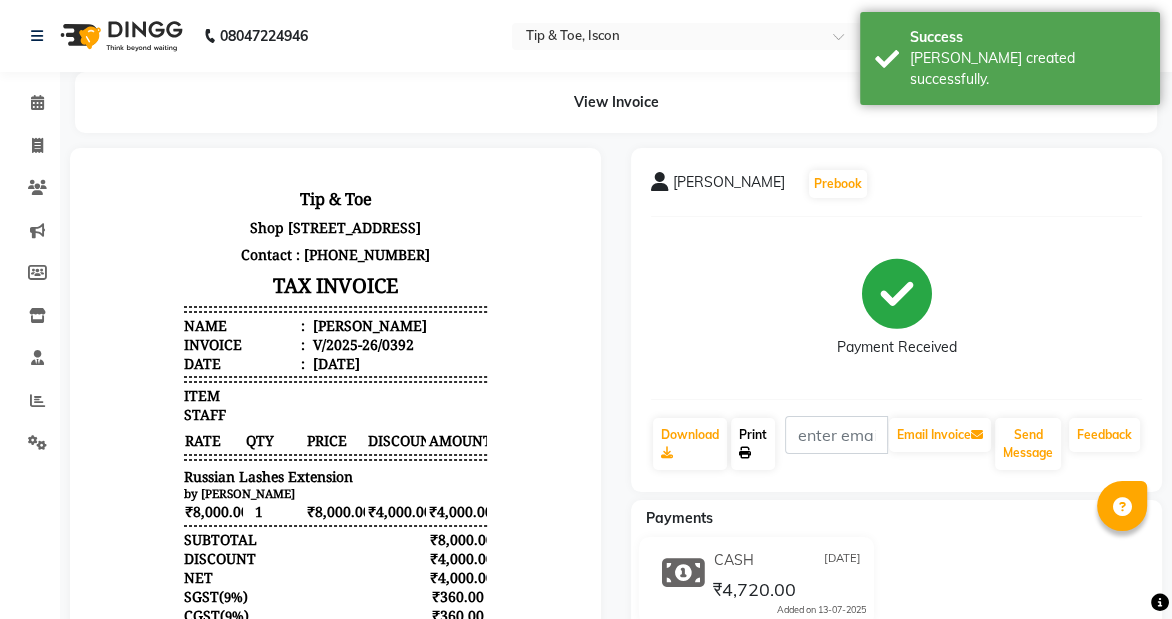 click on "Print" 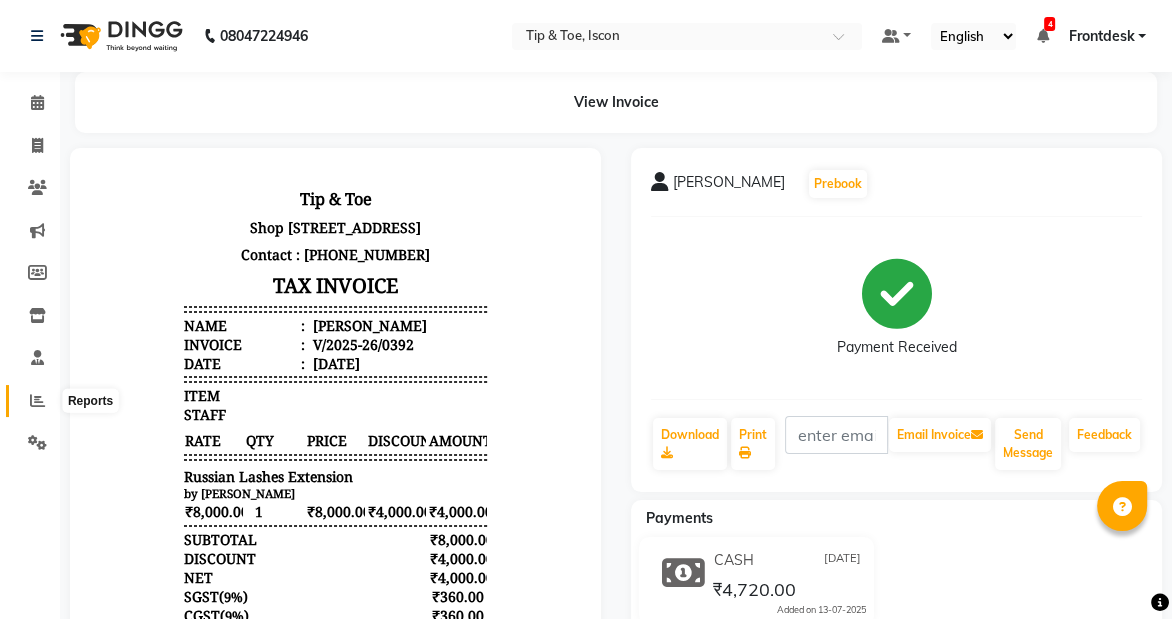 click 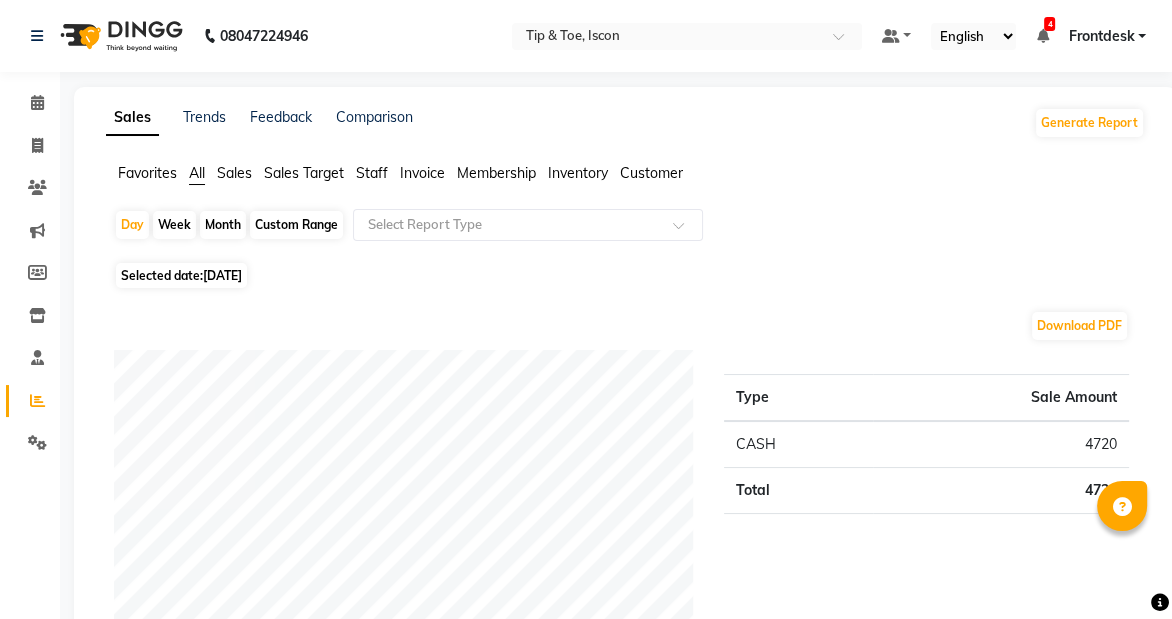 click on "Customer" 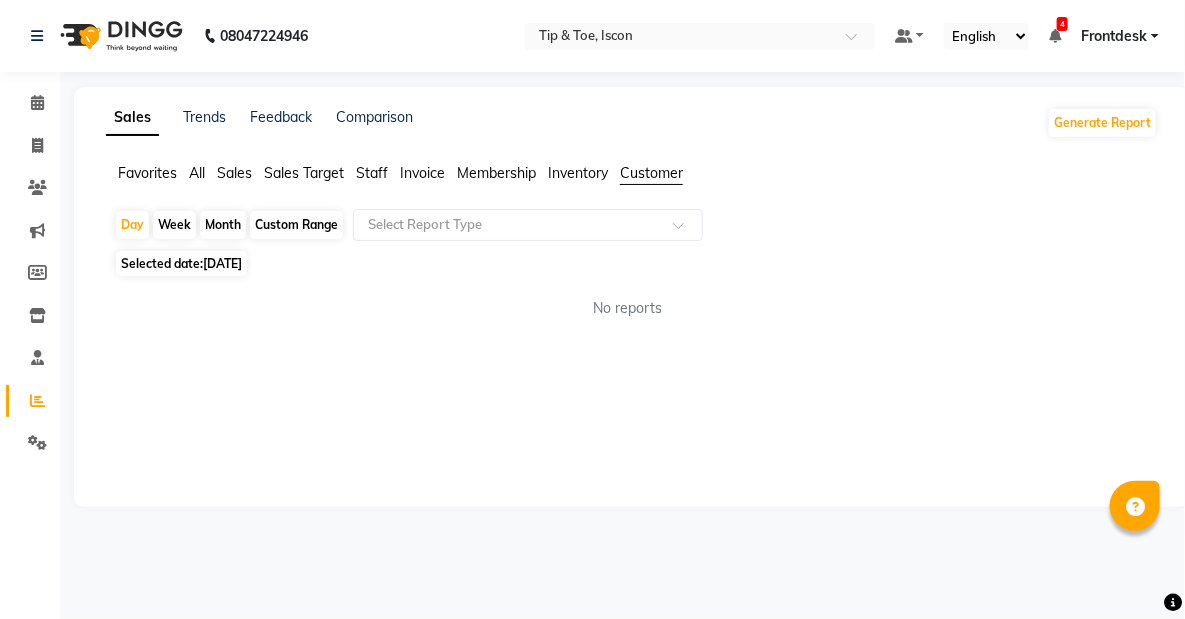 click on "Month" 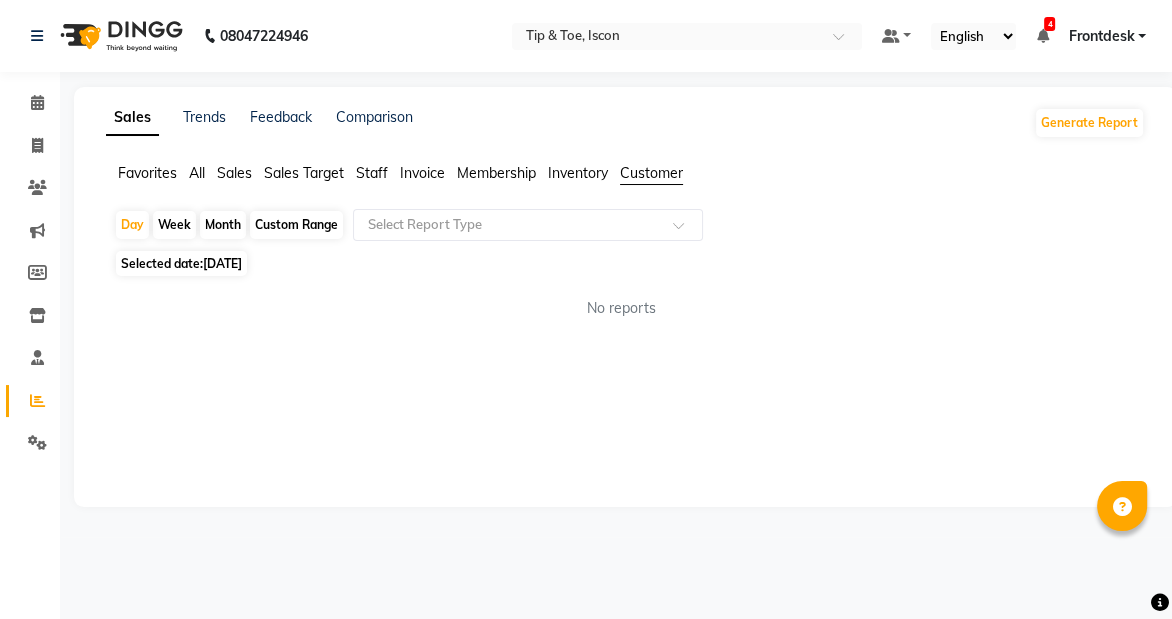select on "7" 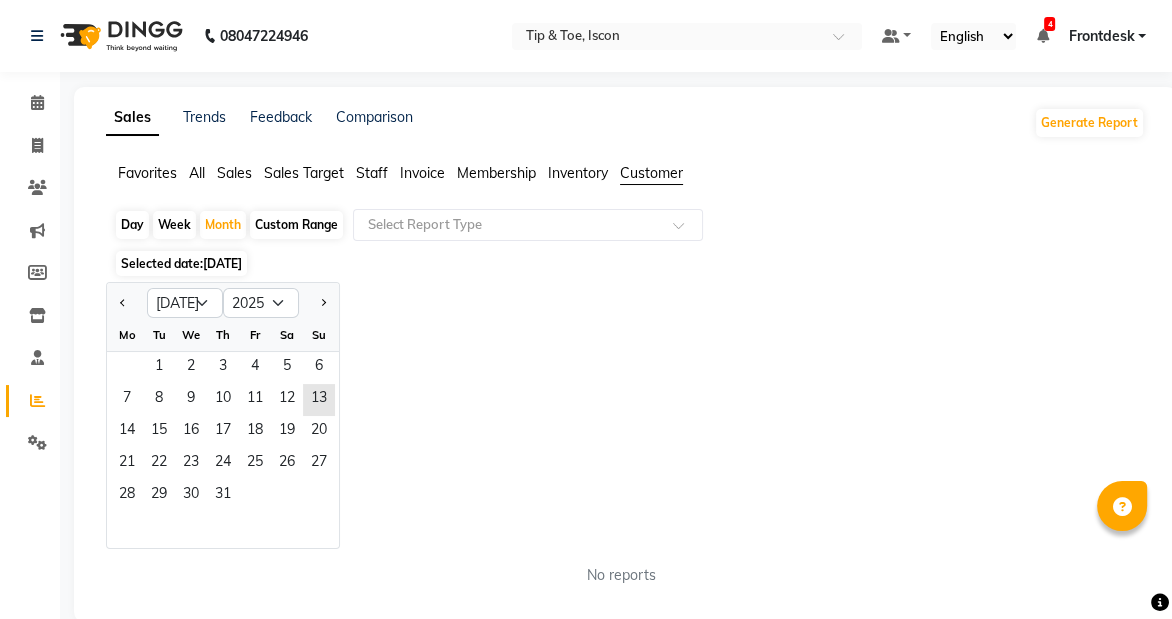 click on "[DATE]" 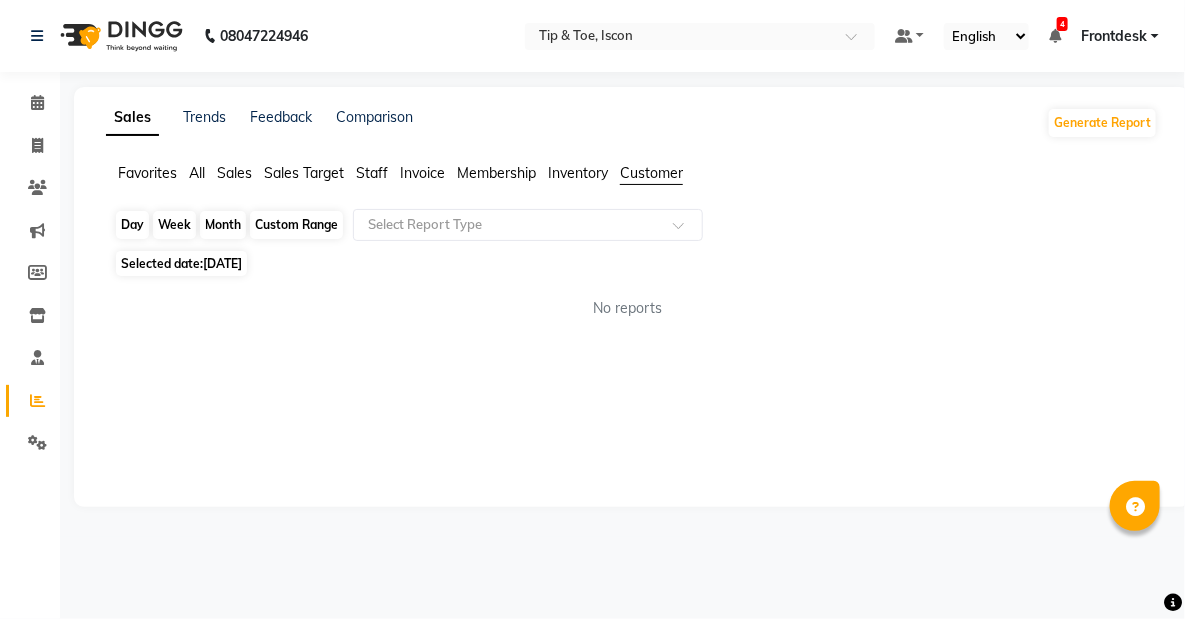 click on "Month" 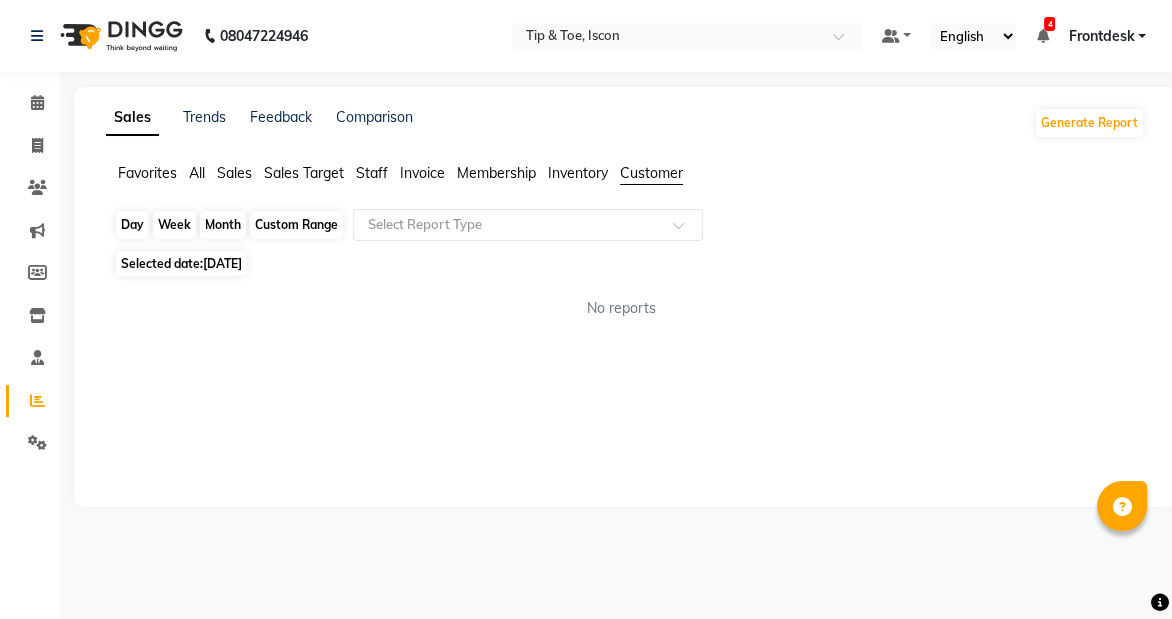 select on "7" 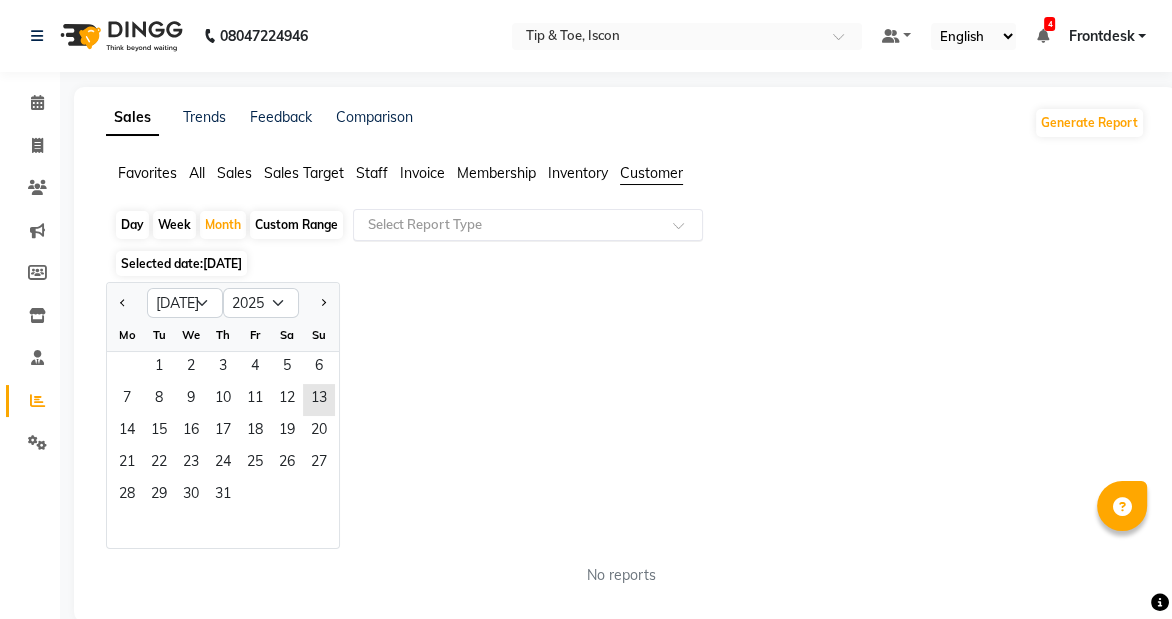 click 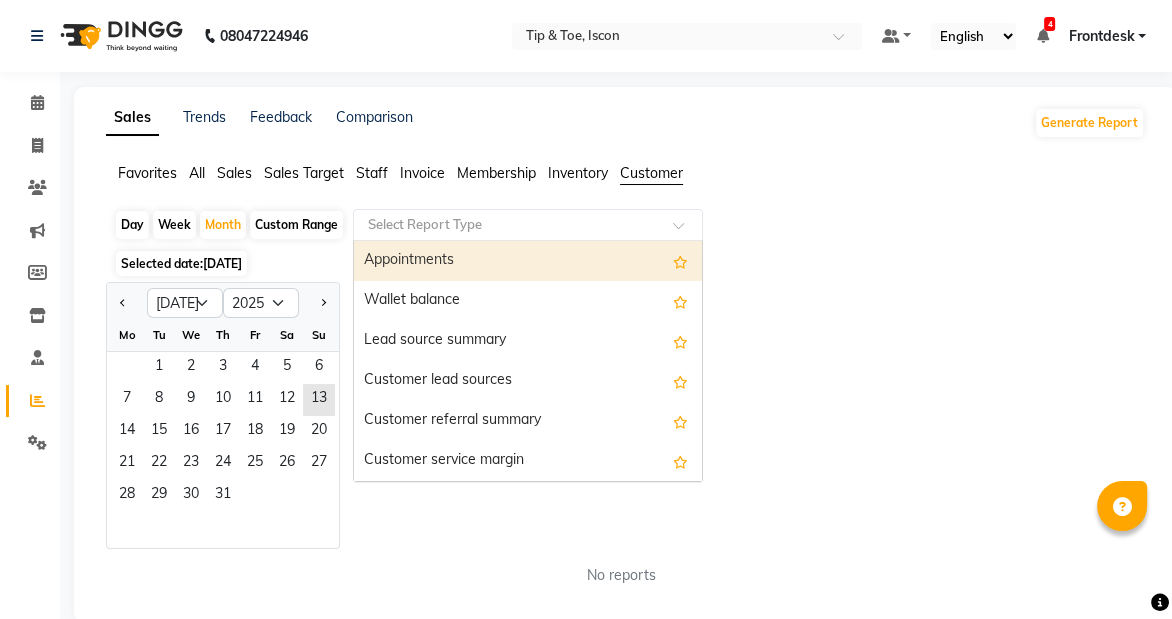 click on "Appointments" at bounding box center (528, 261) 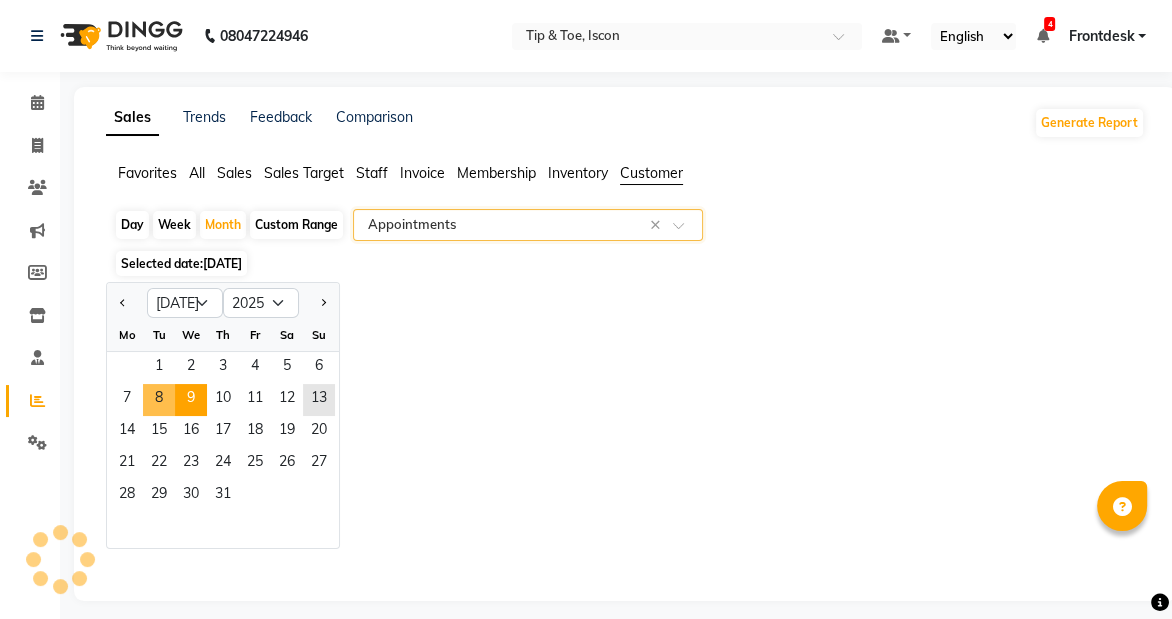 select on "full_report" 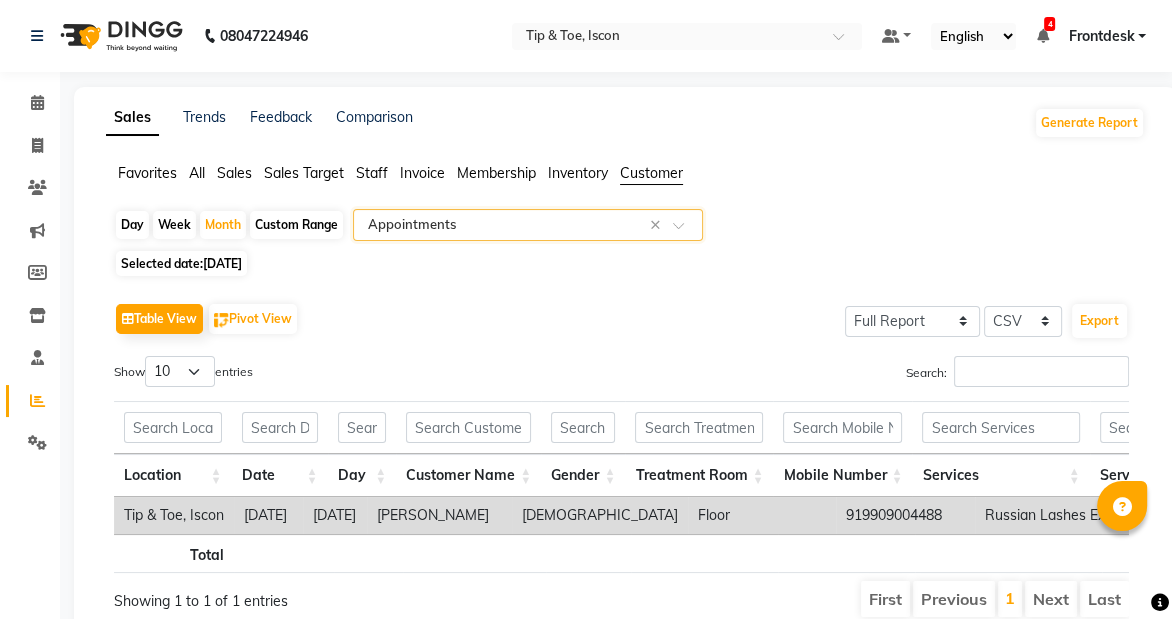 click on "Custom Range" 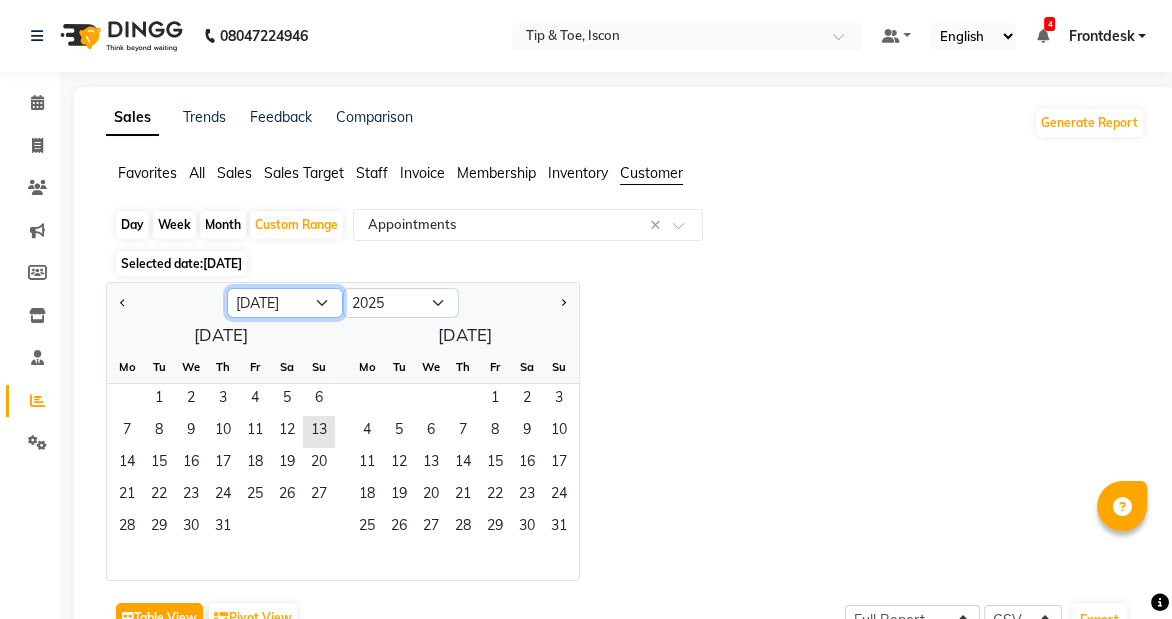 click on "Jan Feb Mar Apr May Jun [DATE] Aug Sep Oct Nov Dec" 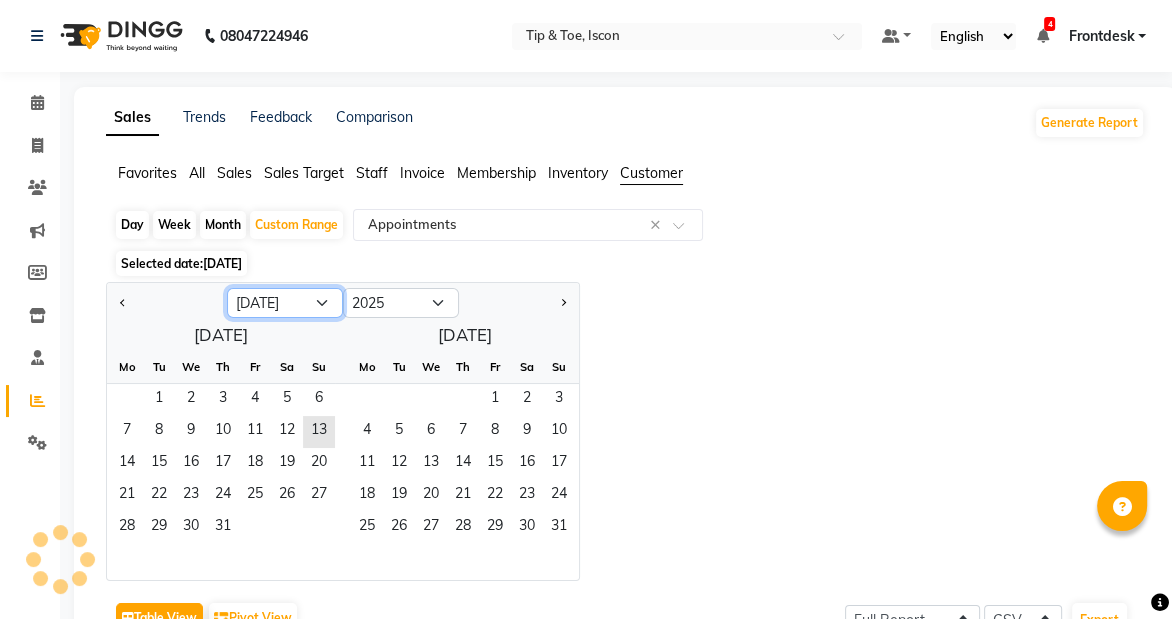 select on "1" 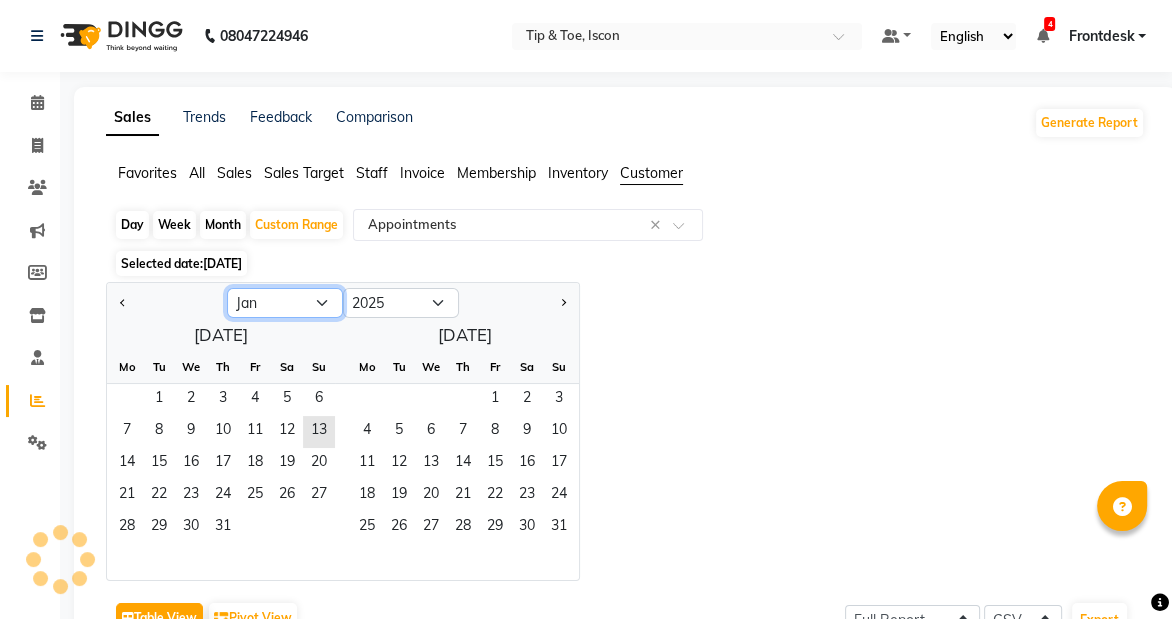 click on "Jan Feb Mar Apr May Jun [DATE] Aug Sep Oct Nov Dec" 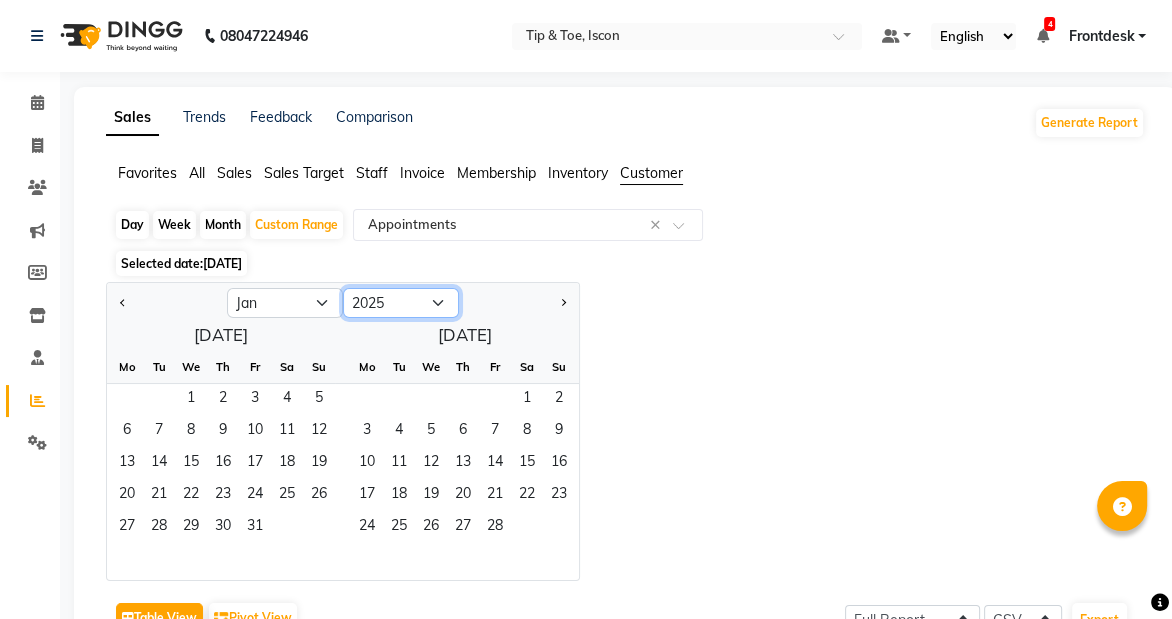 click on "2015 2016 2017 2018 2019 2020 2021 2022 2023 2024 2025 2026 2027 2028 2029 2030 2031 2032 2033 2034 2035" 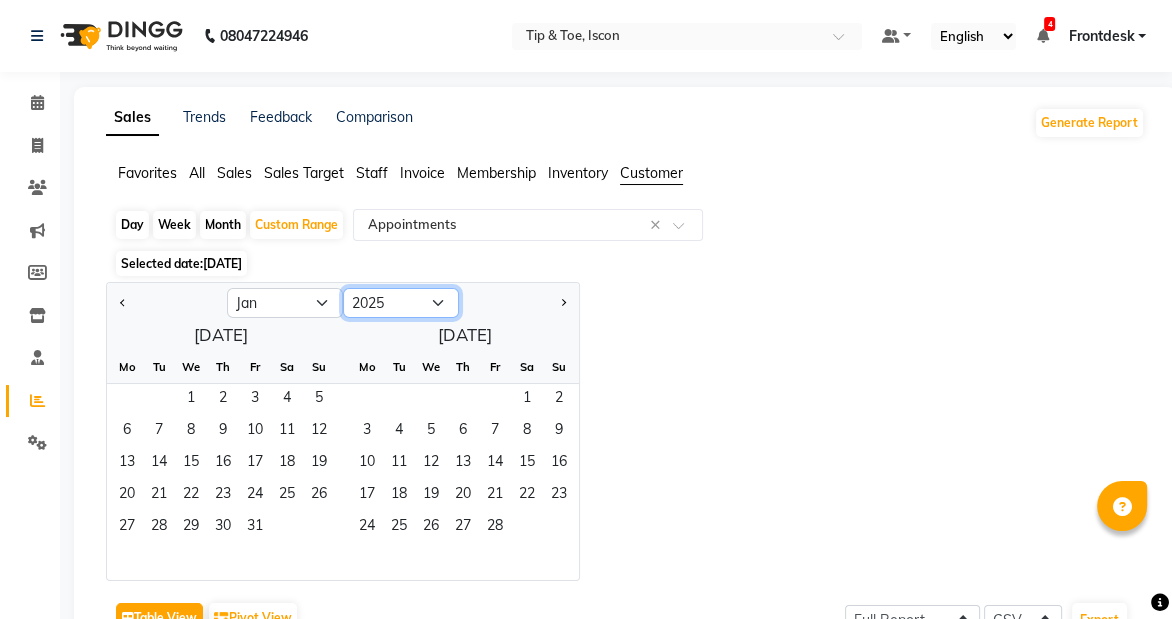 select on "2024" 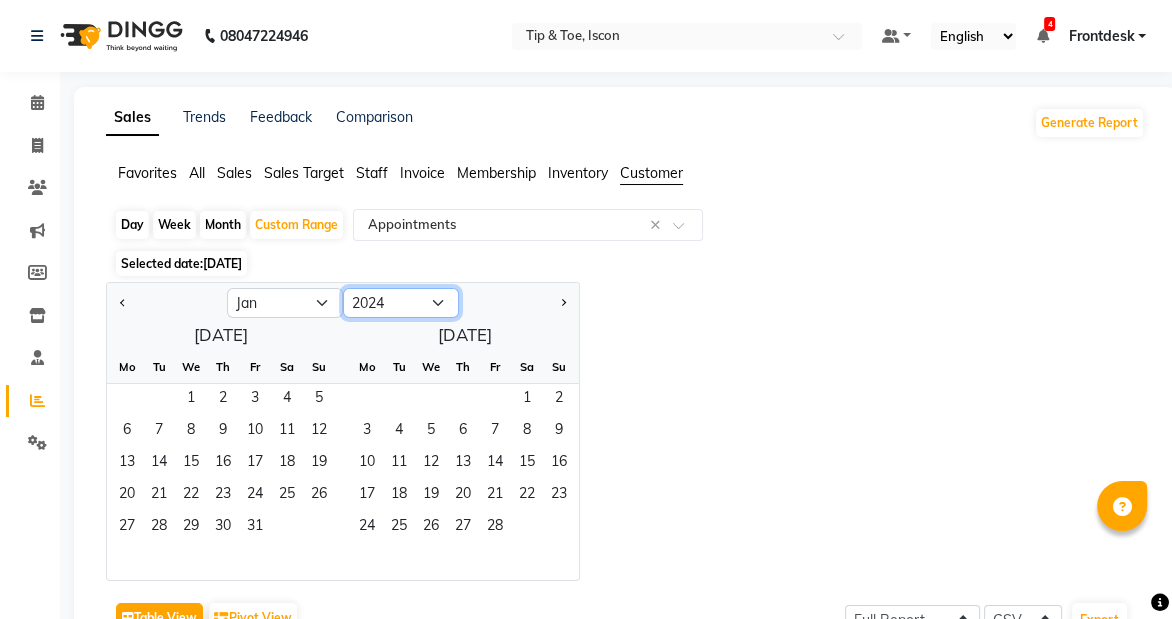 click on "2015 2016 2017 2018 2019 2020 2021 2022 2023 2024 2025 2026 2027 2028 2029 2030 2031 2032 2033 2034 2035" 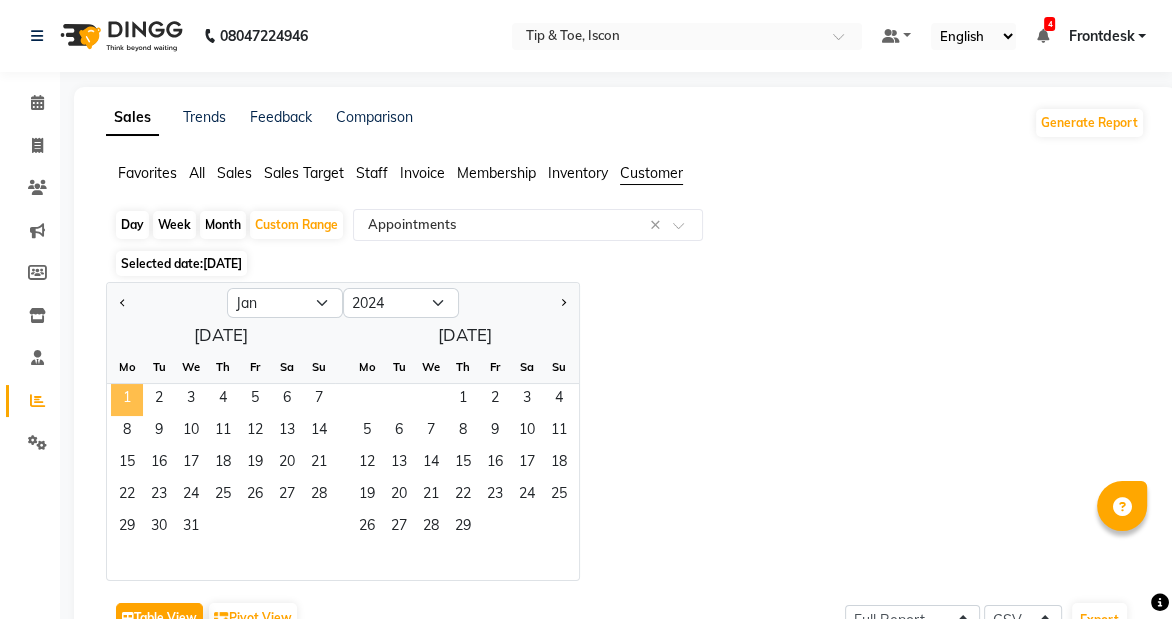 click on "1" 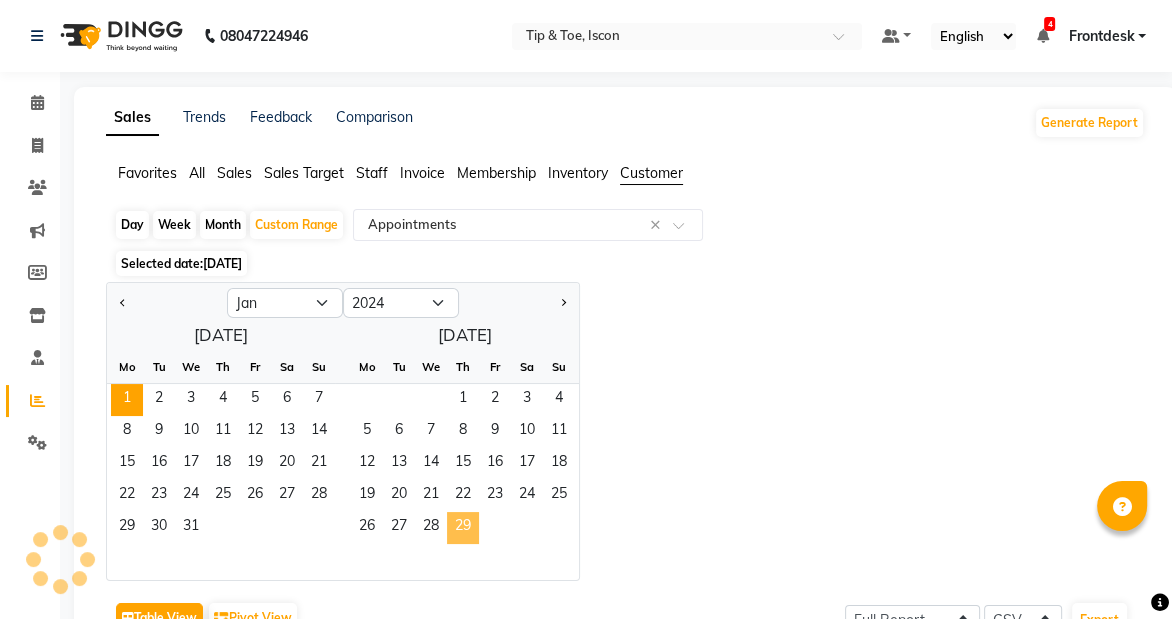 click on "29" 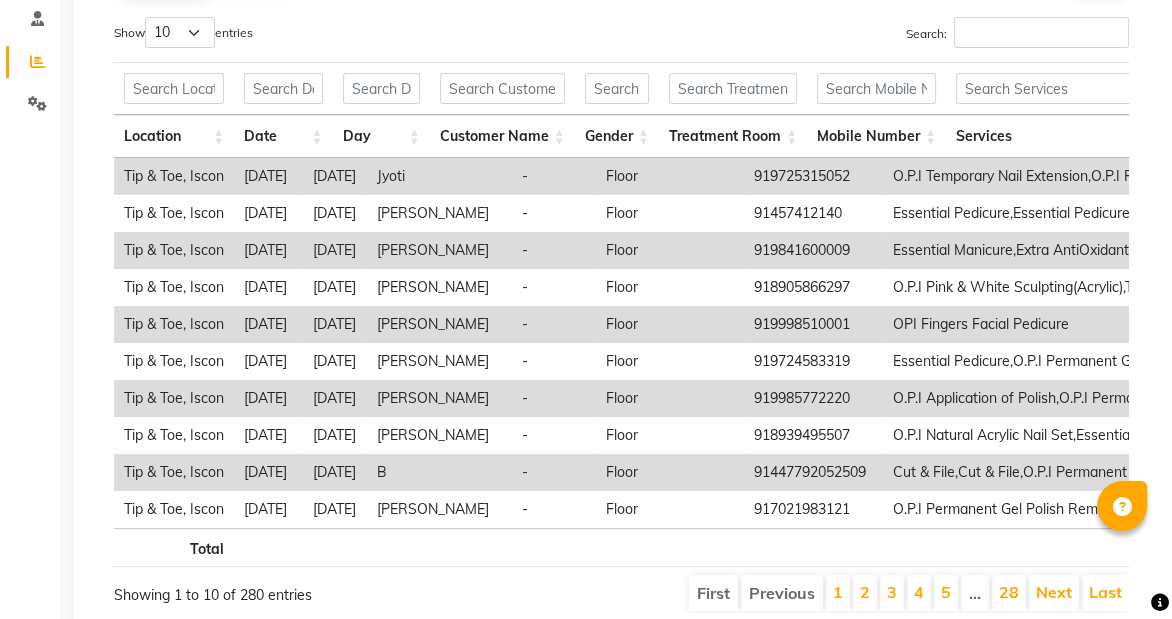 scroll, scrollTop: 337, scrollLeft: 0, axis: vertical 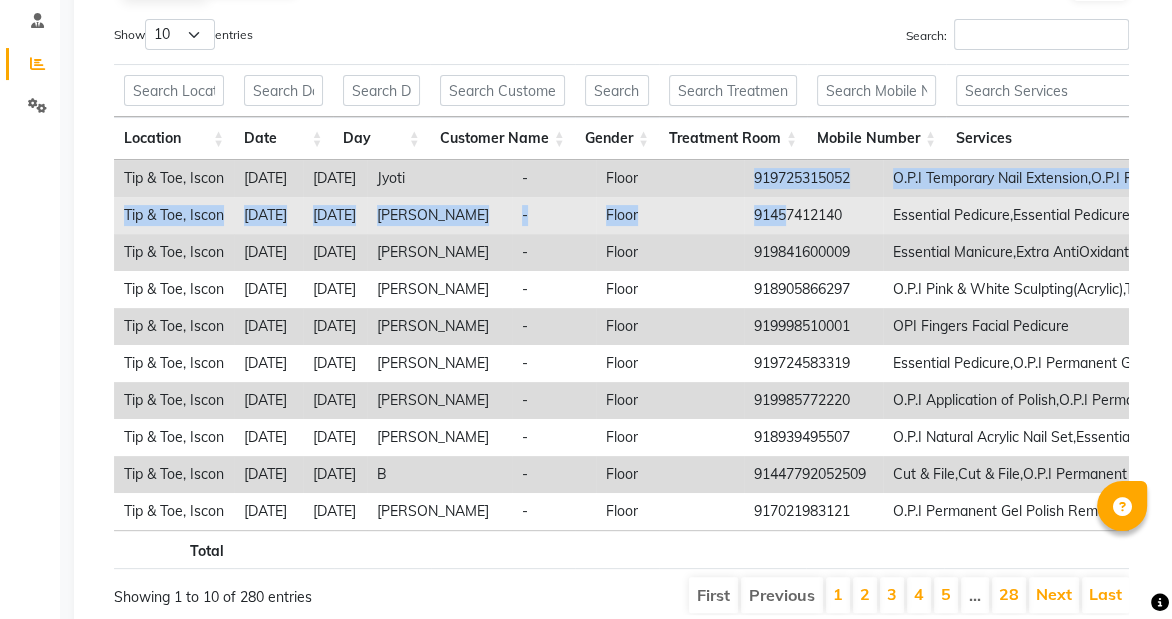 drag, startPoint x: 813, startPoint y: 169, endPoint x: 848, endPoint y: 214, distance: 57.00877 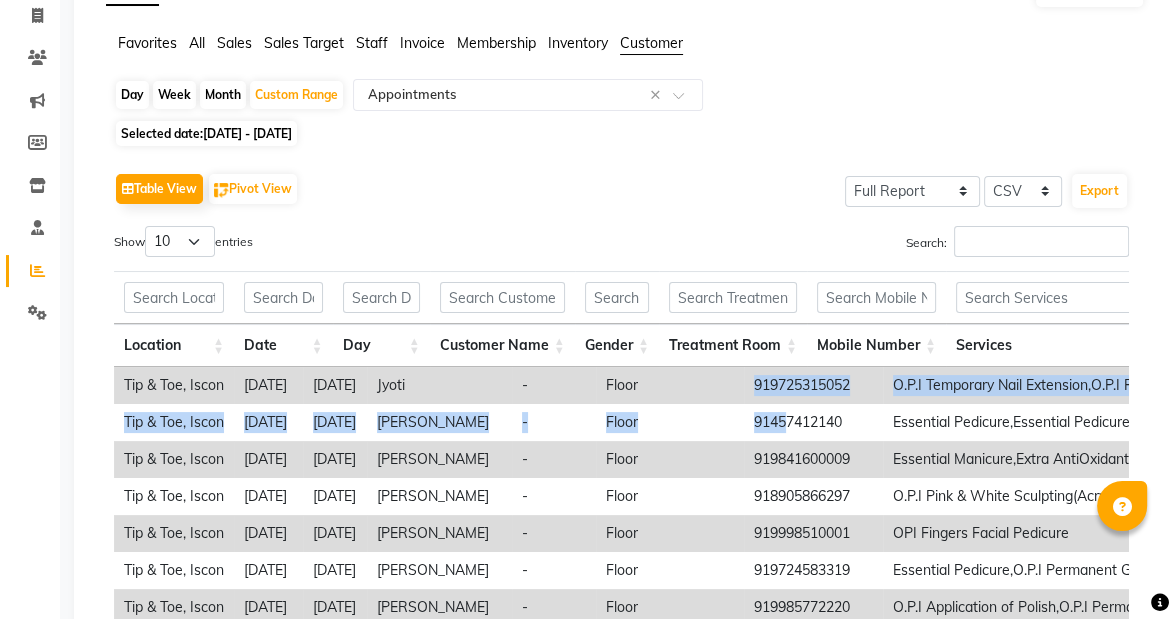 scroll, scrollTop: 337, scrollLeft: 0, axis: vertical 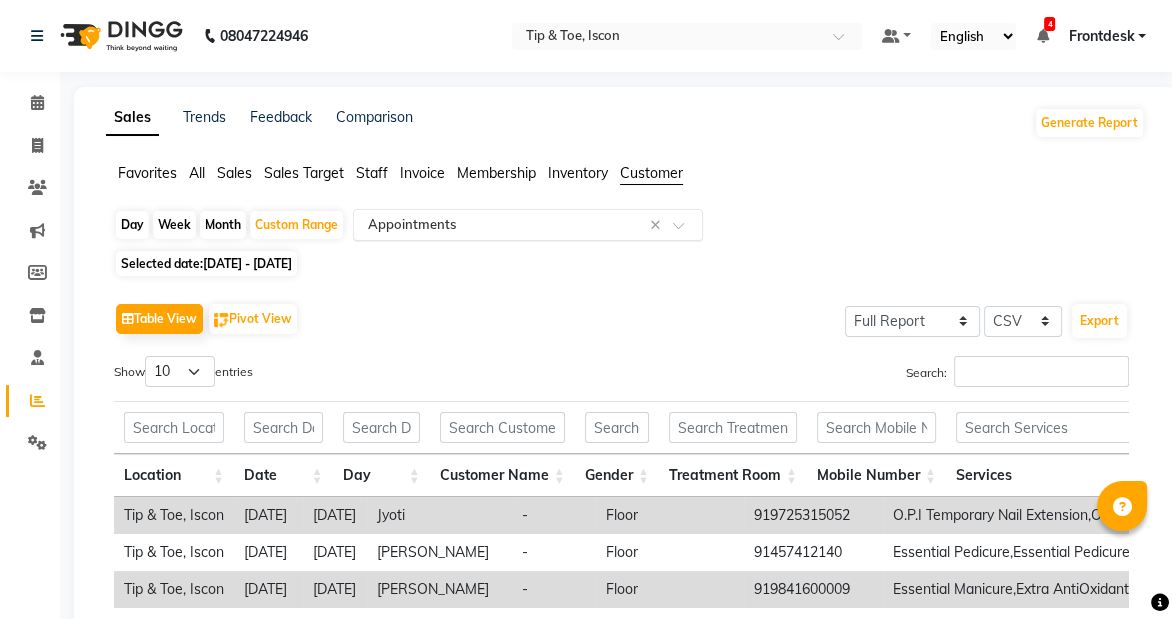 click 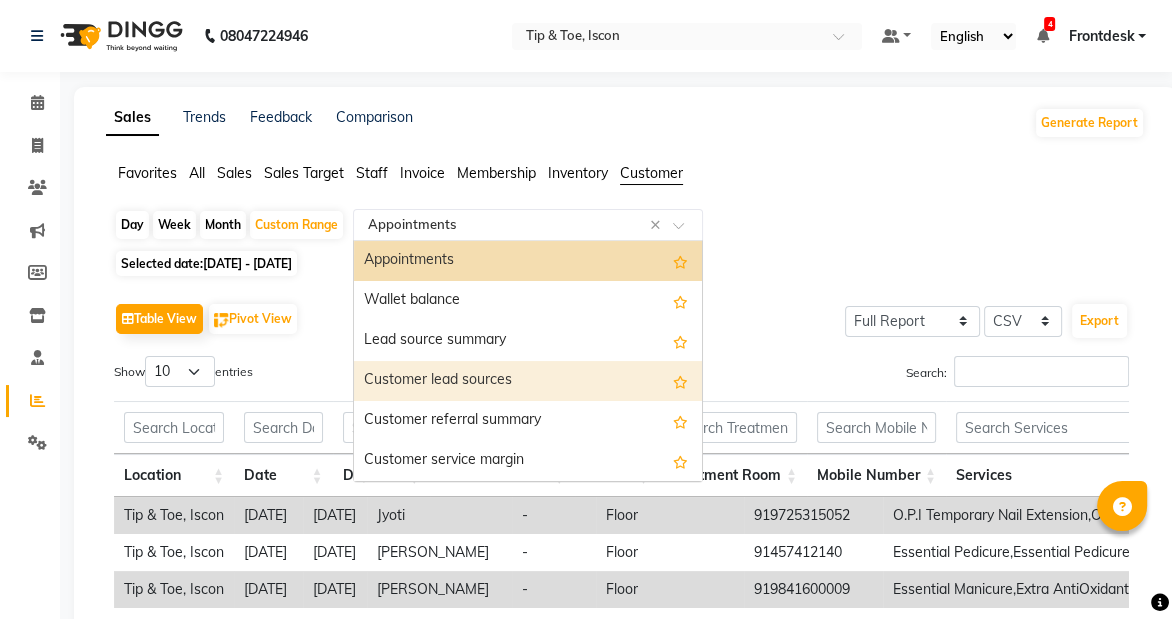 click on "Customer lead sources" at bounding box center [528, 381] 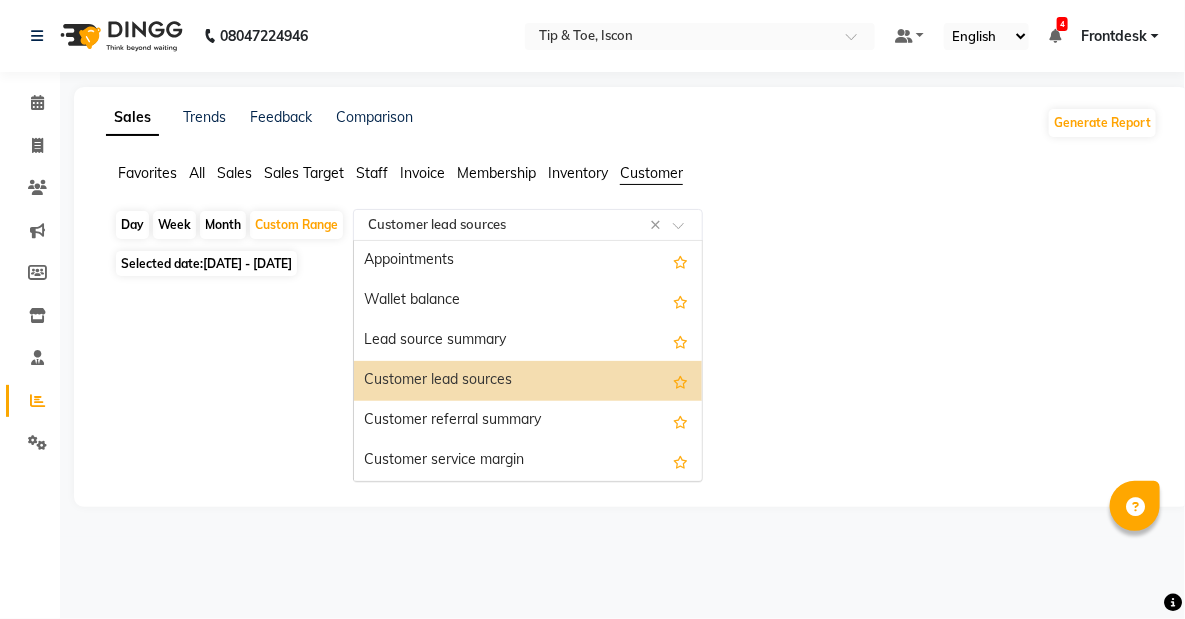 click on "Select Report Type × Customer lead sources ×" 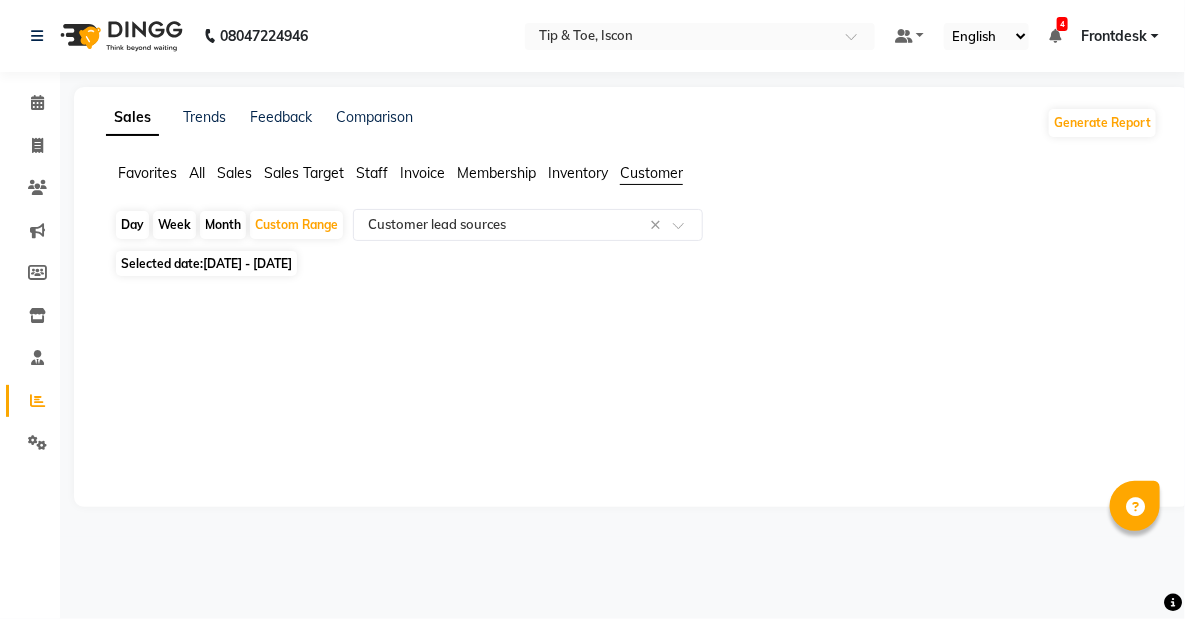 click on "Sales Trends Feedback Comparison Generate Report Favorites All Sales Sales Target Staff Invoice Membership Inventory [DATE]   Week   Month   Custom Range  Select Report Type × Customer lead sources × Selected date:  [DATE] - [DATE]  ★ [PERSON_NAME] as Favorite  Choose how you'd like to save "" report to favorites  Save to Personal Favorites:   Only you can see this report in your favorites tab. Share with Organization:   Everyone in your organization can see this report in their favorites tab.  Save to Favorites" 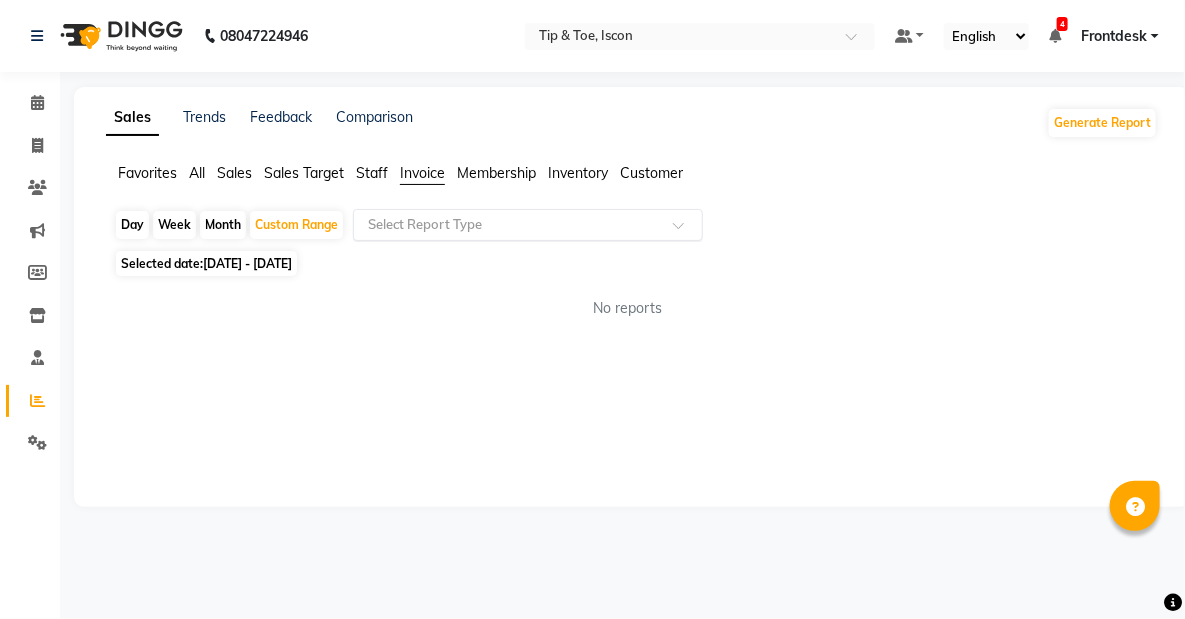 click 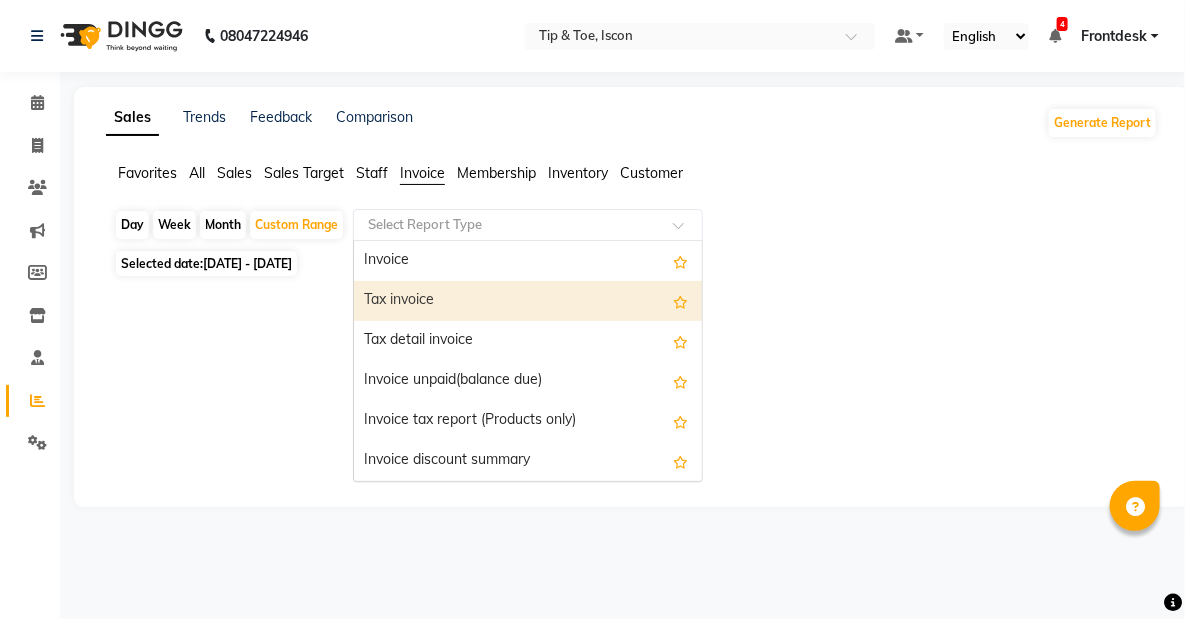 click on "Tax invoice" at bounding box center (528, 301) 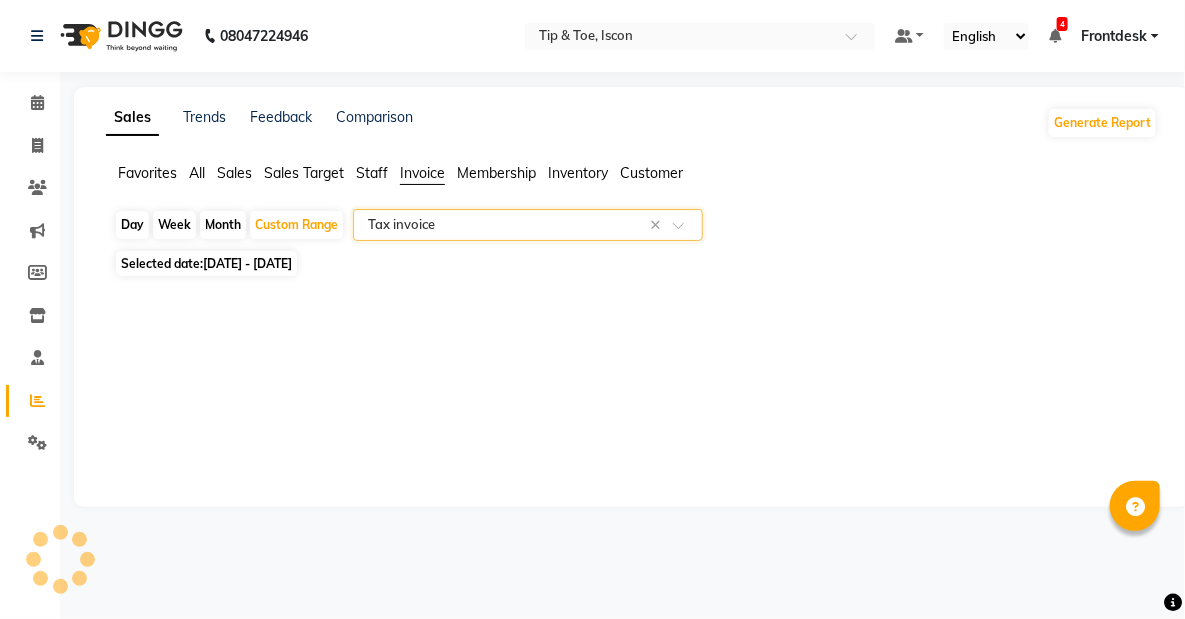 select on "full_report" 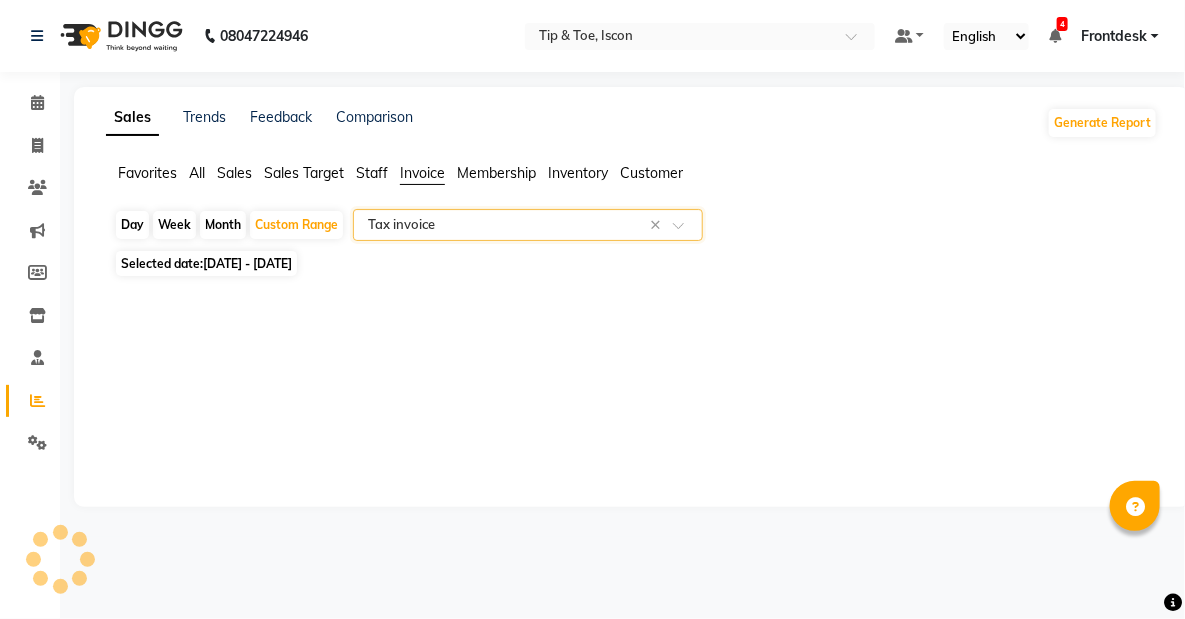 select on "csv" 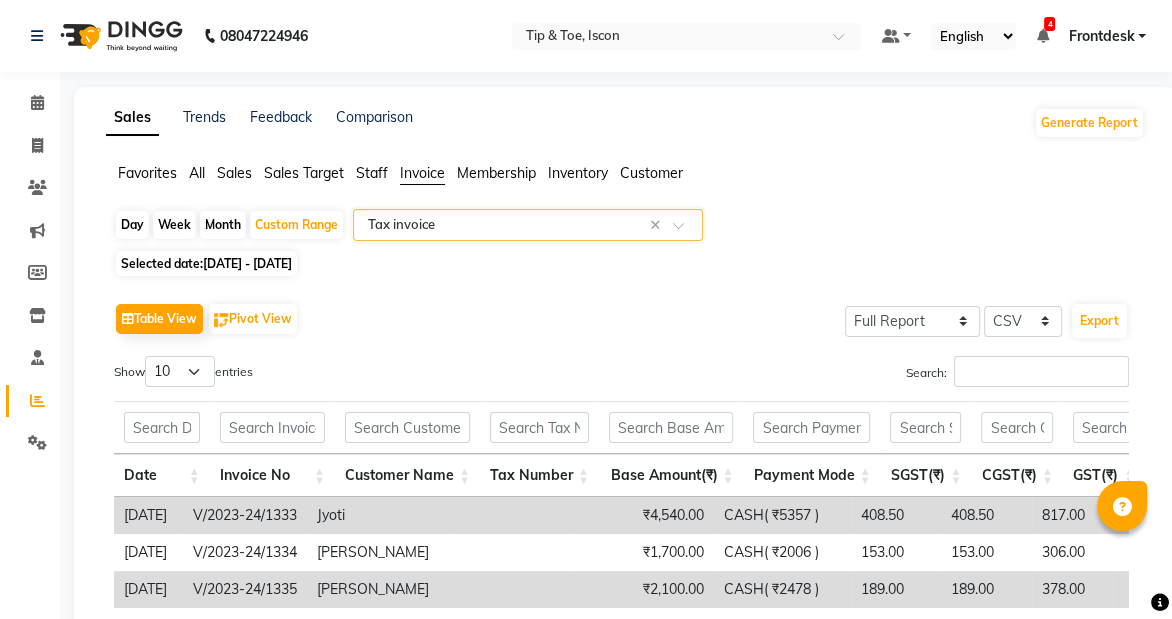 click 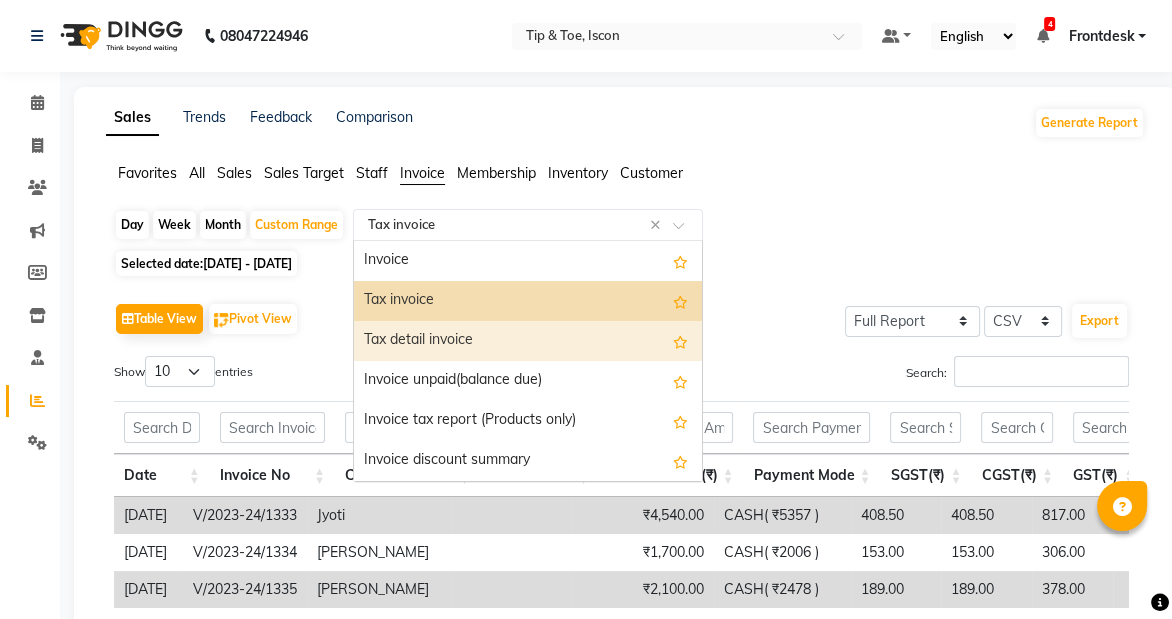 click on "Tax detail invoice" at bounding box center [528, 341] 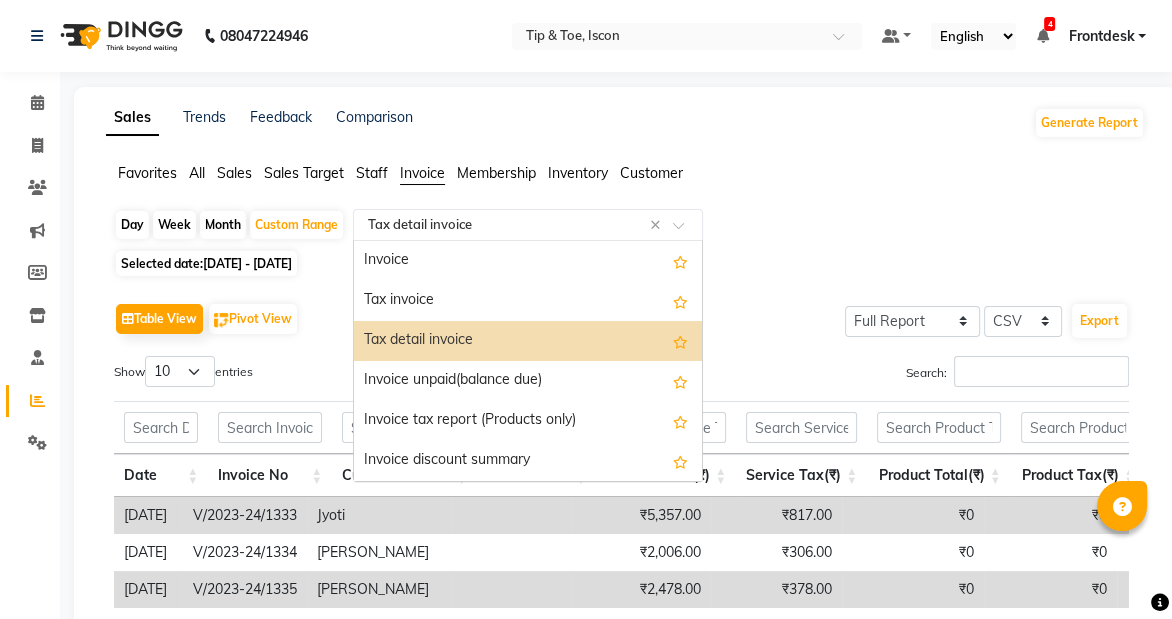 click 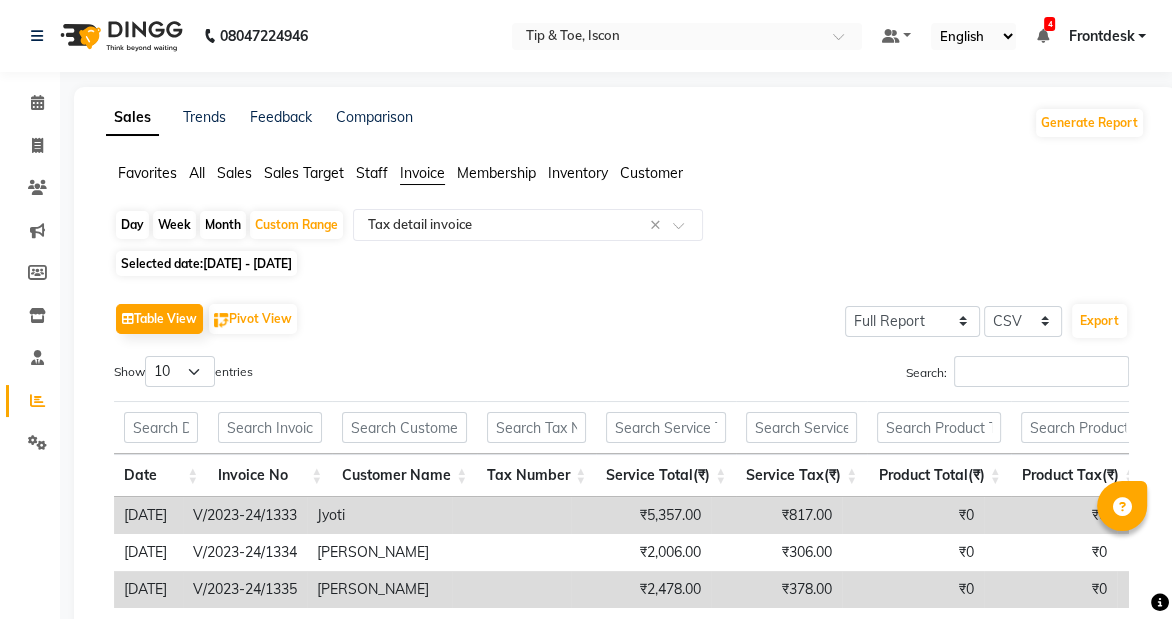 click on "Sales" 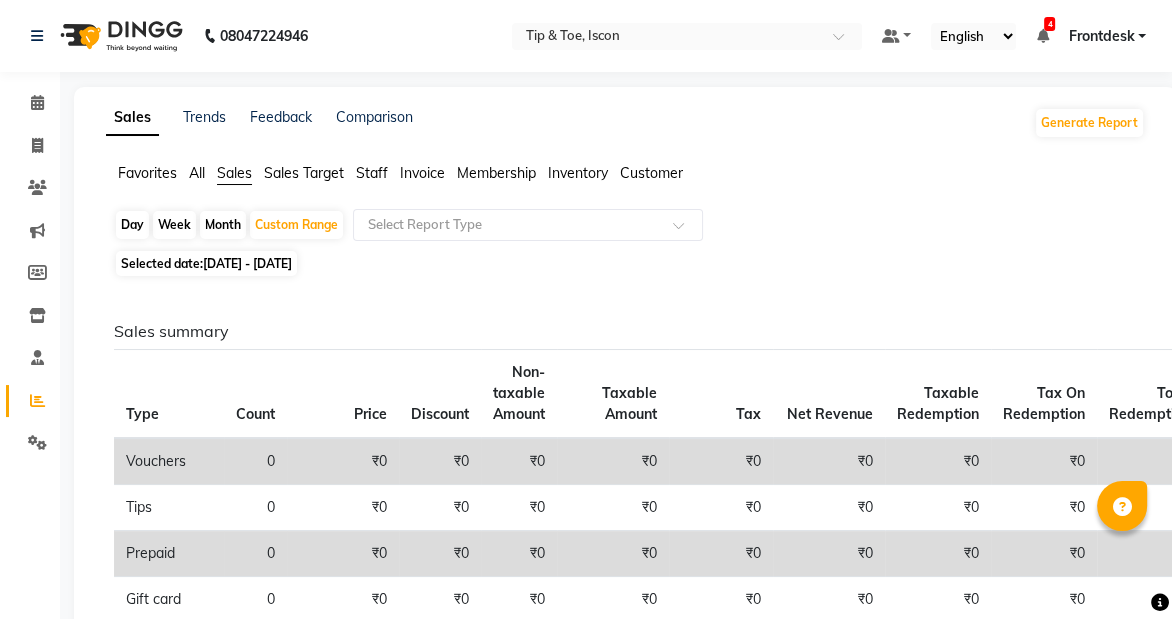 click on "All" 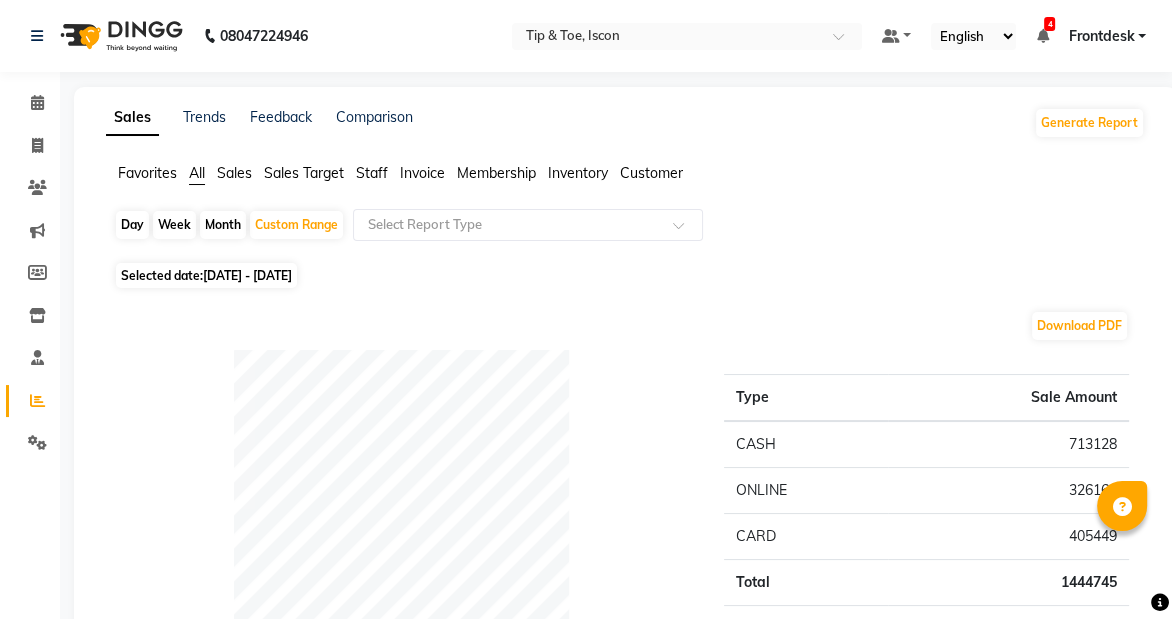 click on "Sales" 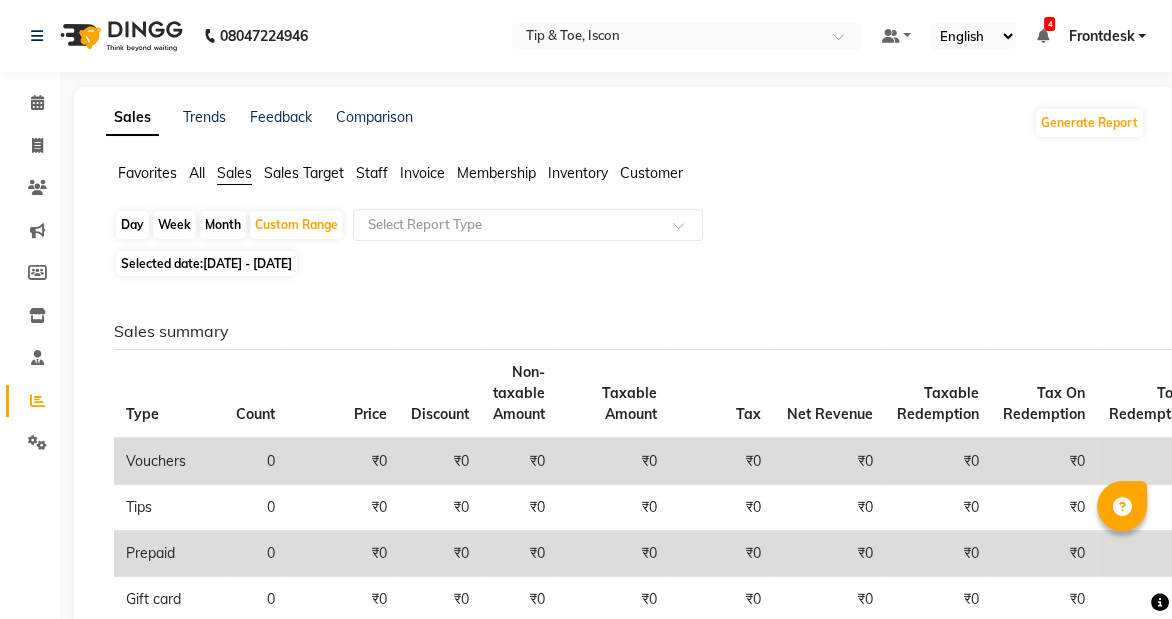 click on "Sales Target" 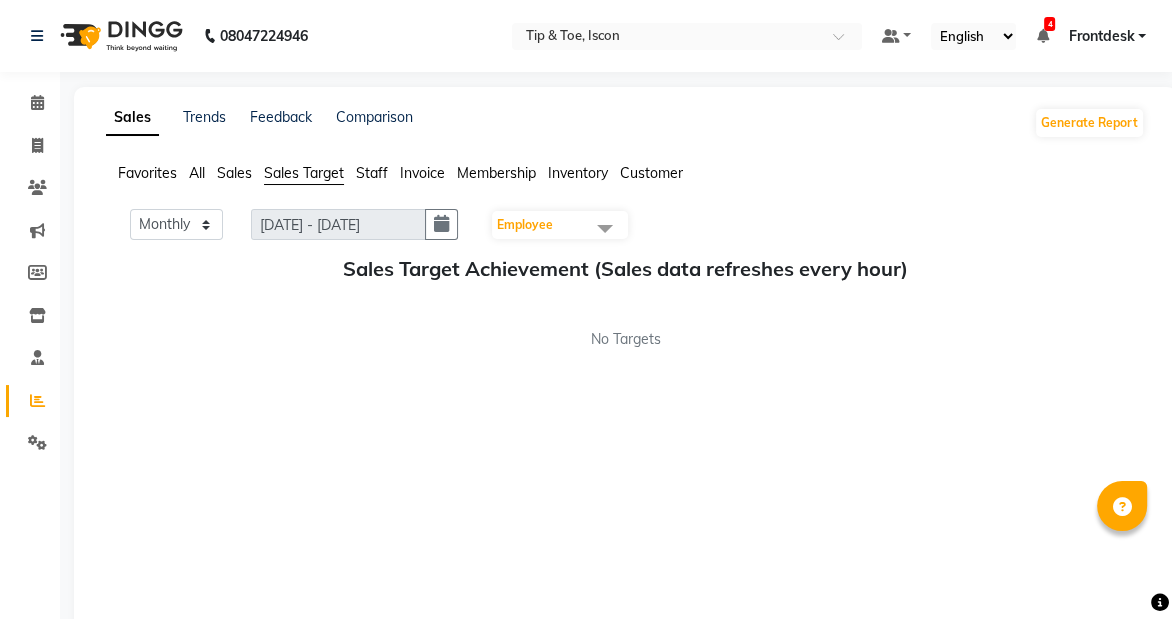 click on "Customer" 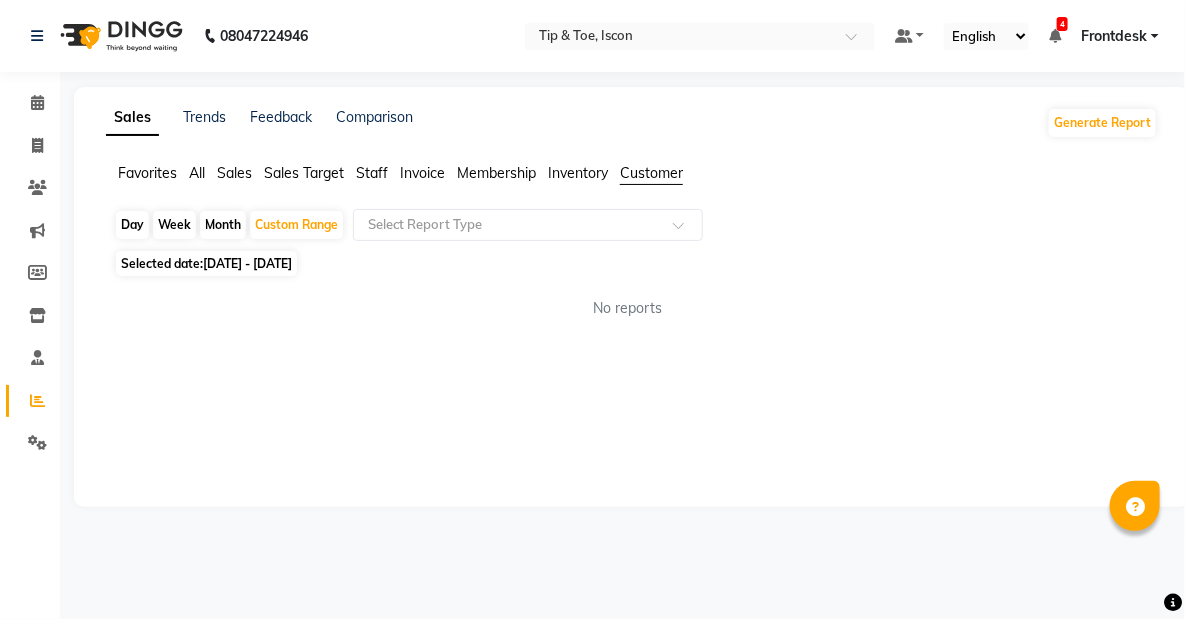 click on "[DATE] - [DATE]" 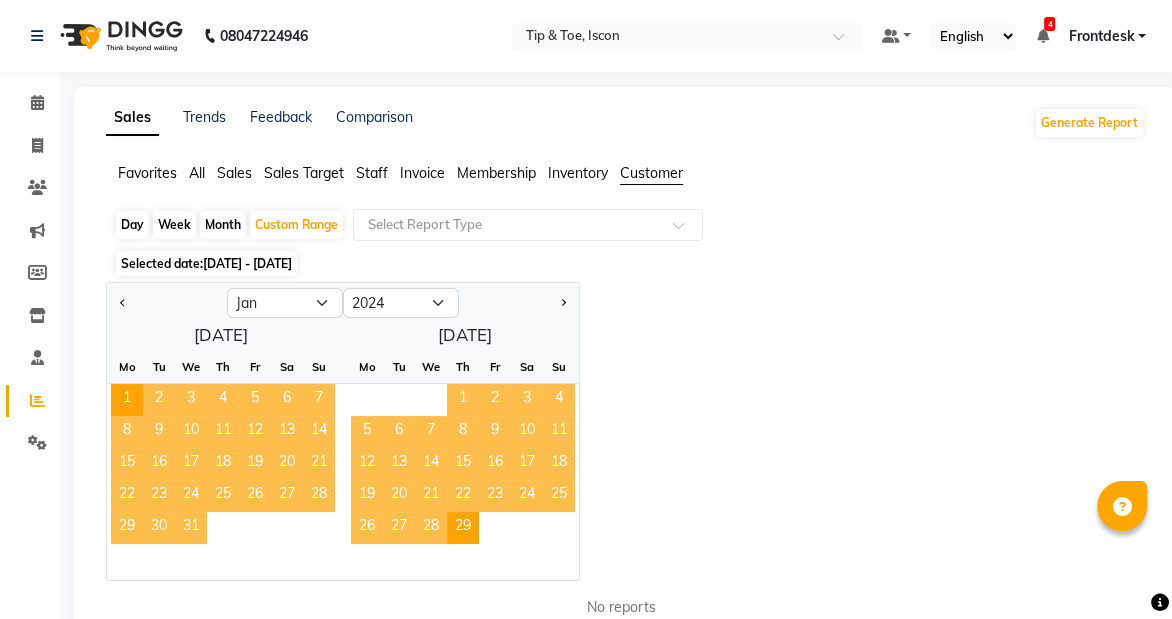 click on "31" 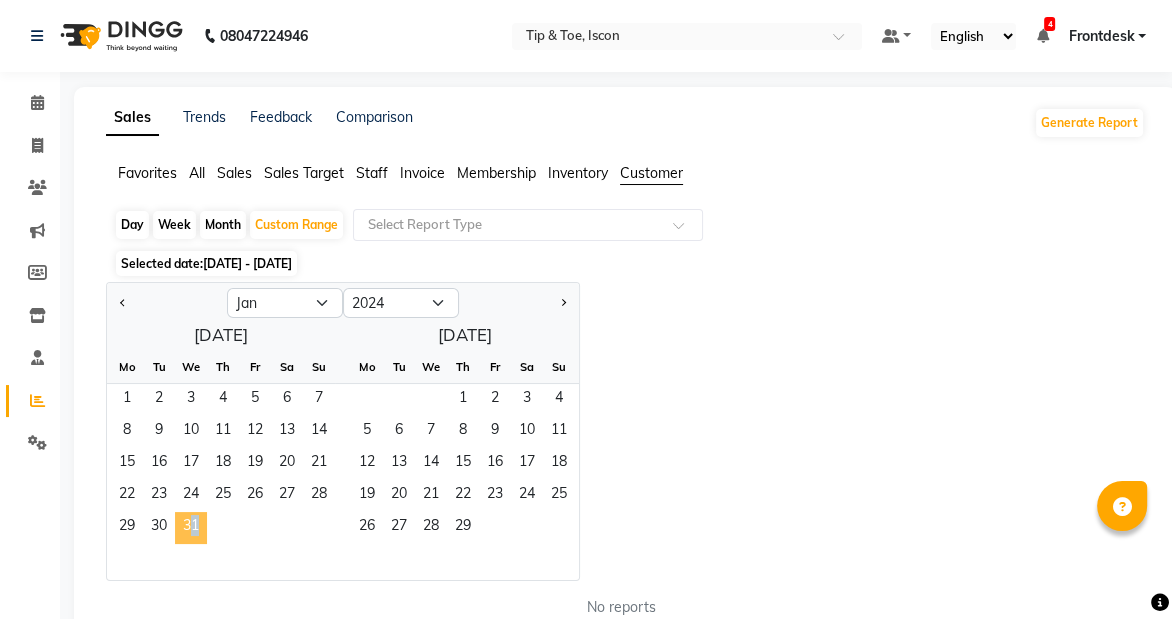 click on "31" 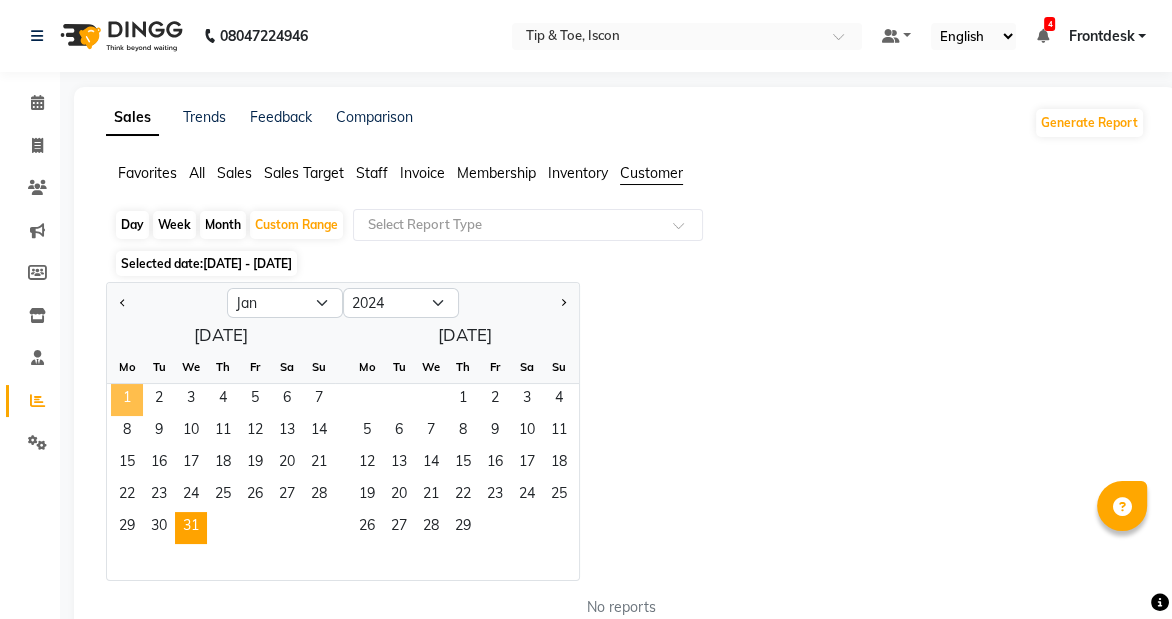 click on "1" 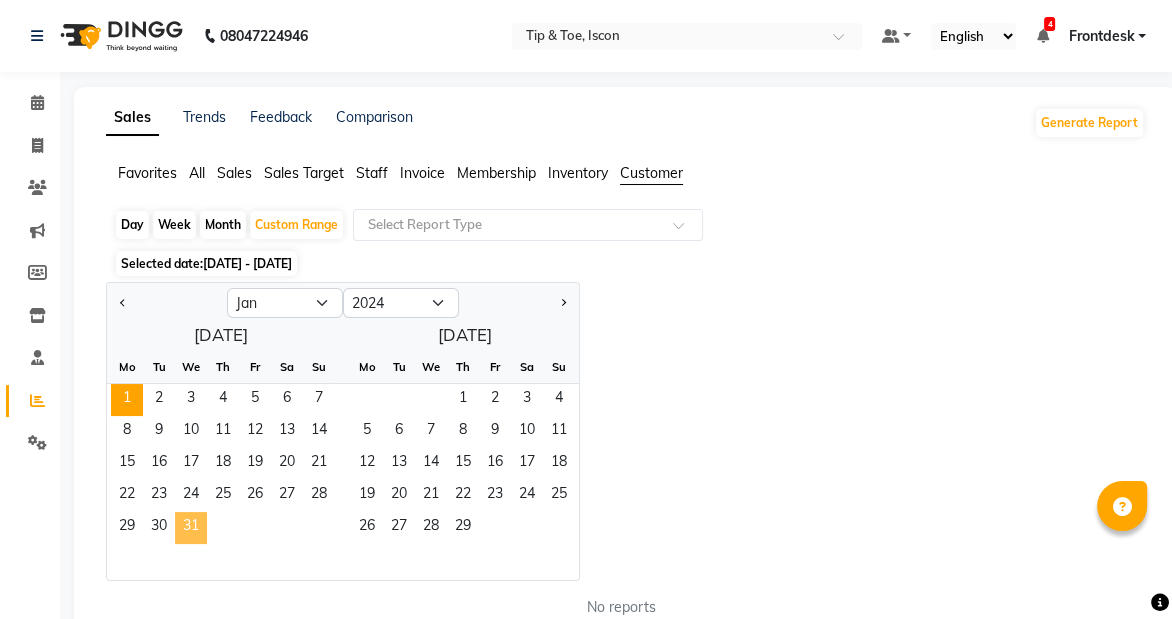 click on "31" 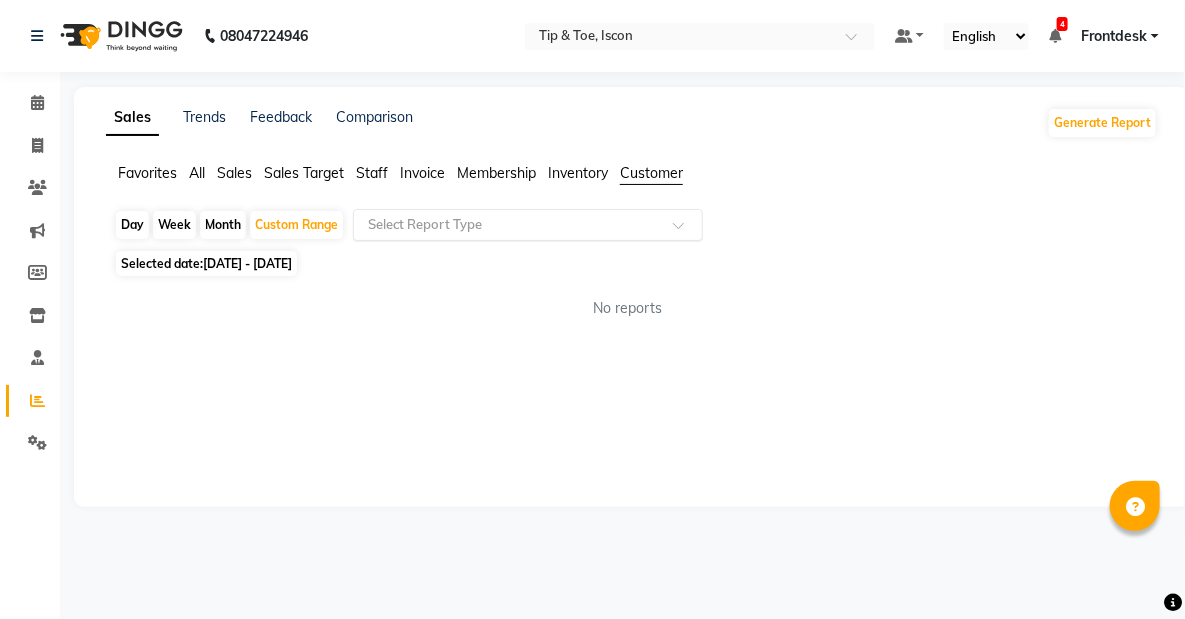 click 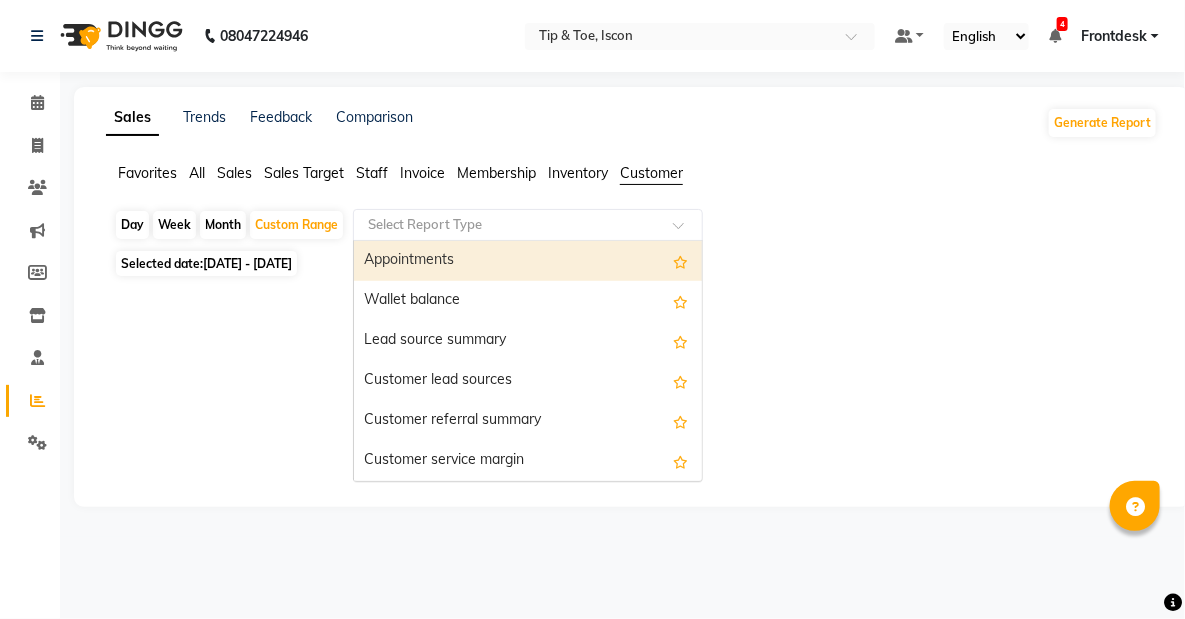 click on "Appointments" at bounding box center [528, 261] 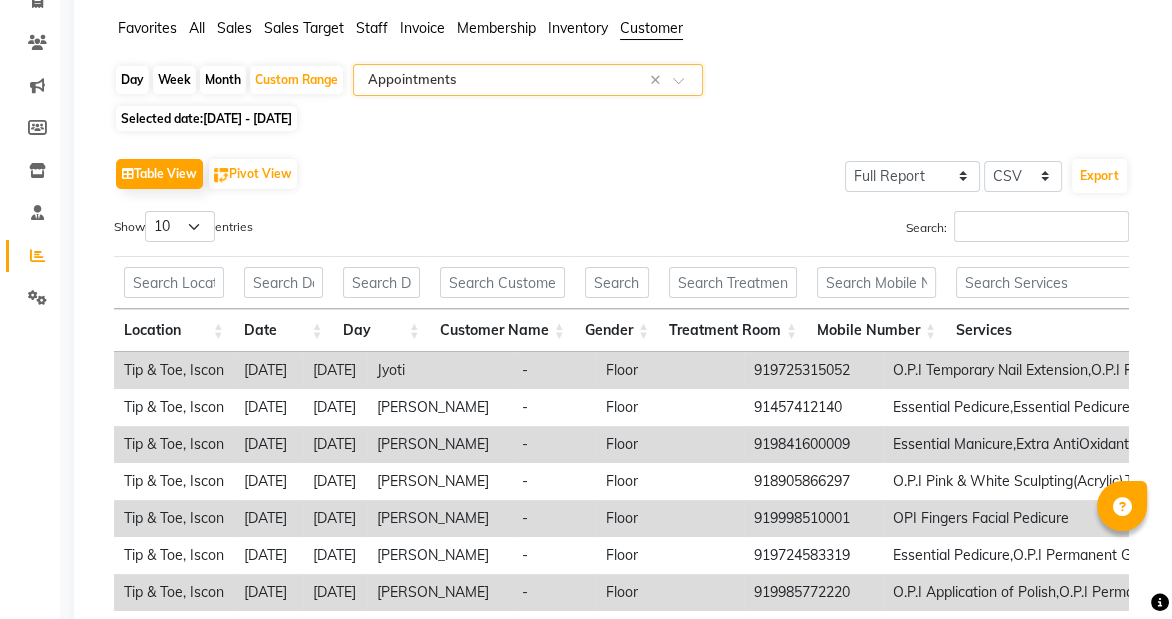 scroll, scrollTop: 144, scrollLeft: 0, axis: vertical 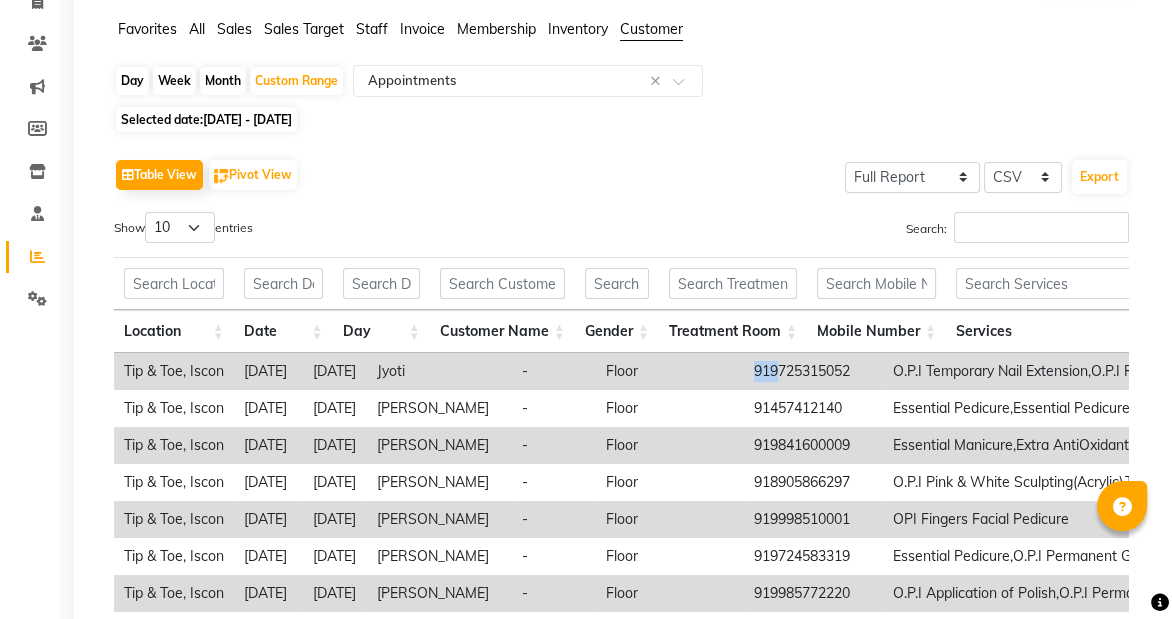 drag, startPoint x: 814, startPoint y: 368, endPoint x: 842, endPoint y: 360, distance: 29.12044 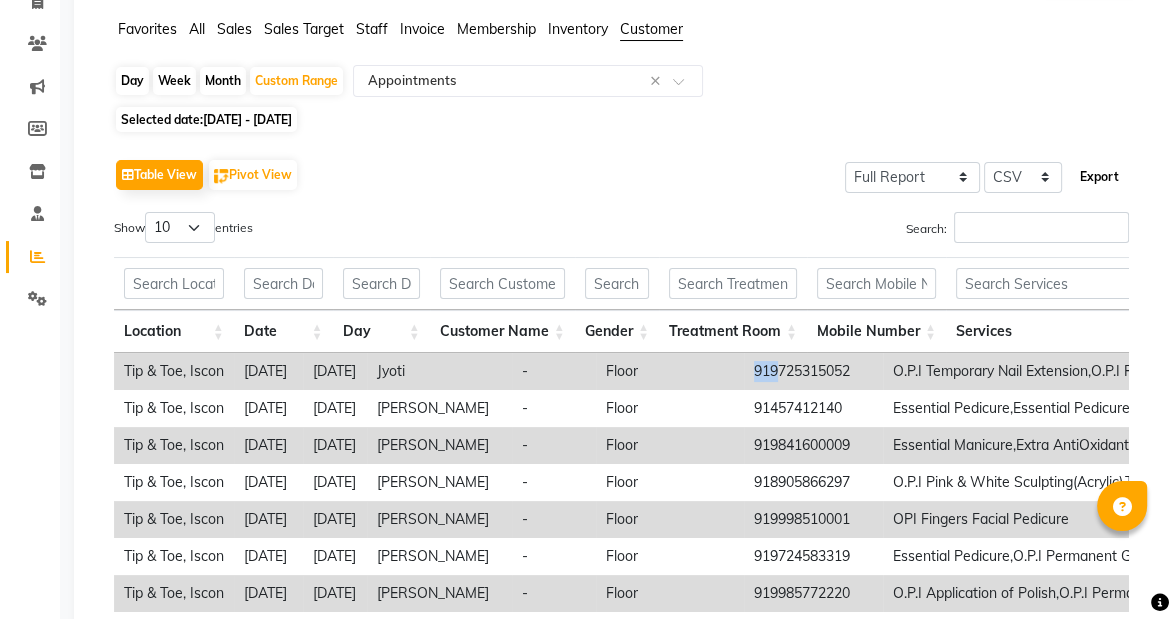 click on "Export" 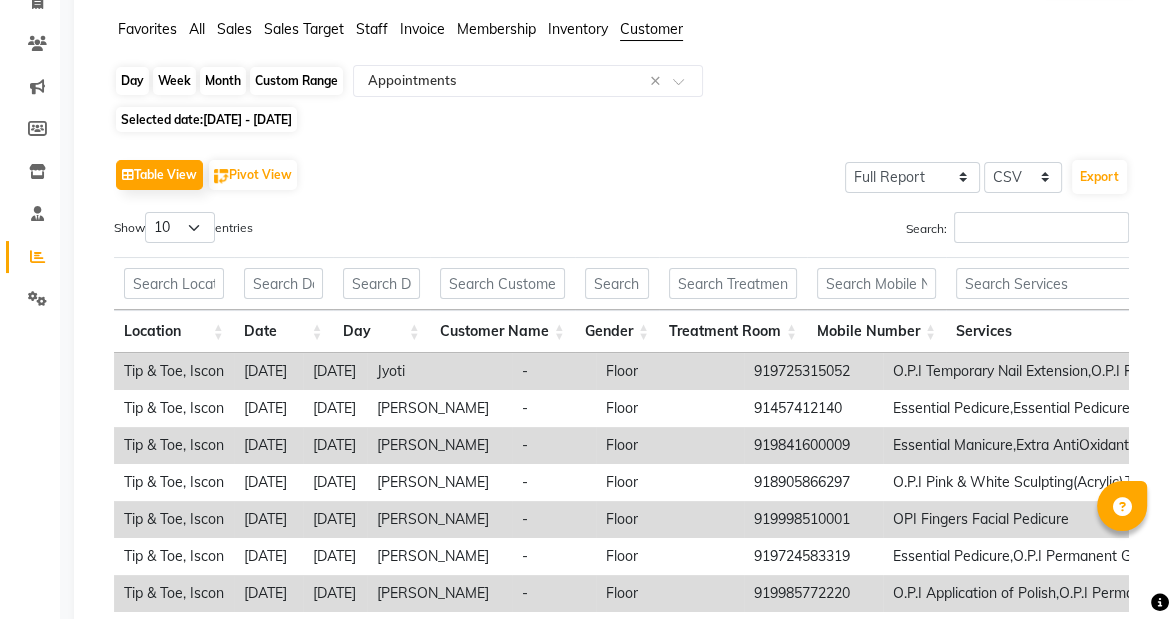 click on "Custom Range" 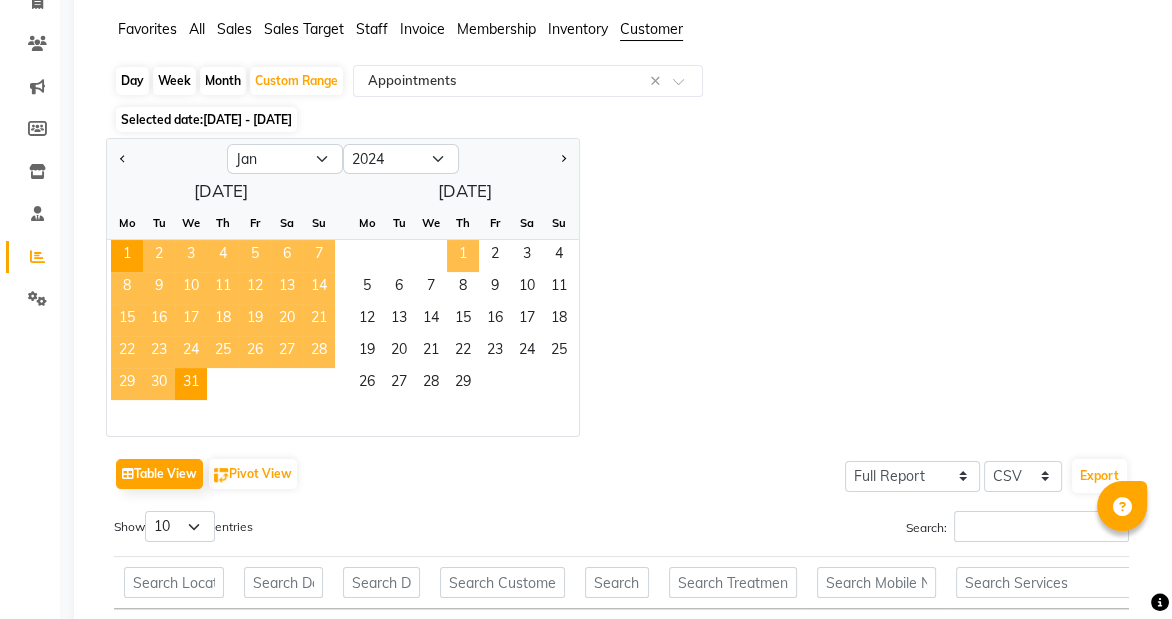 click on "1" 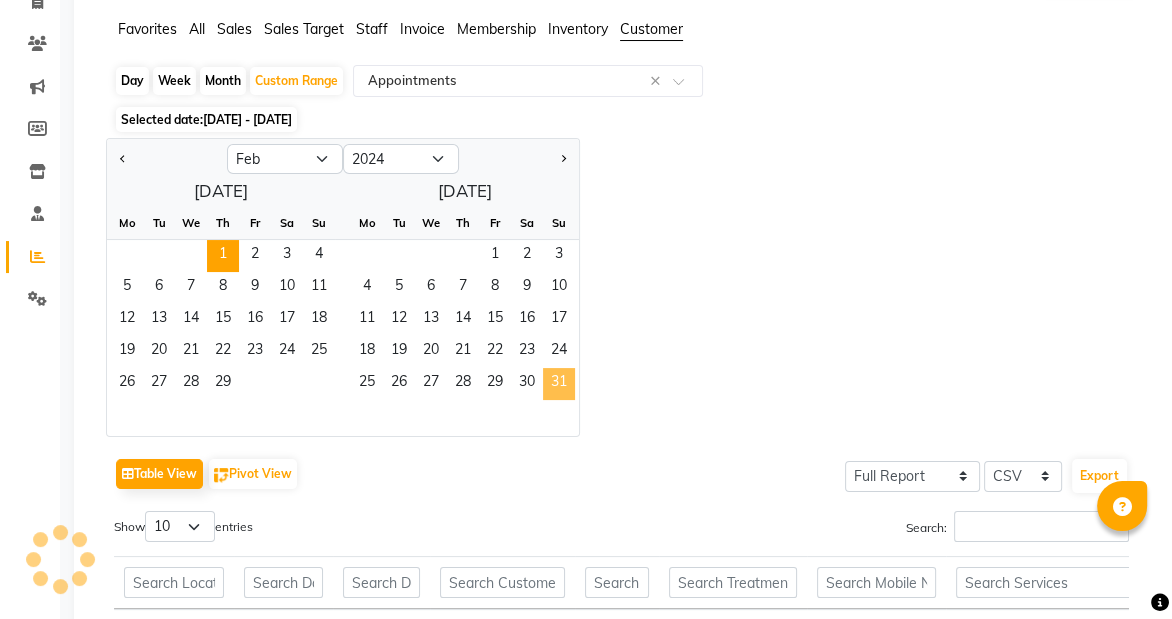 click on "31" 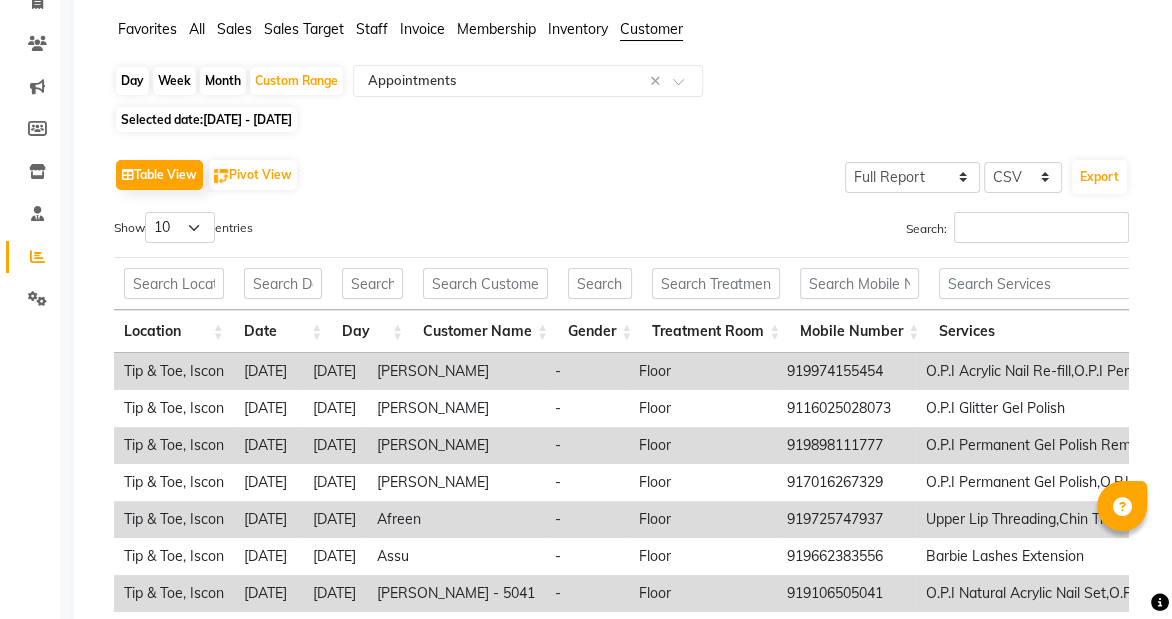 scroll, scrollTop: 0, scrollLeft: 0, axis: both 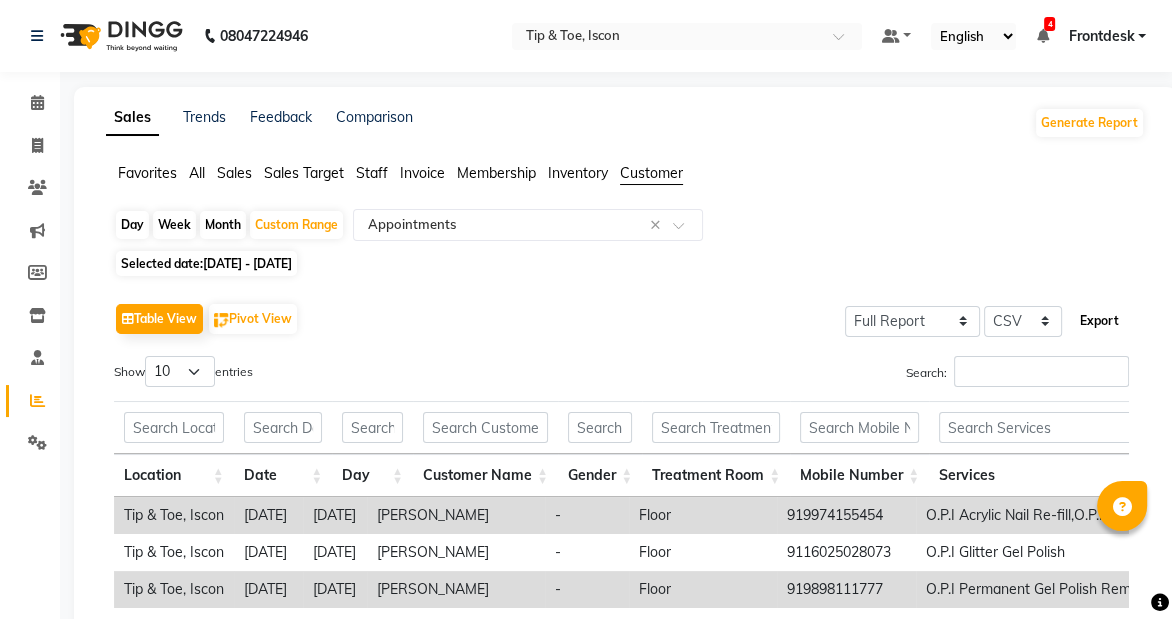click on "Export" 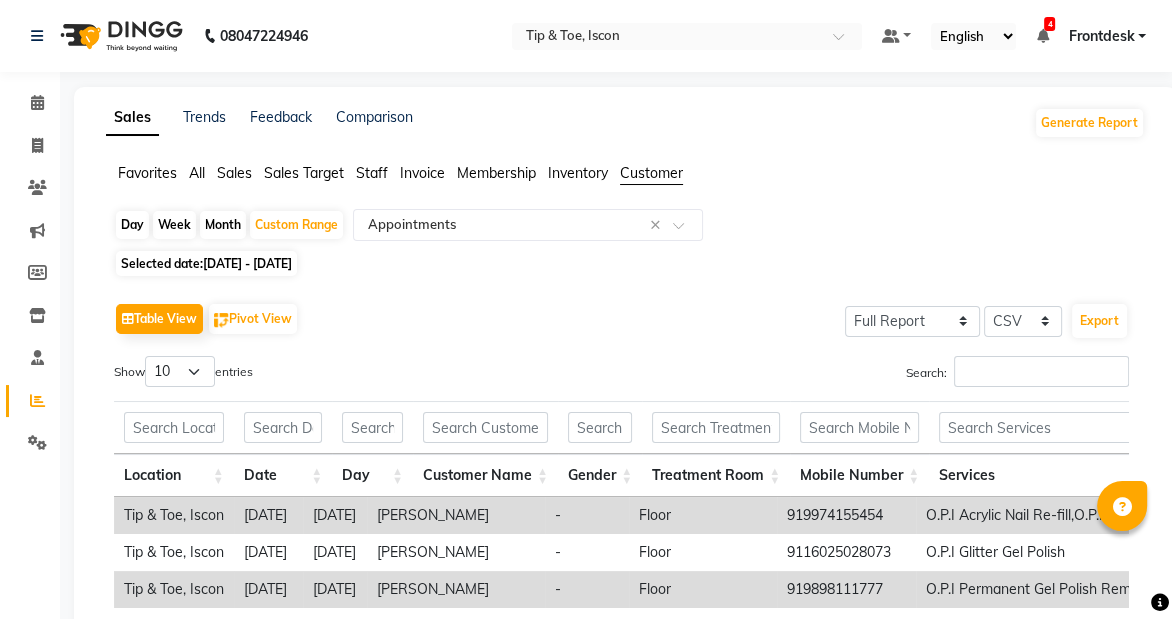 click on "[DATE] - [DATE]" 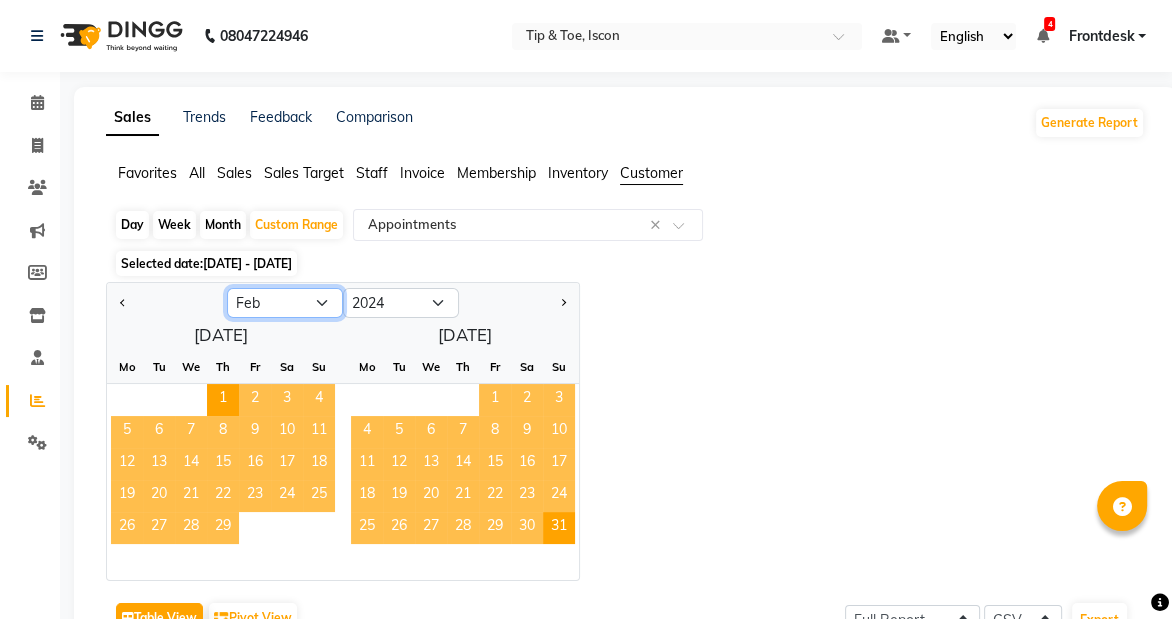 click on "Jan Feb Mar Apr May Jun [DATE] Aug Sep Oct Nov Dec" 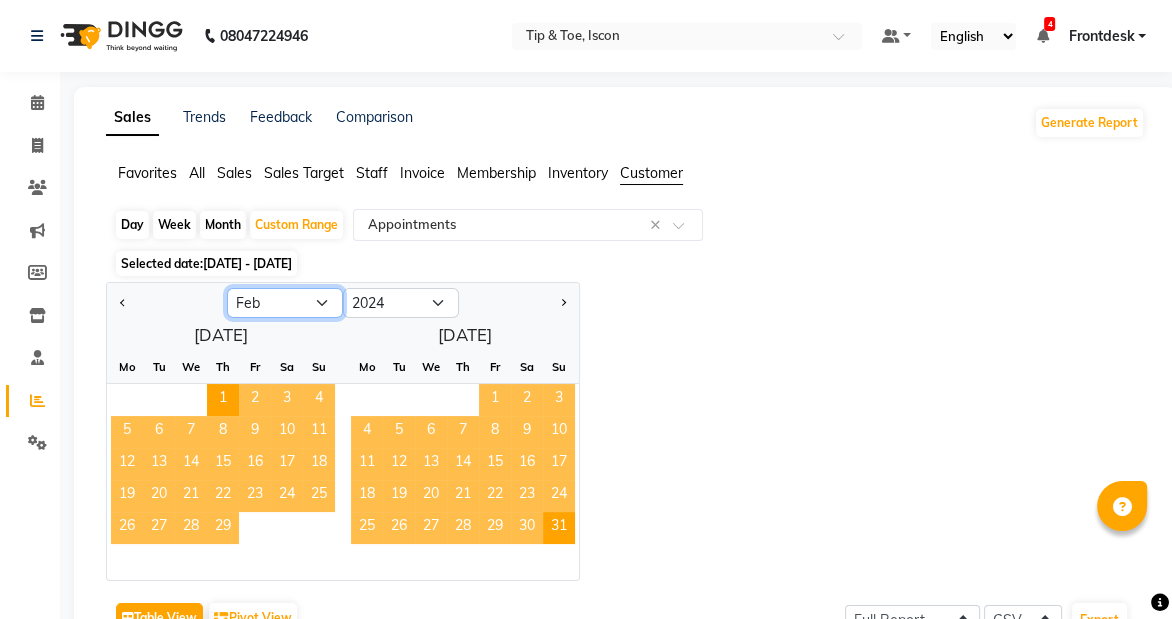 select on "4" 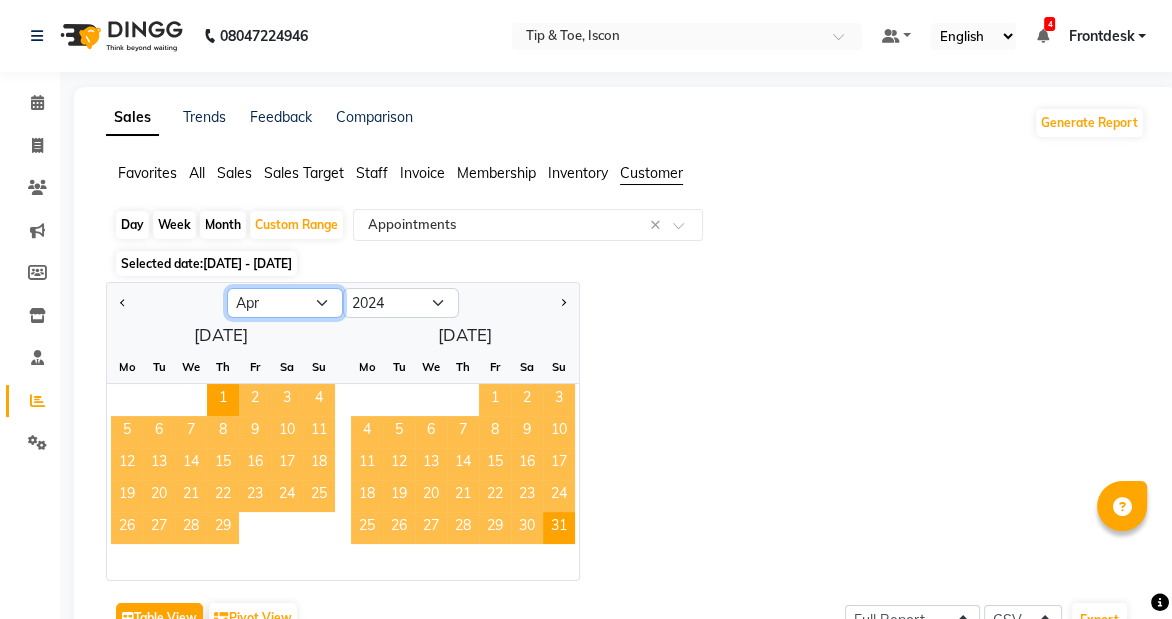 click on "Jan Feb Mar Apr May Jun [DATE] Aug Sep Oct Nov Dec" 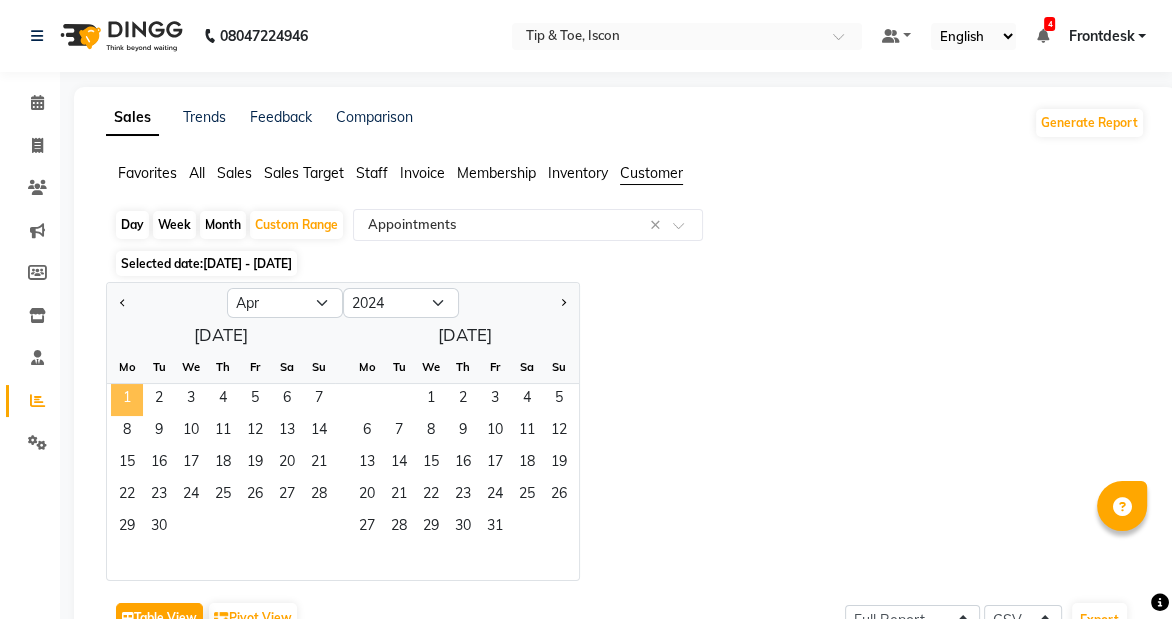 click on "1" 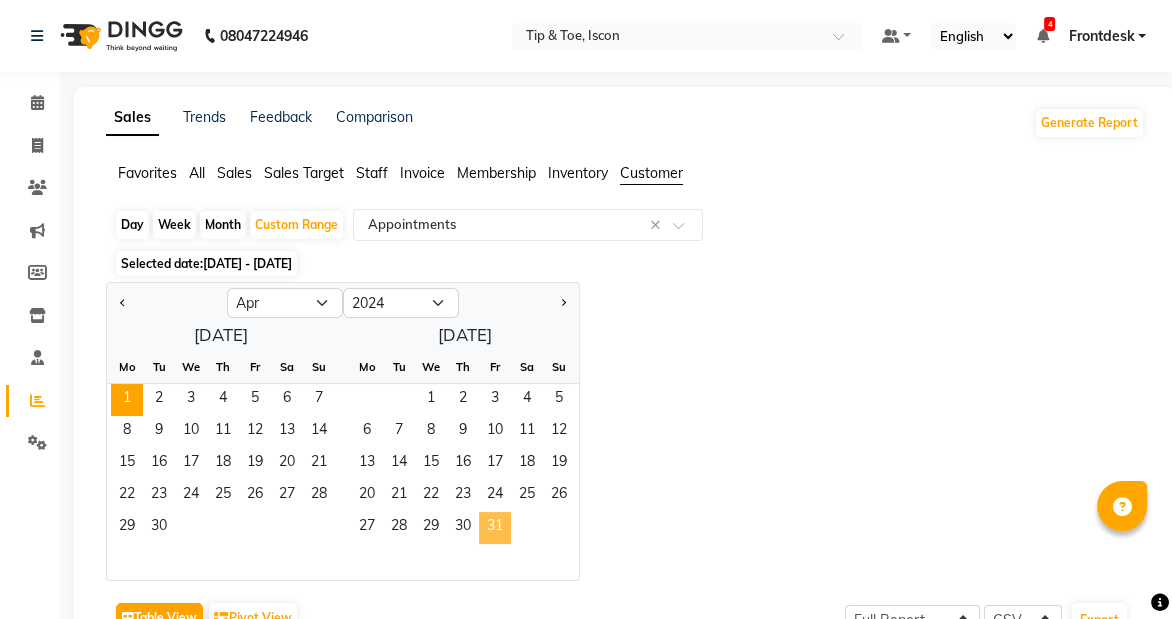 click on "31" 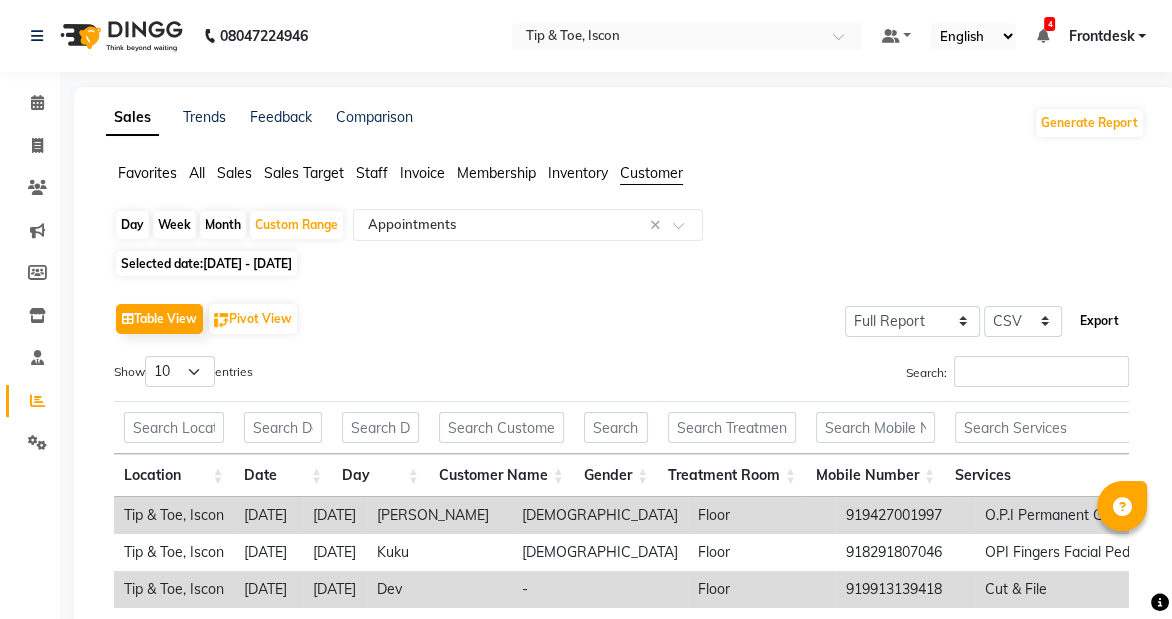 click on "Export" 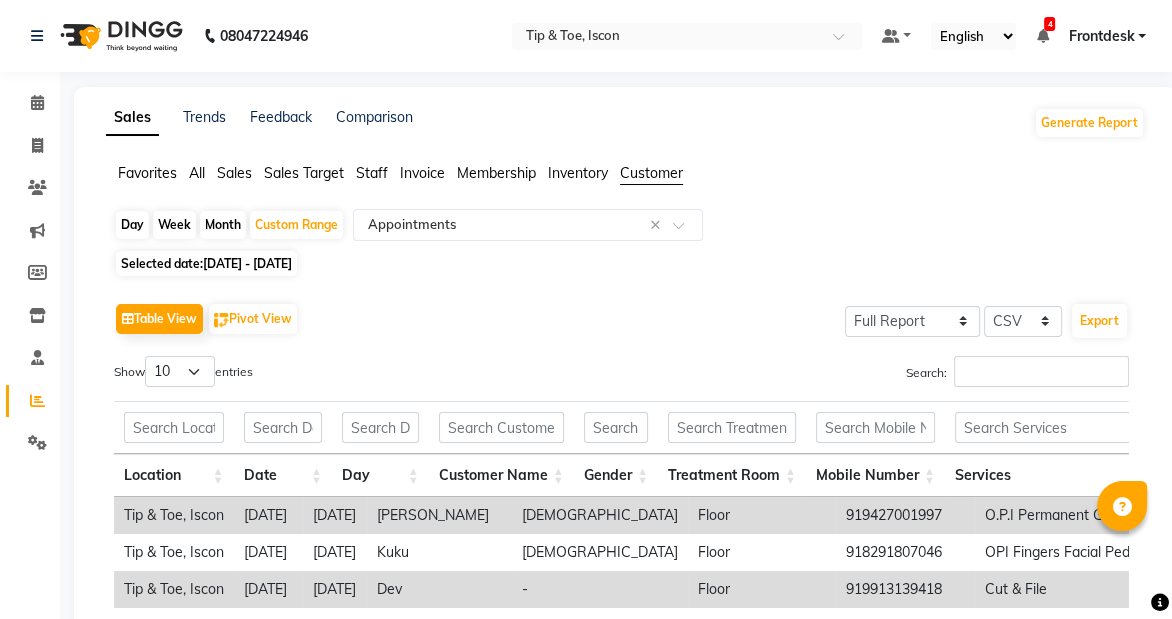 click on "[DATE] - [DATE]" 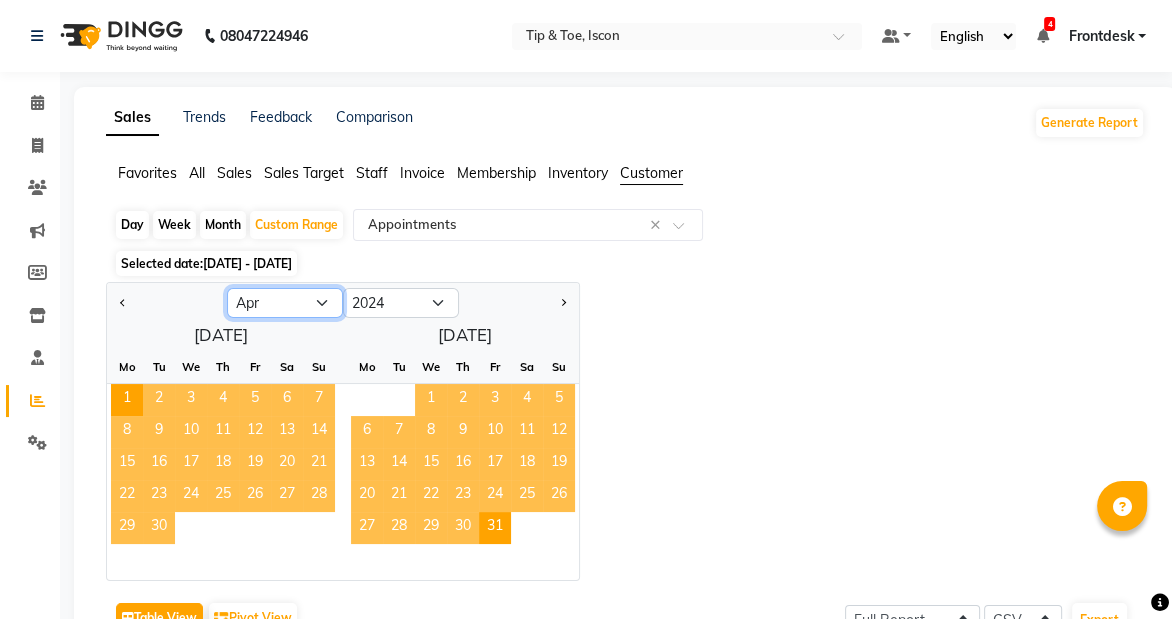 click on "Jan Feb Mar Apr May Jun [DATE] Aug Sep Oct Nov Dec" 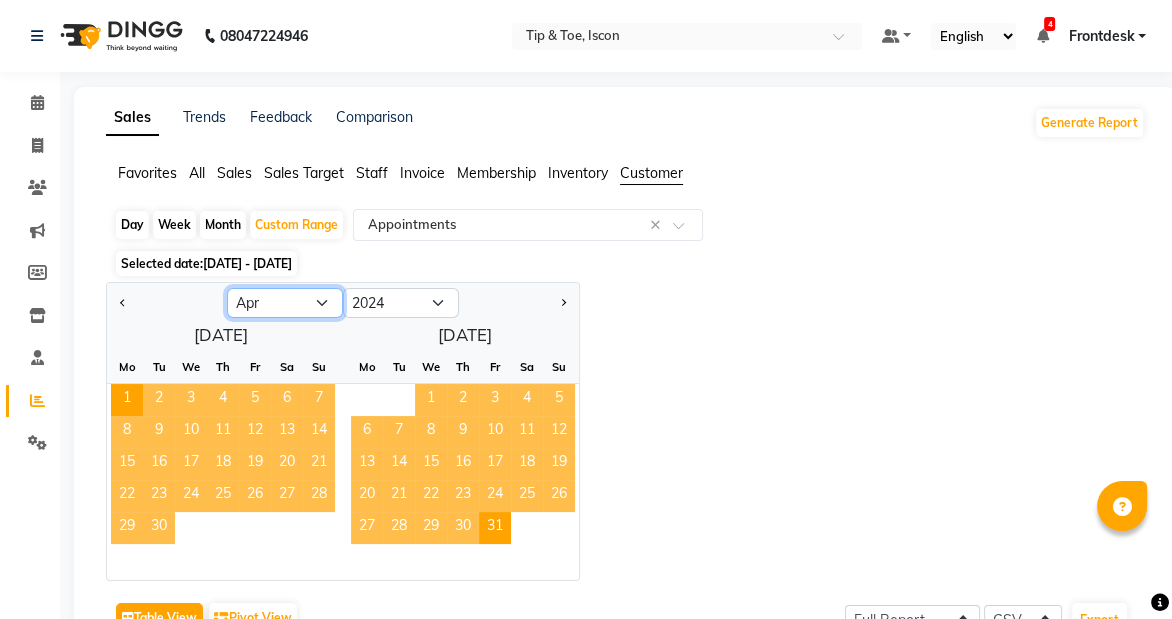 select on "6" 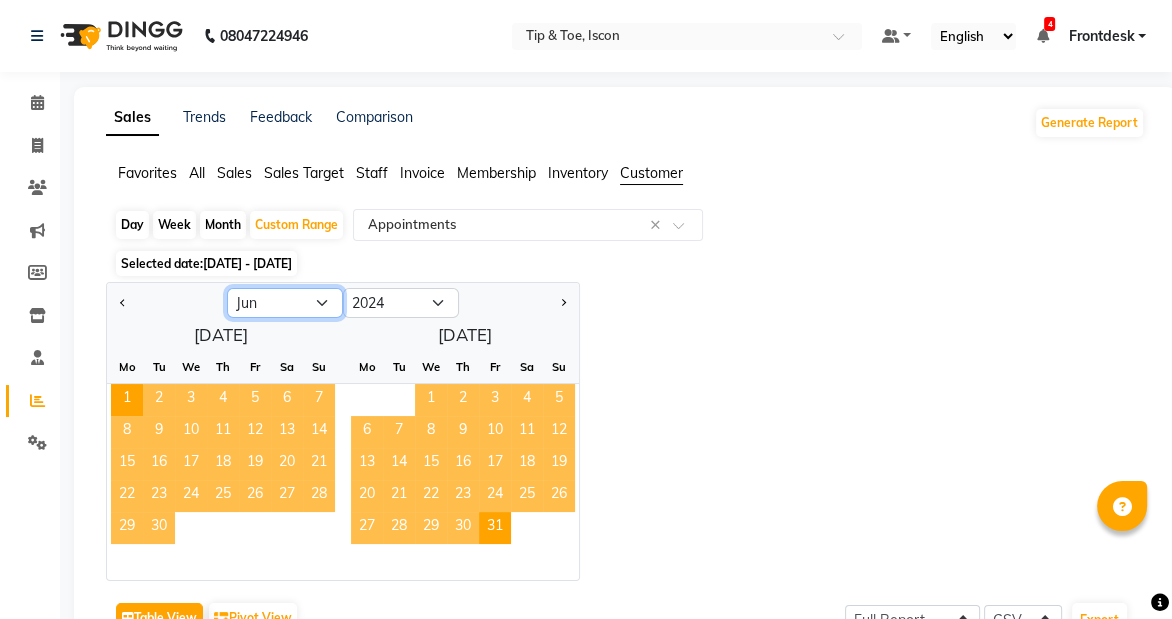 click on "Jan Feb Mar Apr May Jun [DATE] Aug Sep Oct Nov Dec" 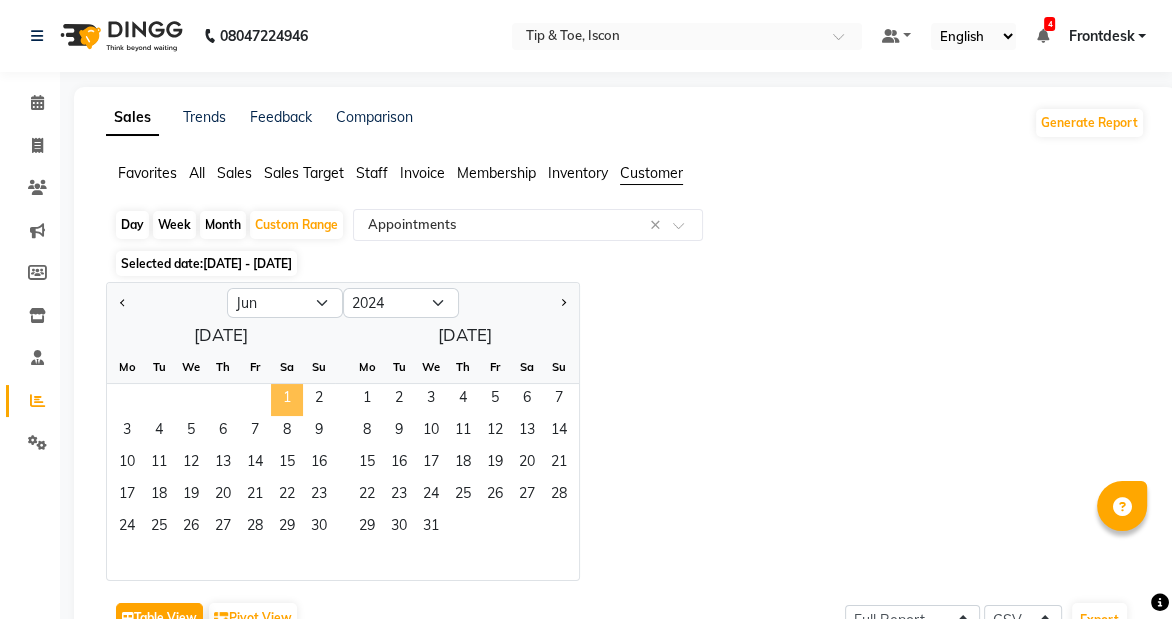 click on "1" 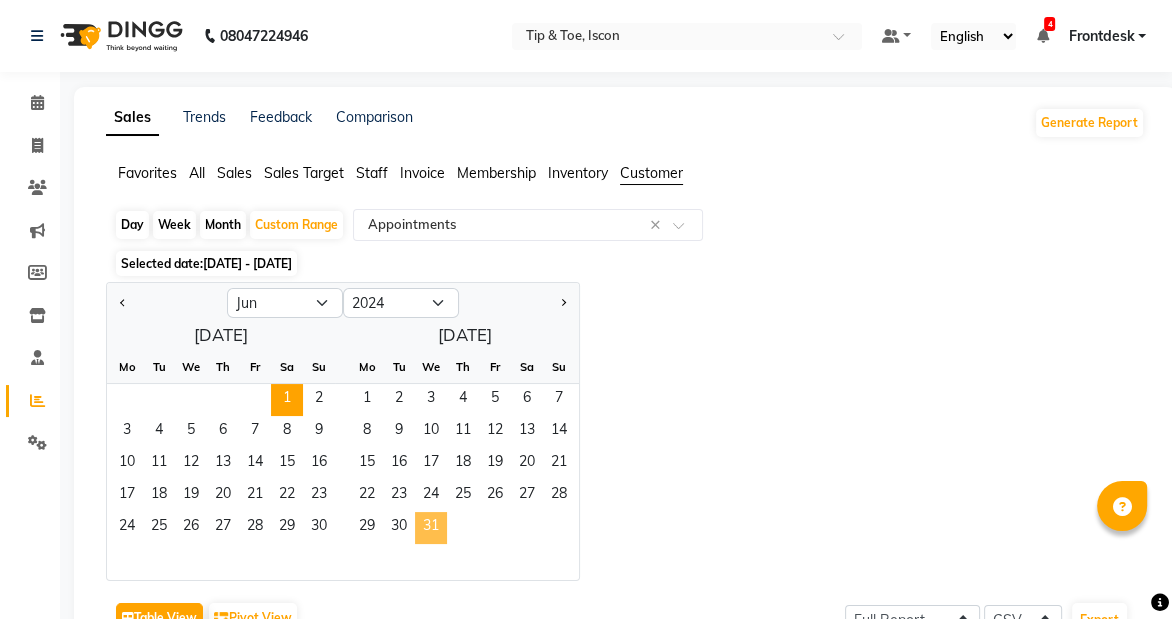 click on "31" 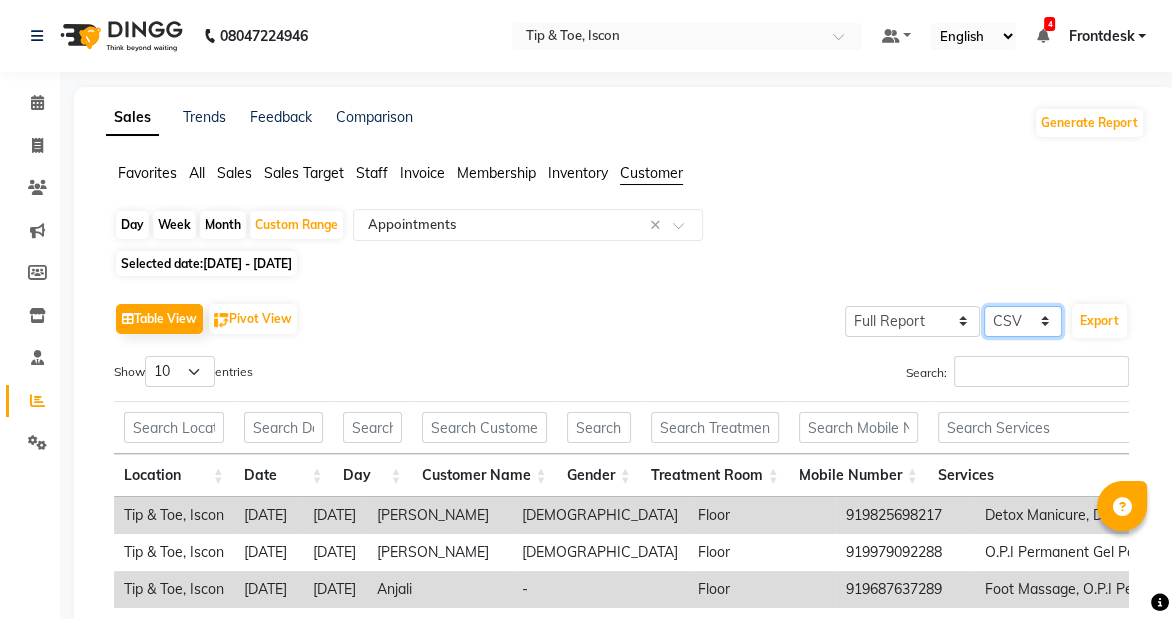 click on "Select CSV PDF" 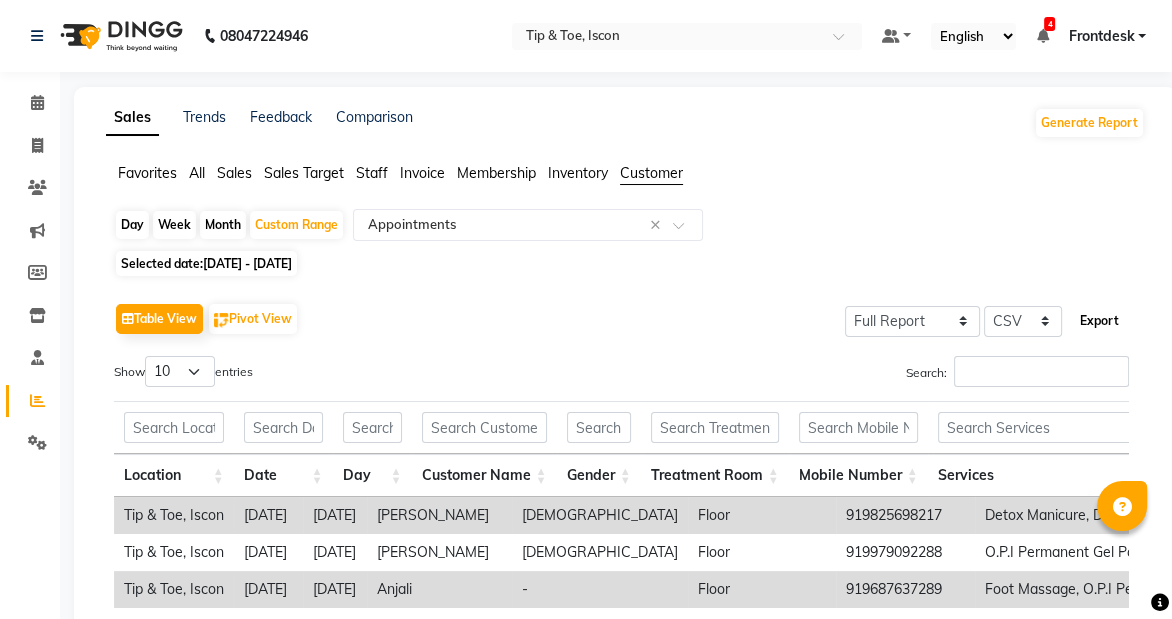 click on "Export" 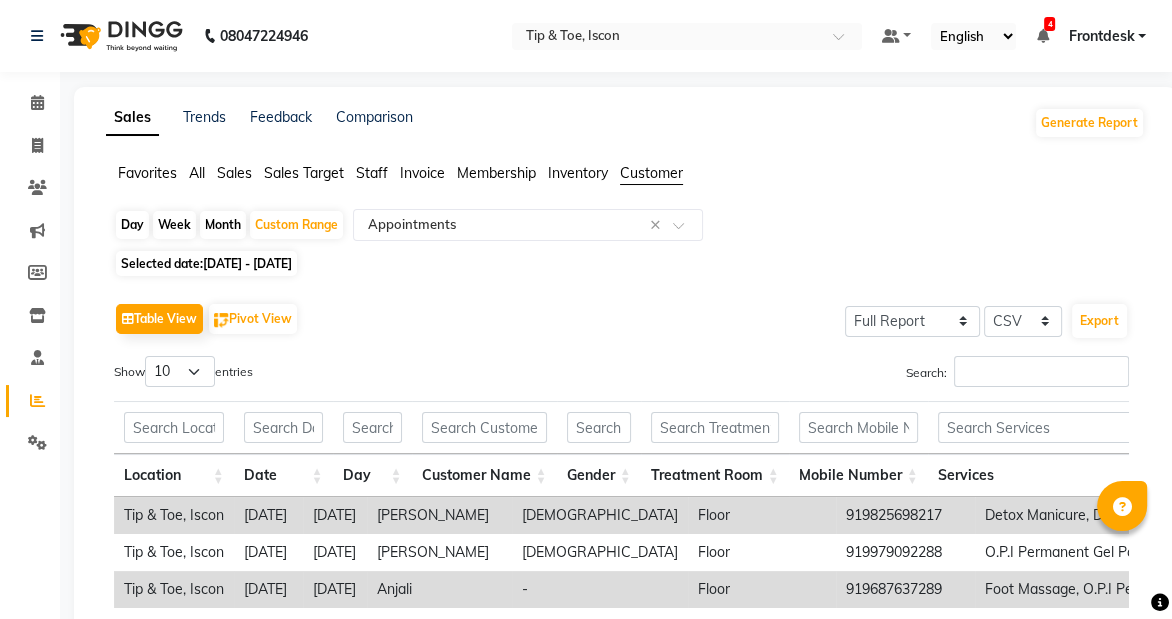 click on "[DATE] - [DATE]" 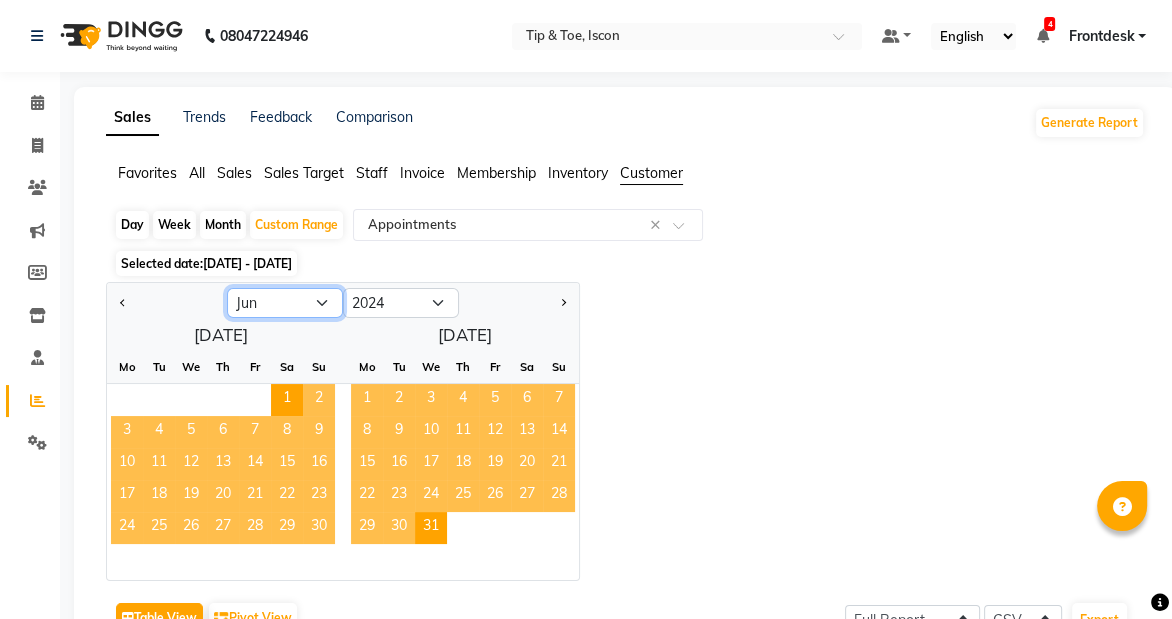 click on "Jan Feb Mar Apr May Jun [DATE] Aug Sep Oct Nov Dec" 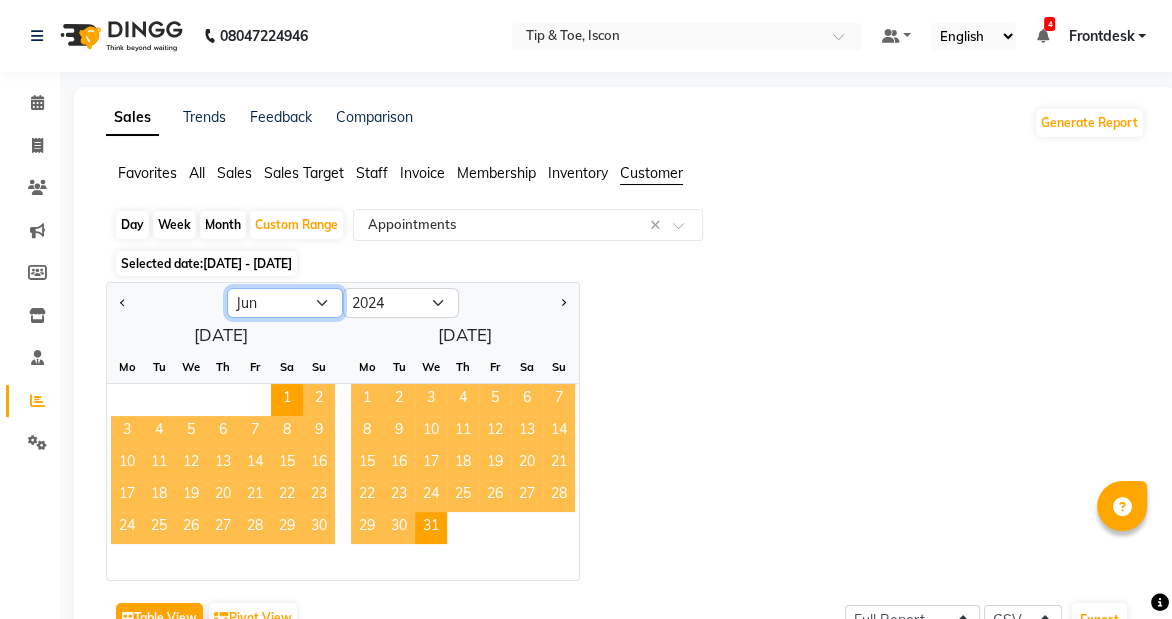 select on "8" 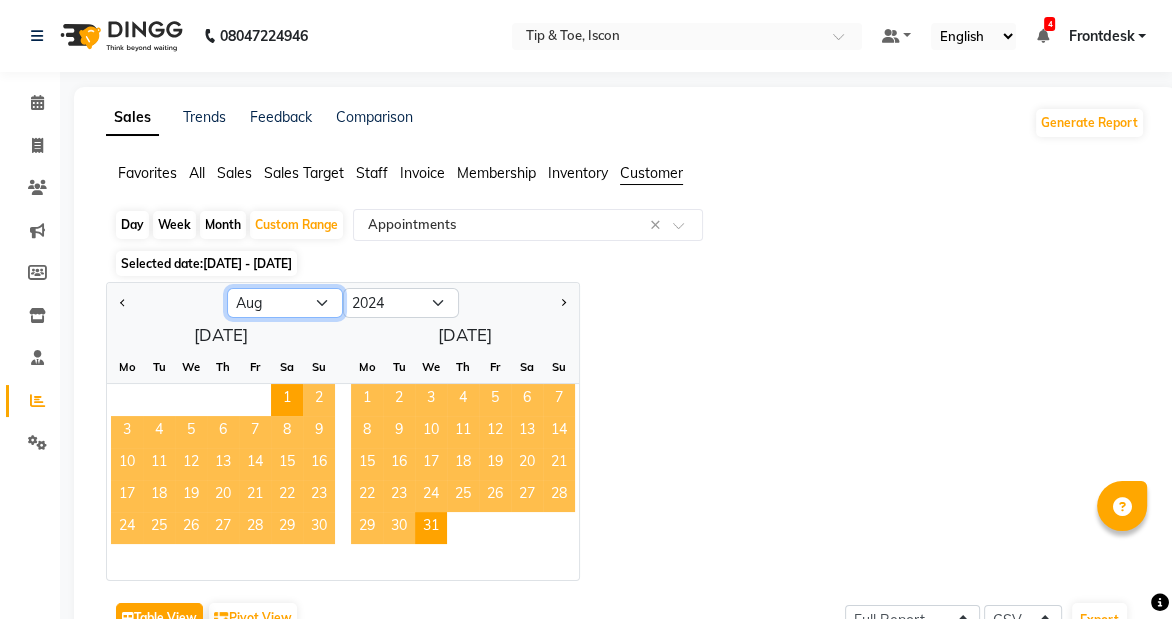 click on "Jan Feb Mar Apr May Jun [DATE] Aug Sep Oct Nov Dec" 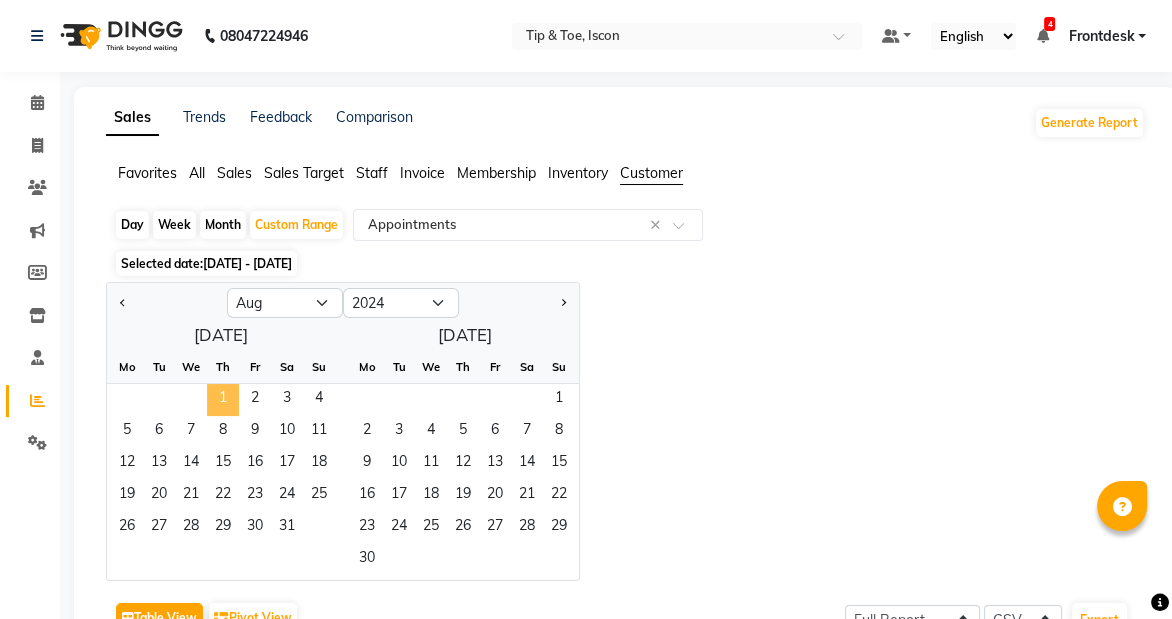 click on "1" 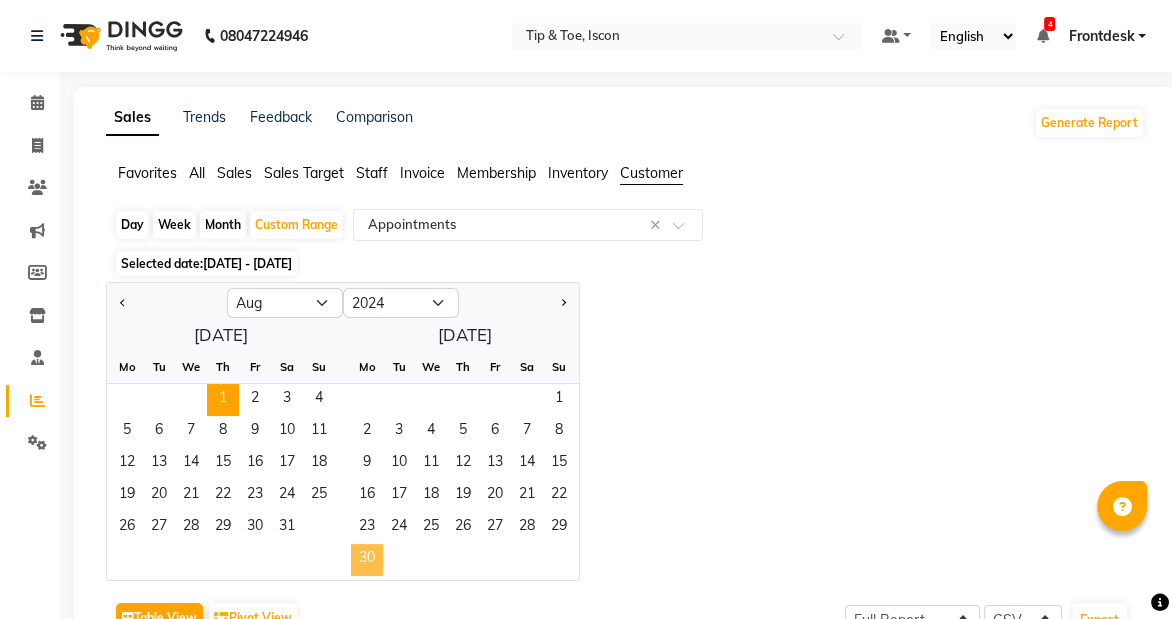 click on "30" 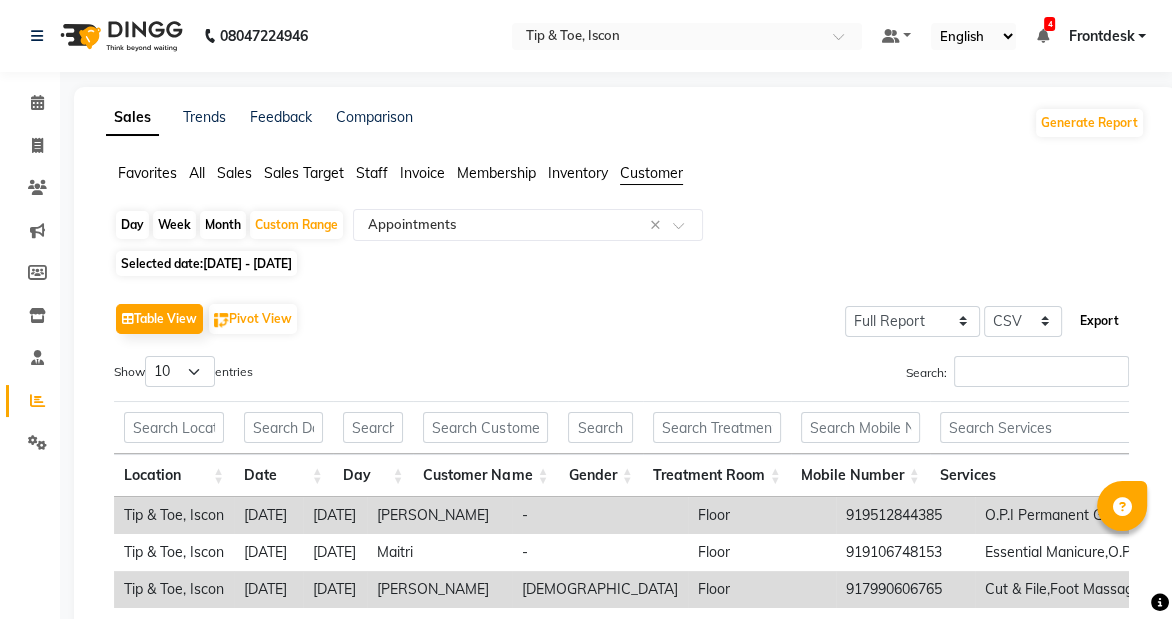 click on "Export" 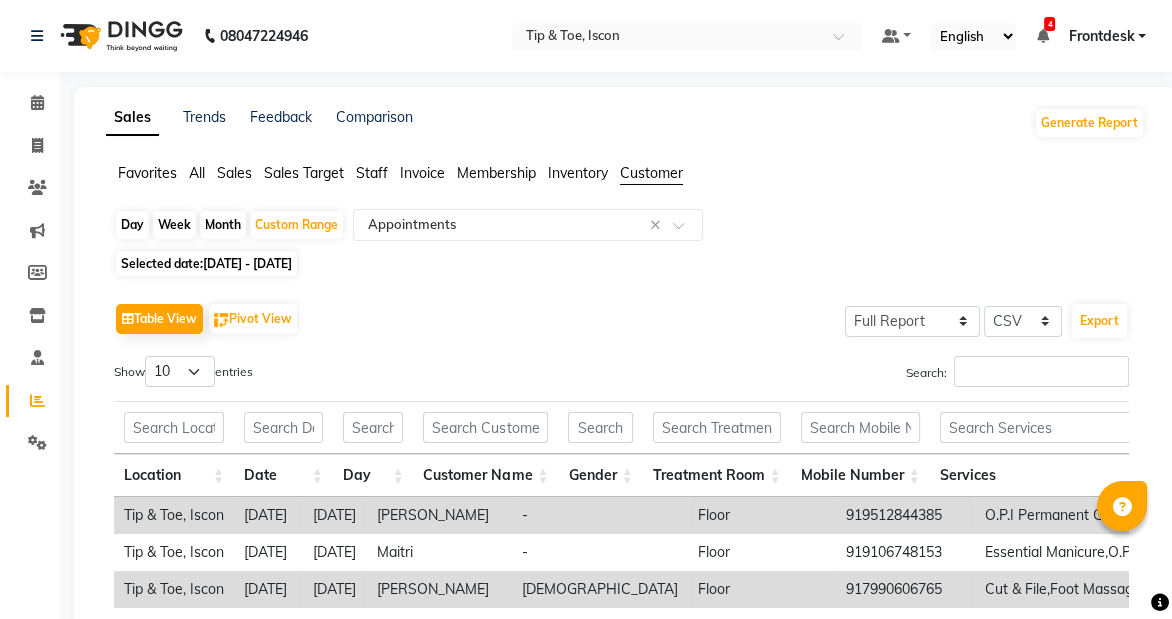 click on "Day   Week   Month   Custom Range  Select Report Type × Appointments ×" 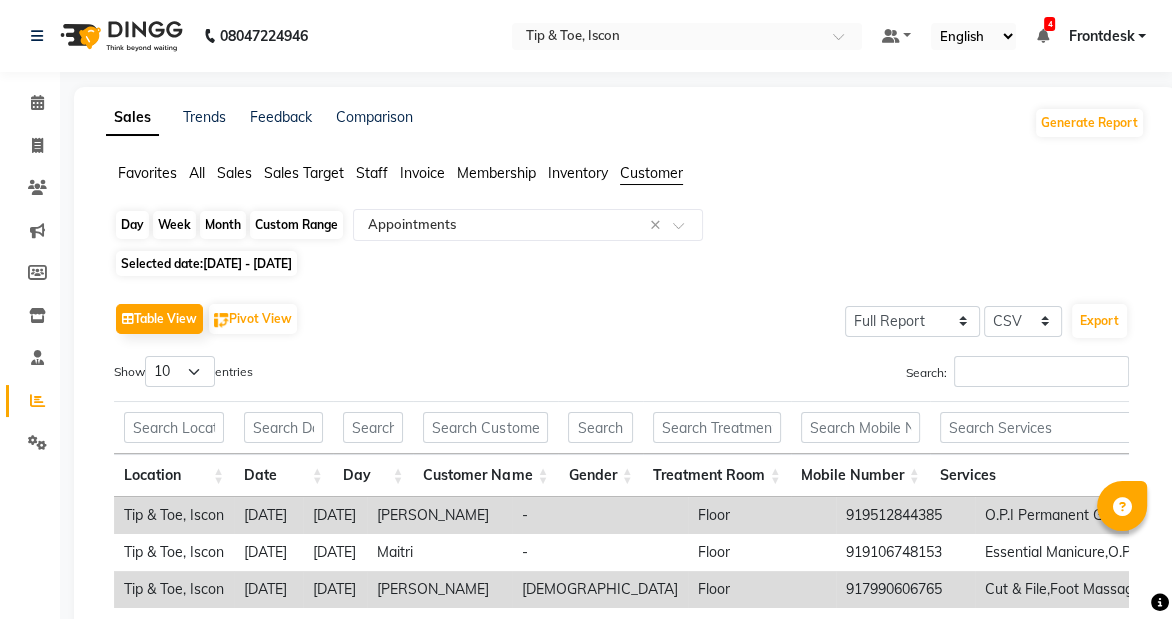 click on "Custom Range" 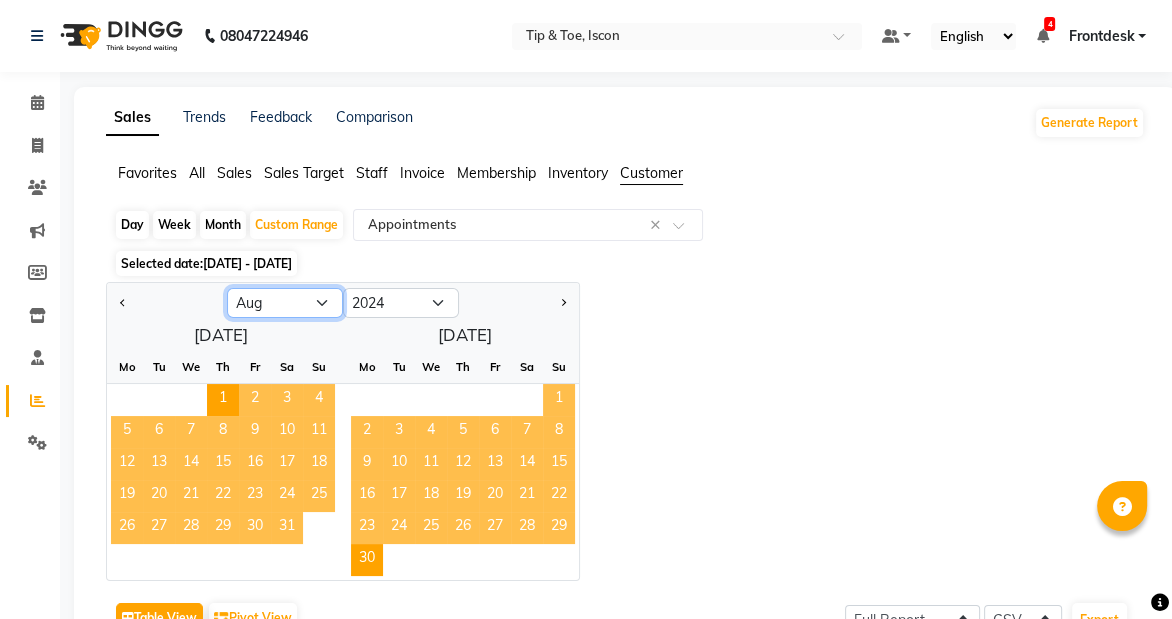 click on "Jan Feb Mar Apr May Jun [DATE] Aug Sep Oct Nov Dec" 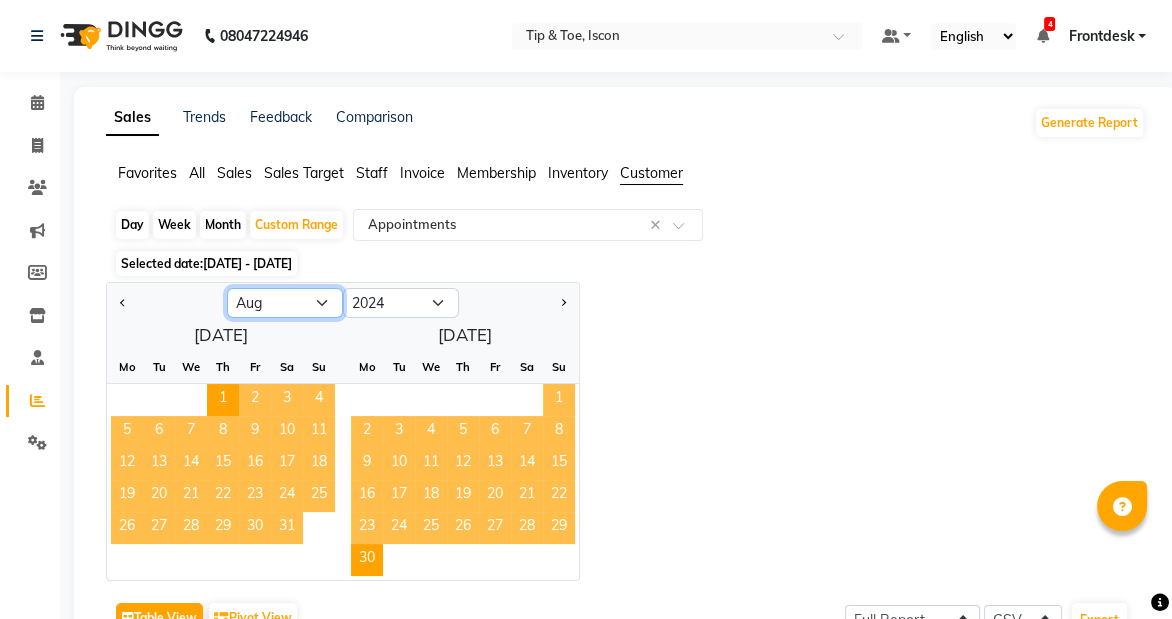 select on "10" 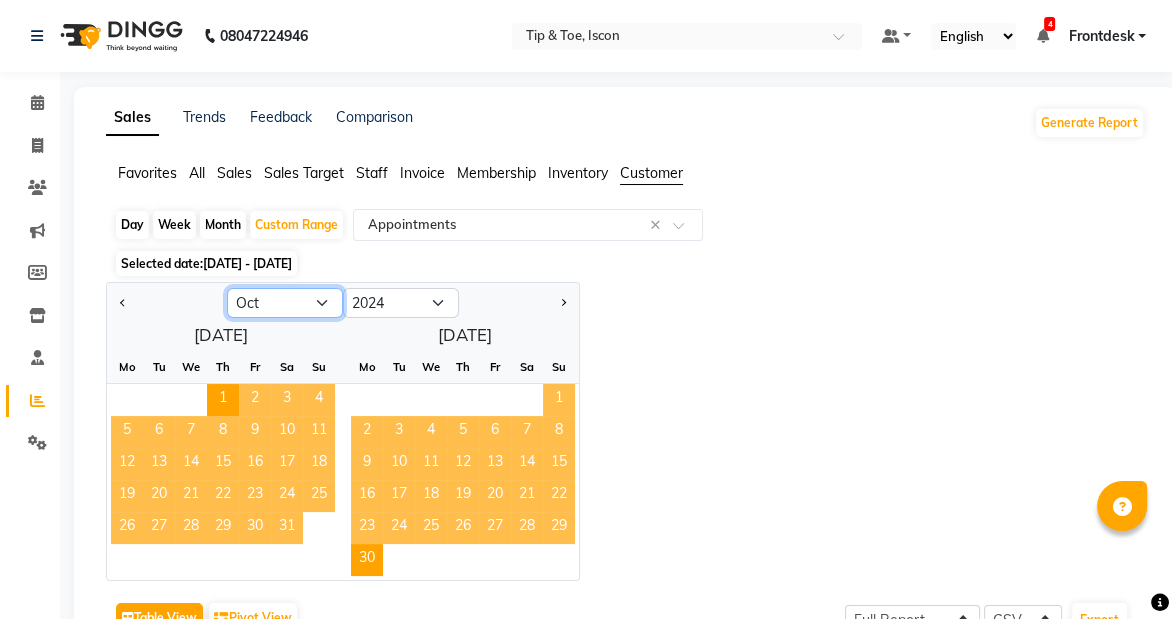 click on "Jan Feb Mar Apr May Jun [DATE] Aug Sep Oct Nov Dec" 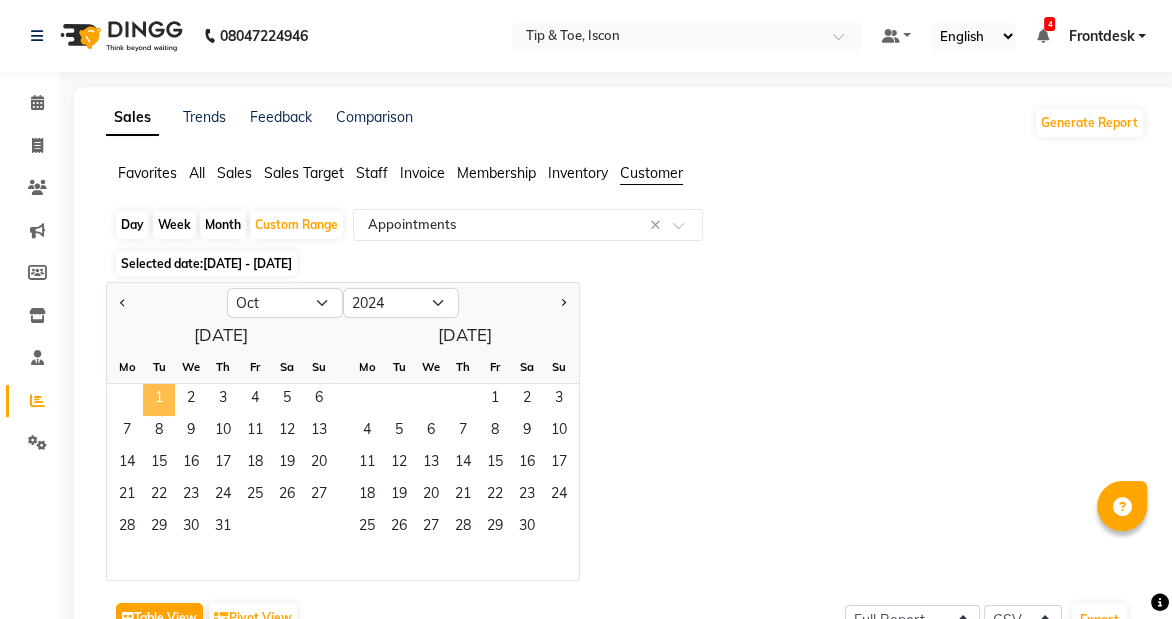 click on "1" 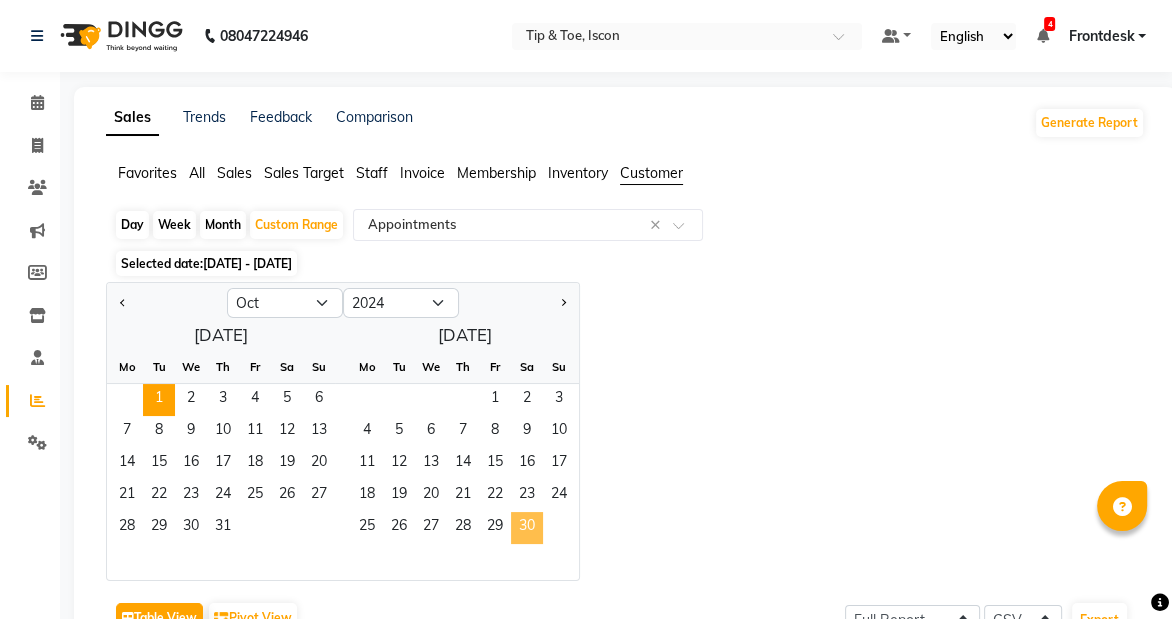 click on "30" 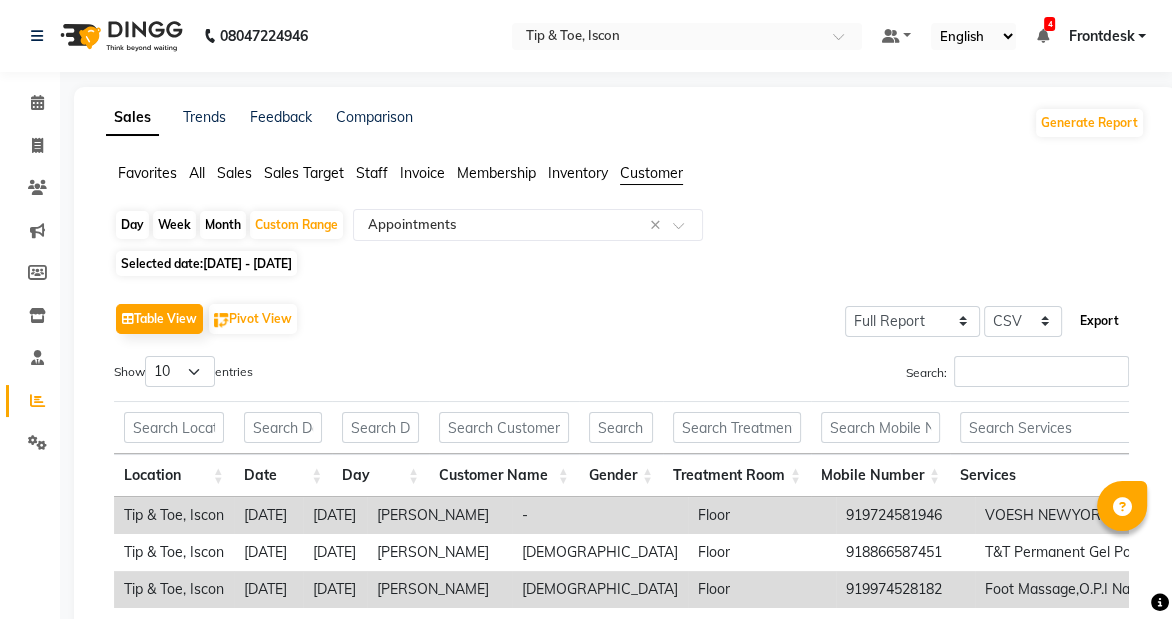 click on "Export" 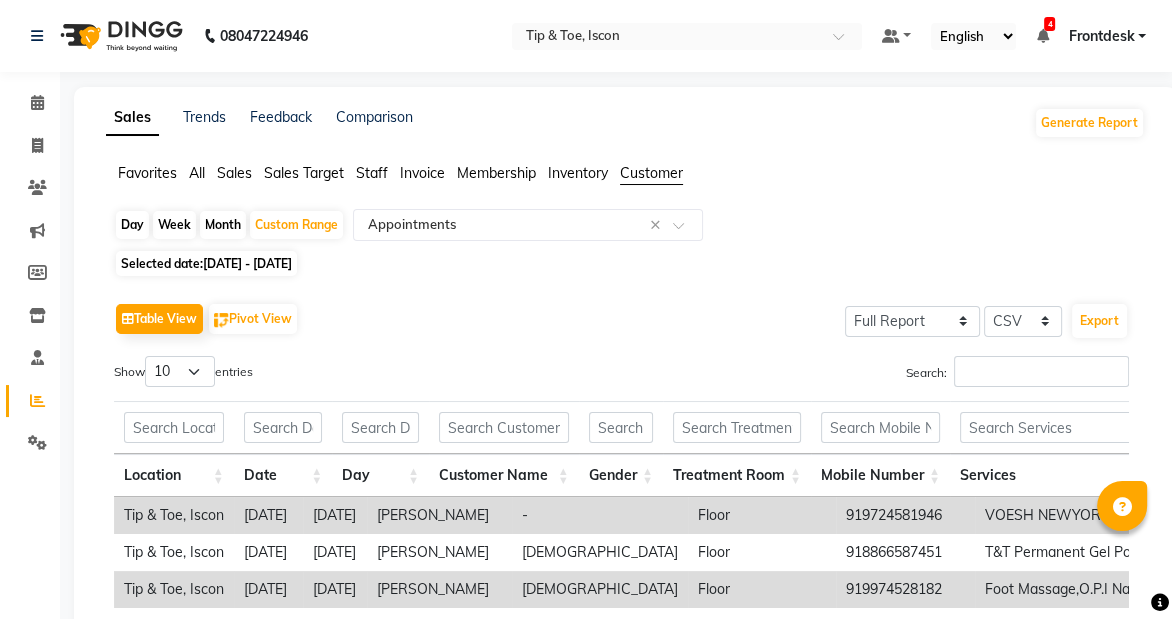click on "[DATE] - [DATE]" 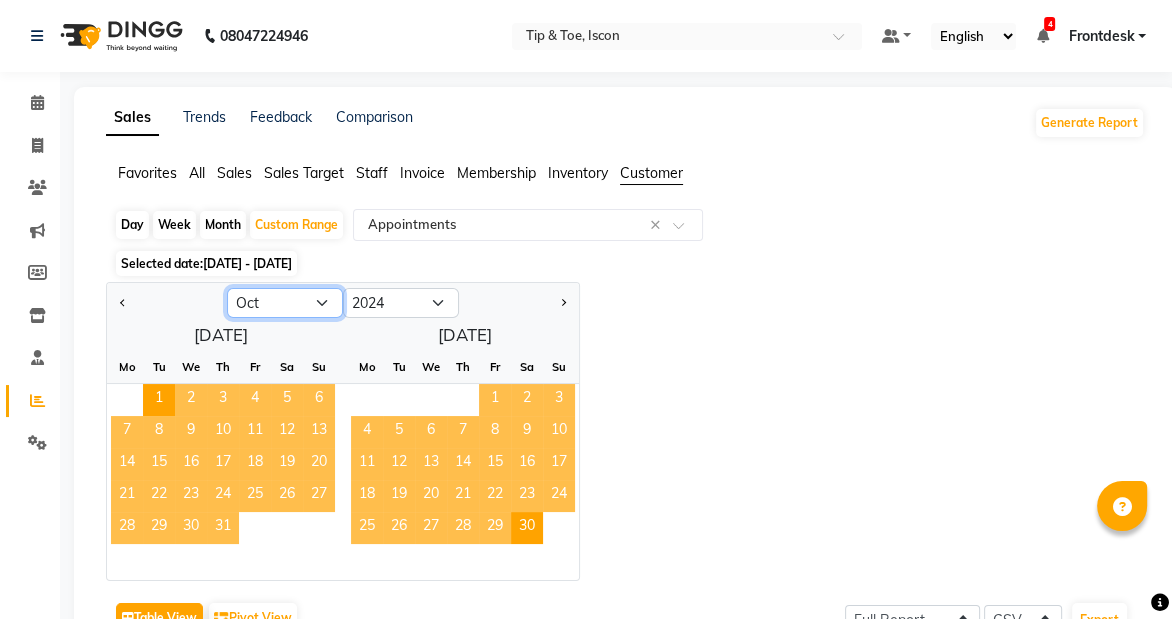click on "Jan Feb Mar Apr May Jun [DATE] Aug Sep Oct Nov Dec" 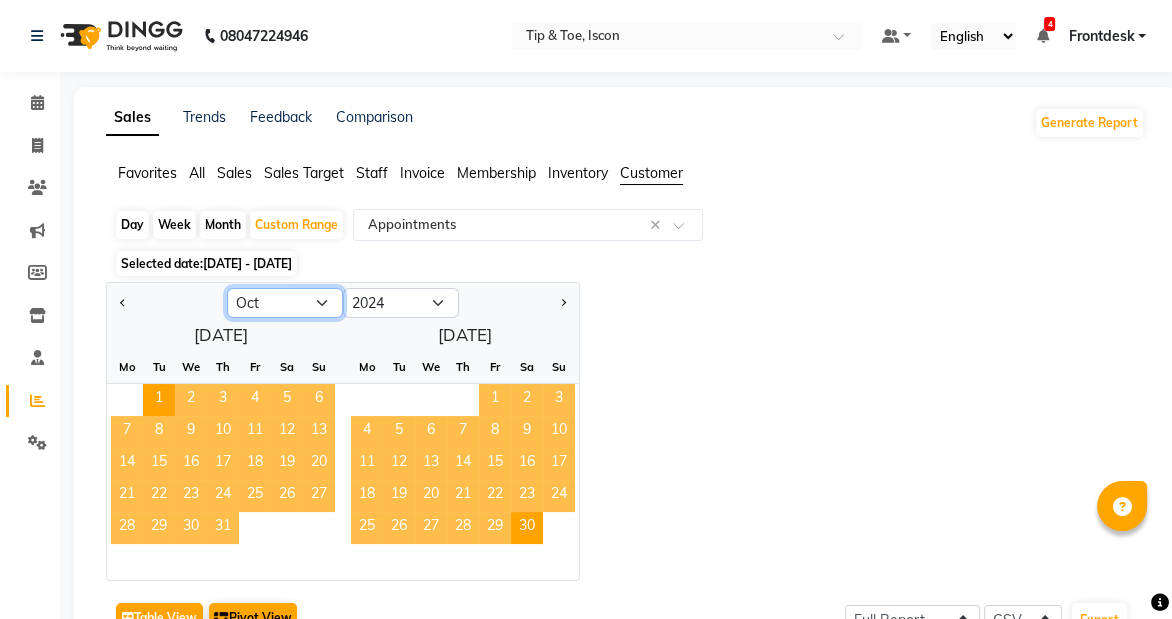 select on "12" 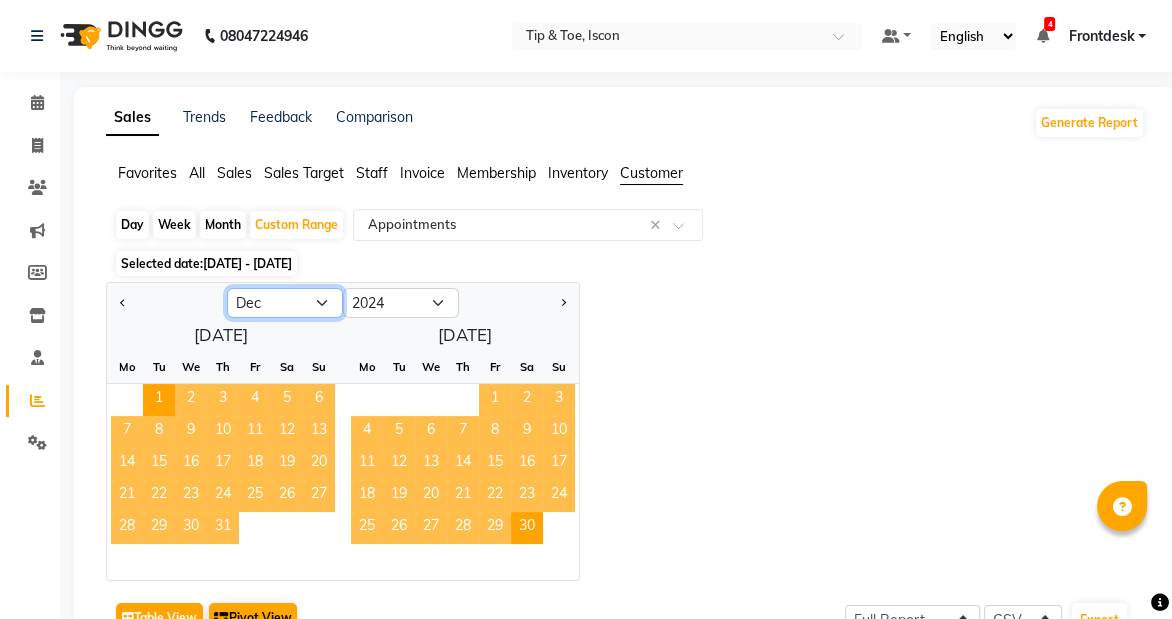 click on "Jan Feb Mar Apr May Jun [DATE] Aug Sep Oct Nov Dec" 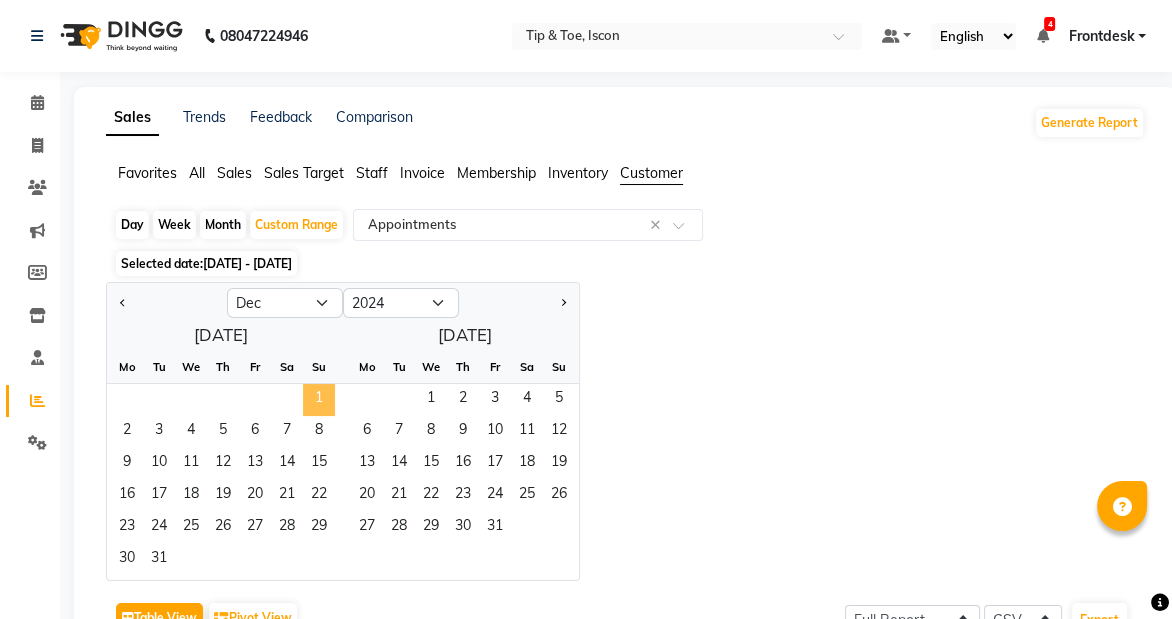 click on "1" 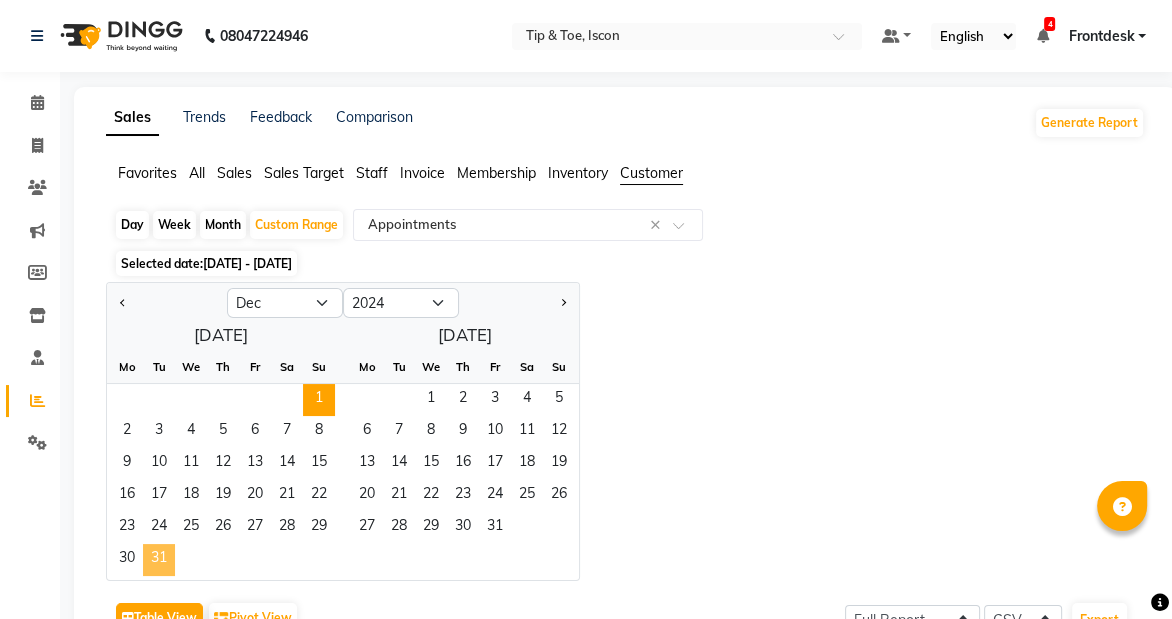 click on "31" 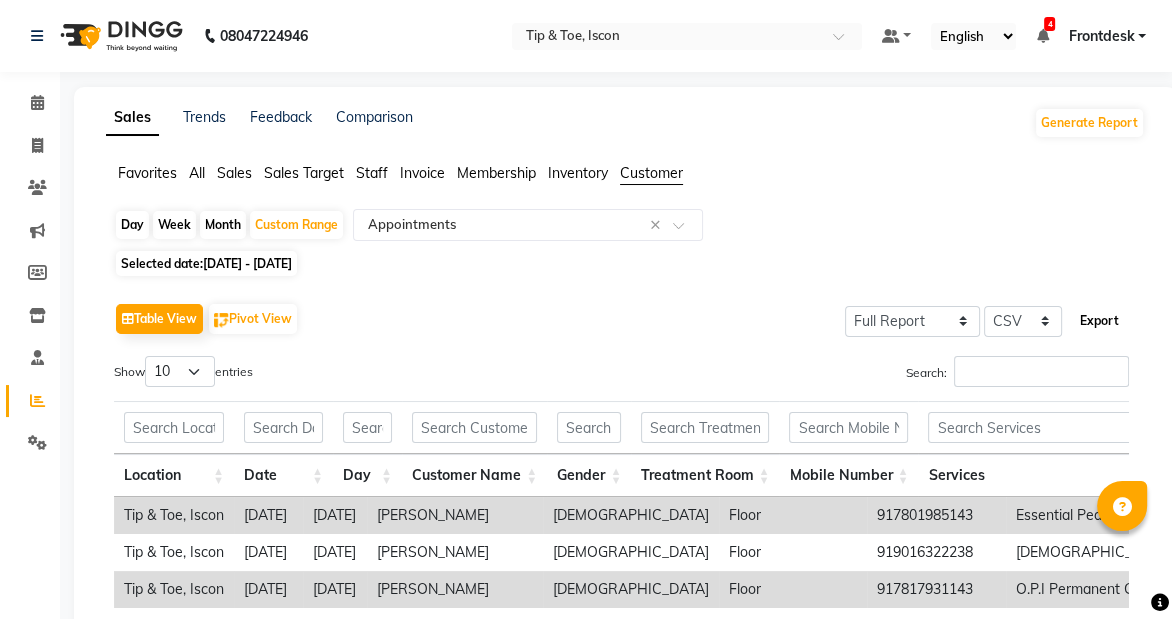 click on "Export" 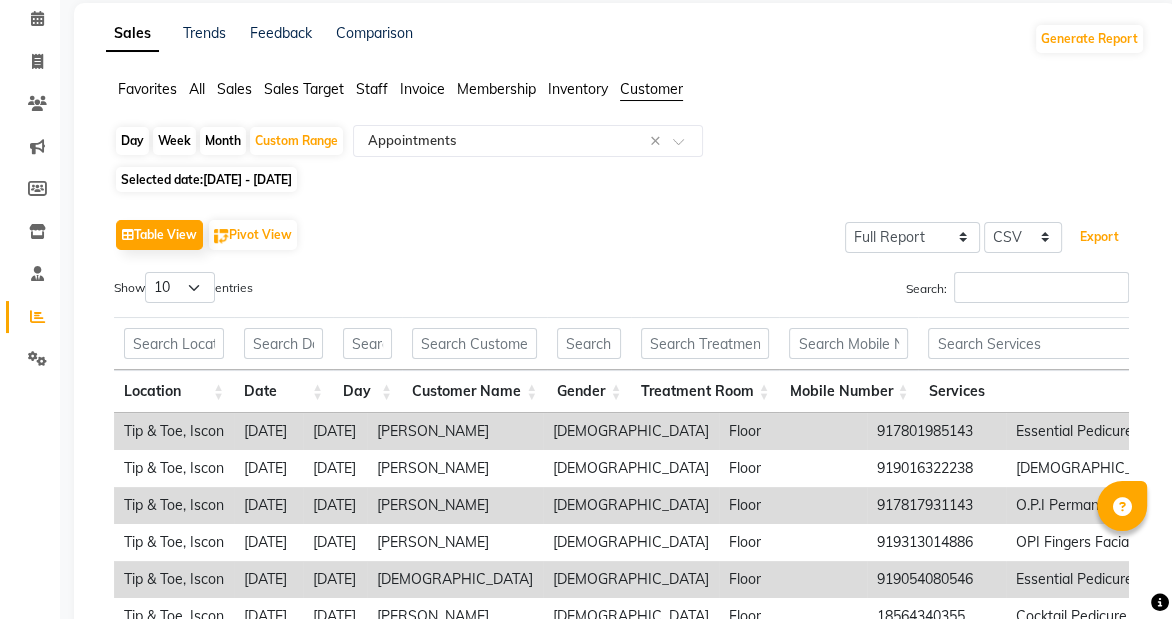scroll, scrollTop: 0, scrollLeft: 0, axis: both 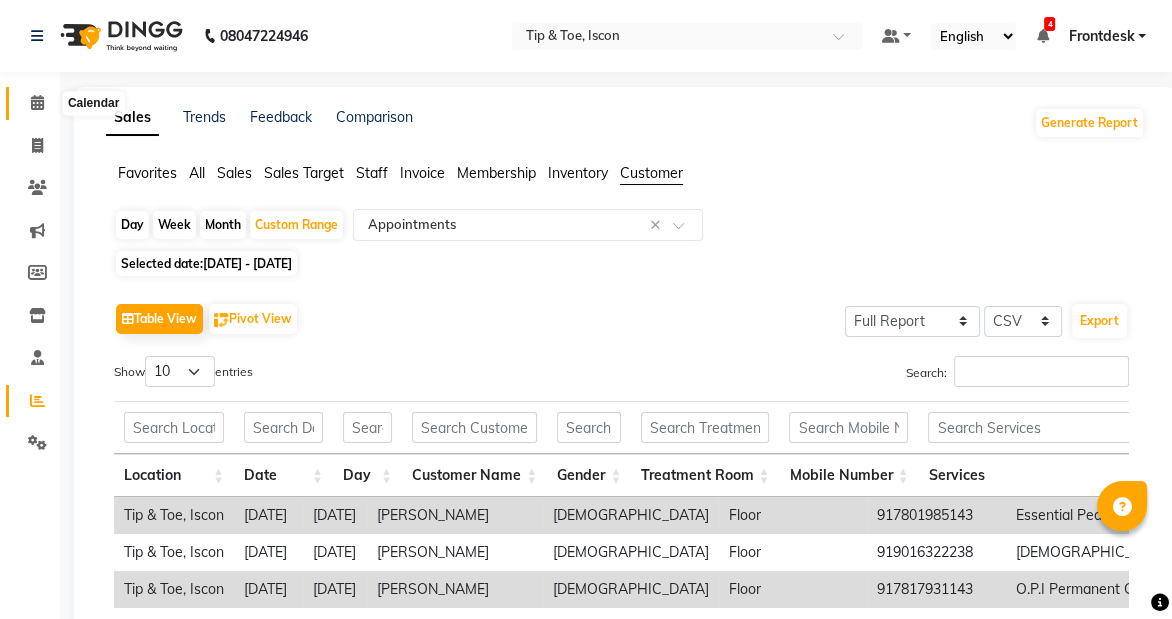 click 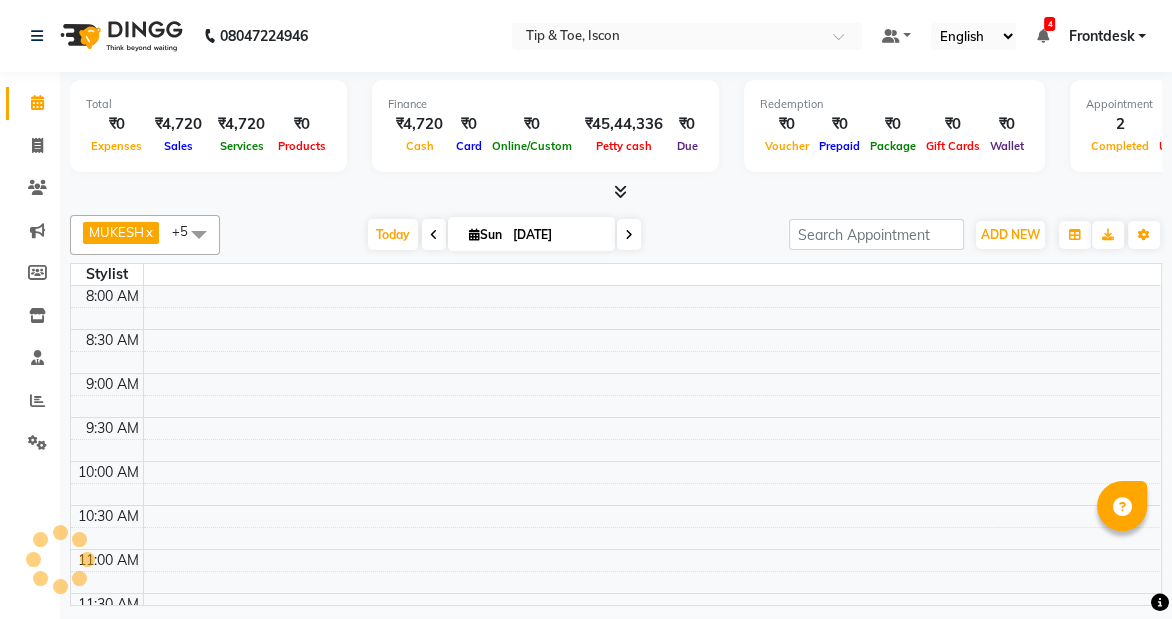 scroll, scrollTop: 701, scrollLeft: 0, axis: vertical 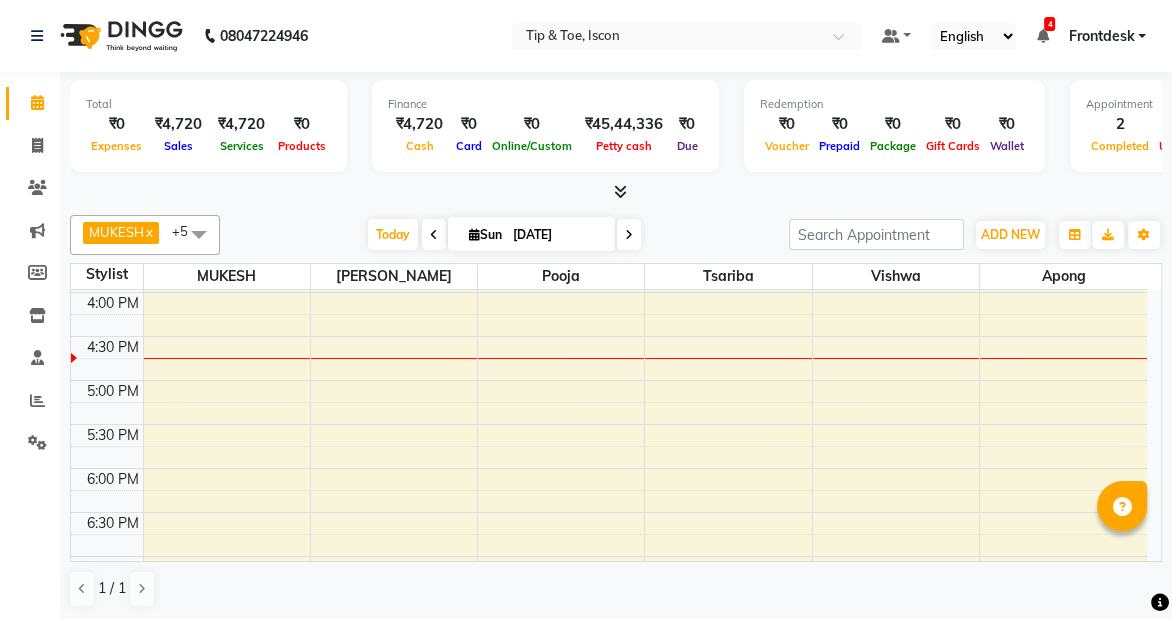 click on "8:00 AM 8:30 AM 9:00 AM 9:30 AM 10:00 AM 10:30 AM 11:00 AM 11:30 AM 12:00 PM 12:30 PM 1:00 PM 1:30 PM 2:00 PM 2:30 PM 3:00 PM 3:30 PM 4:00 PM 4:30 PM 5:00 PM 5:30 PM 6:00 PM 6:30 PM 7:00 PM 7:30 PM 8:00 PM 8:30 PM     [PERSON_NAME], TK01, 11:00 AM-11:45 AM, [GEOGRAPHIC_DATA][PERSON_NAME], TK01, 11:45 AM-12:30 PM, [GEOGRAPHIC_DATA]" at bounding box center [609, 160] 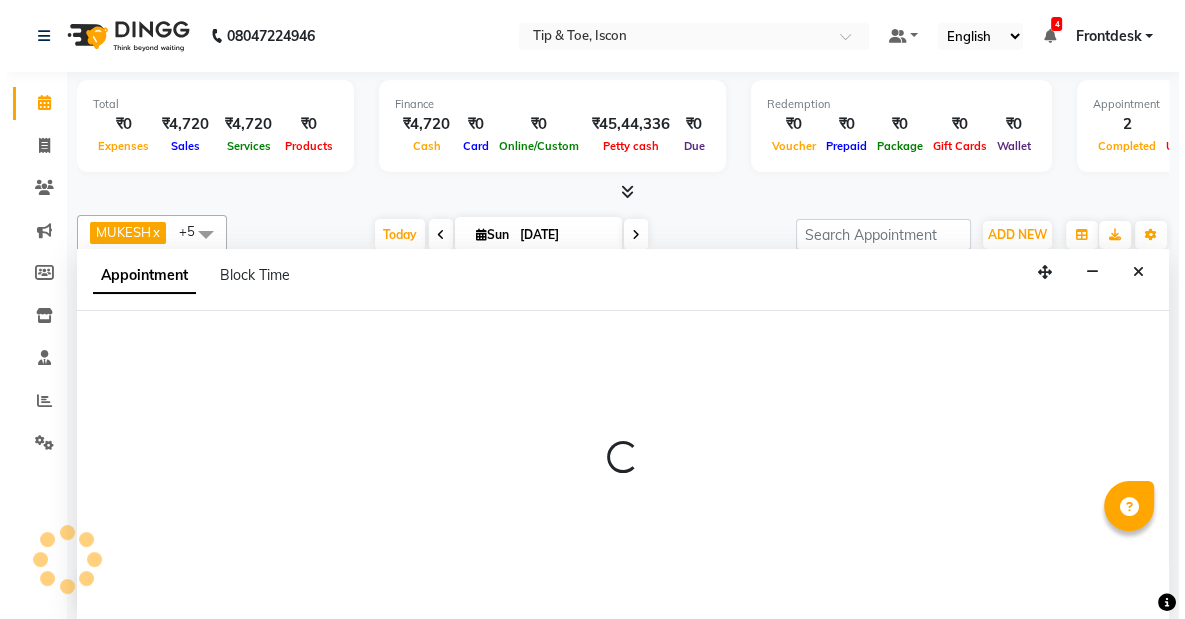 scroll, scrollTop: 0, scrollLeft: 0, axis: both 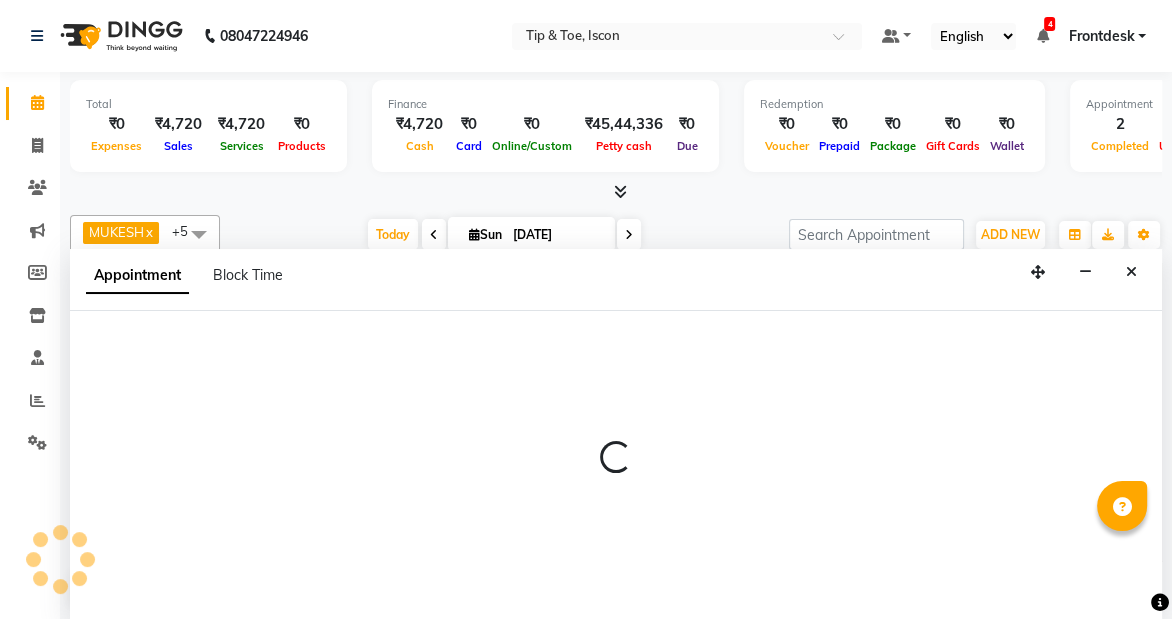 select on "42686" 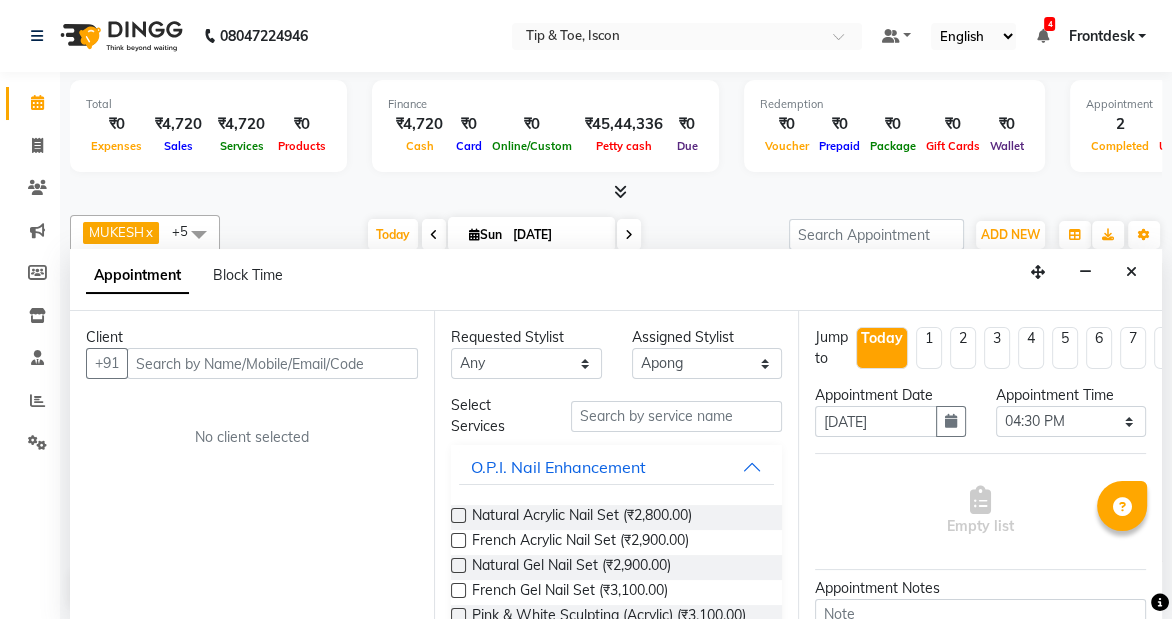 click at bounding box center [272, 363] 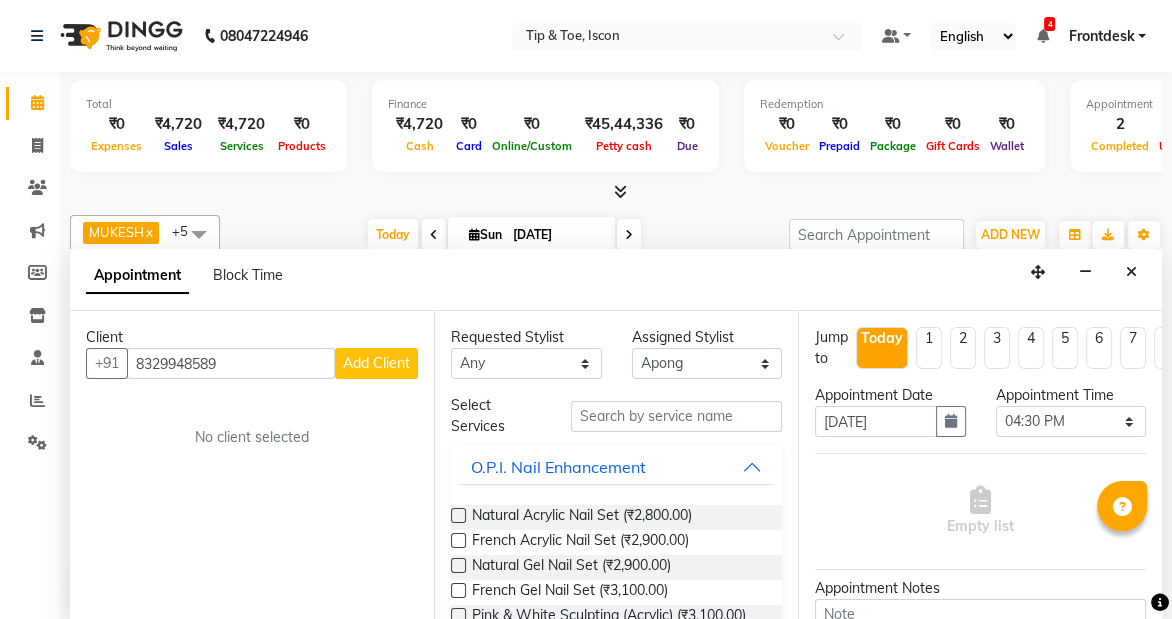 type on "8329948589" 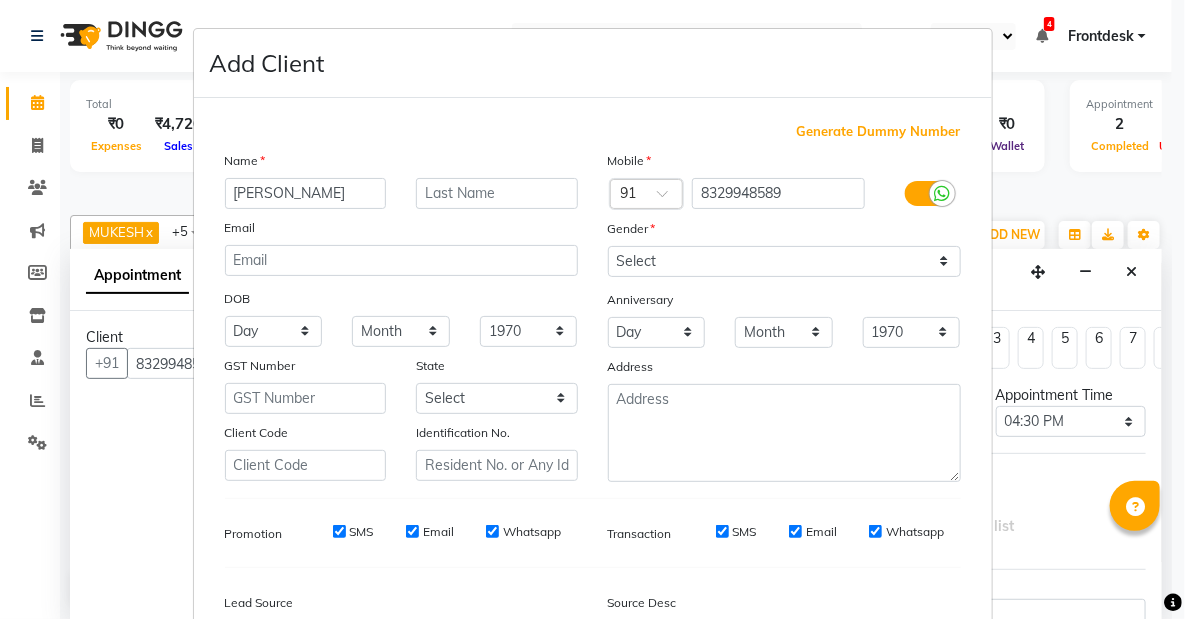 type on "[PERSON_NAME]" 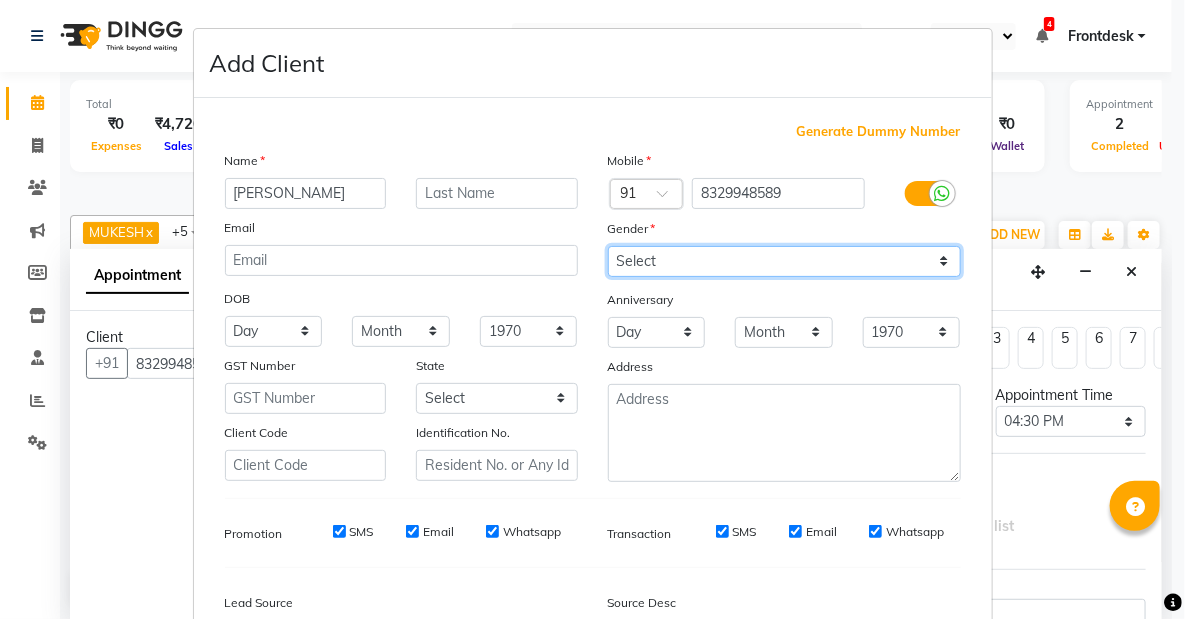 click on "Select [DEMOGRAPHIC_DATA] [DEMOGRAPHIC_DATA] Other Prefer Not To Say" at bounding box center (784, 261) 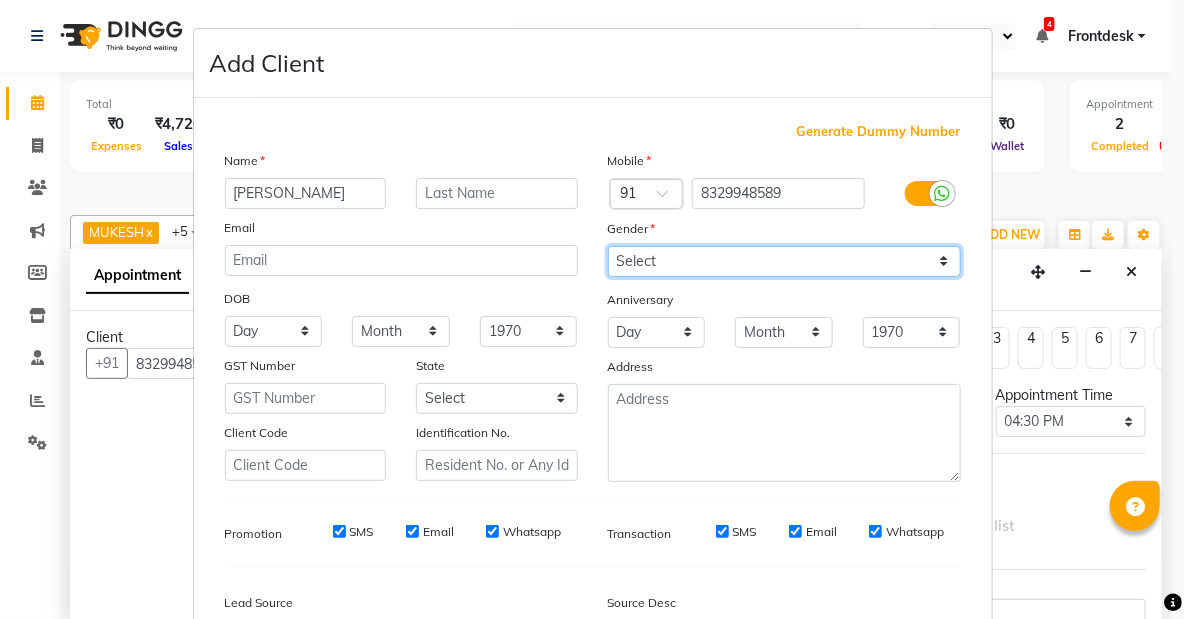 select on "[DEMOGRAPHIC_DATA]" 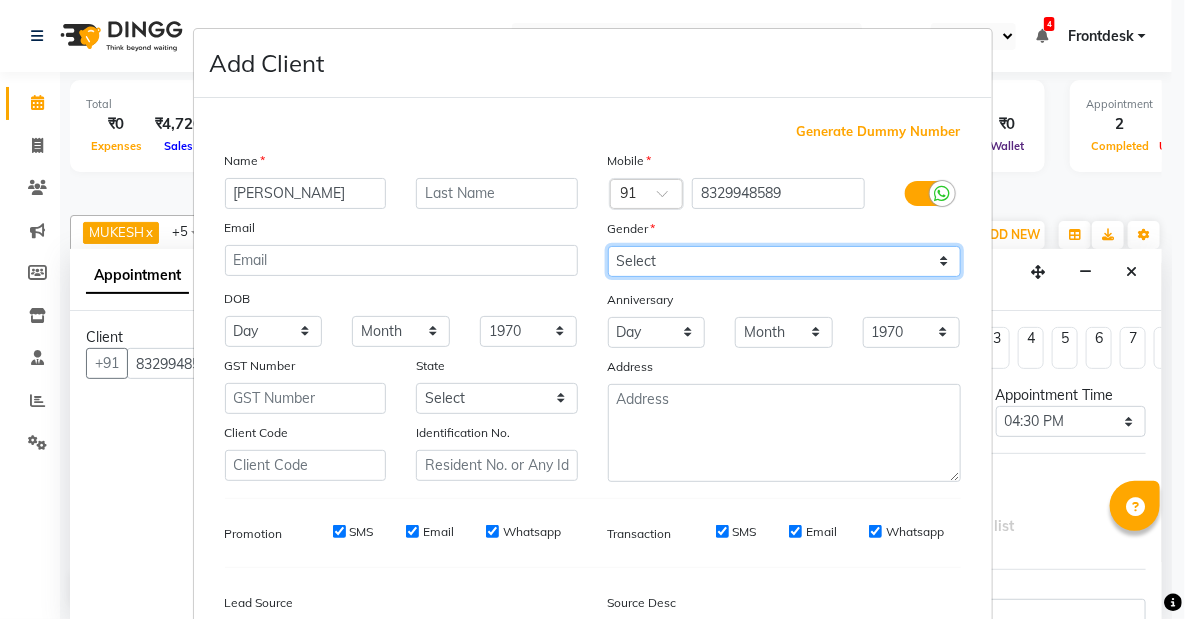 click on "Select [DEMOGRAPHIC_DATA] [DEMOGRAPHIC_DATA] Other Prefer Not To Say" at bounding box center [784, 261] 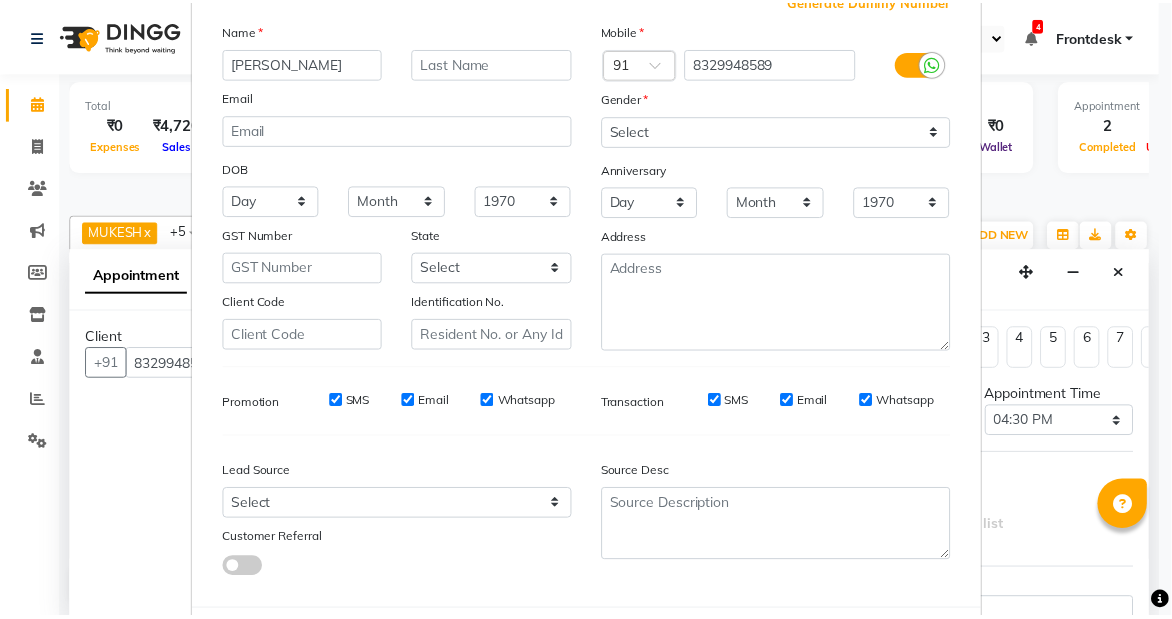 scroll, scrollTop: 234, scrollLeft: 0, axis: vertical 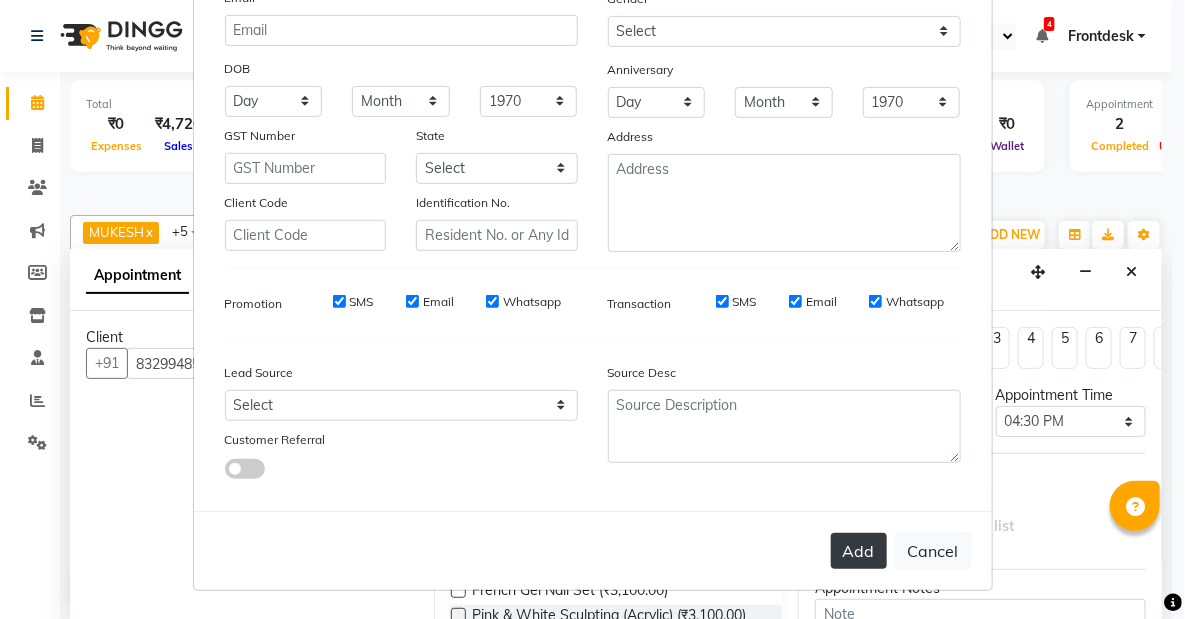 click on "Add" at bounding box center [859, 551] 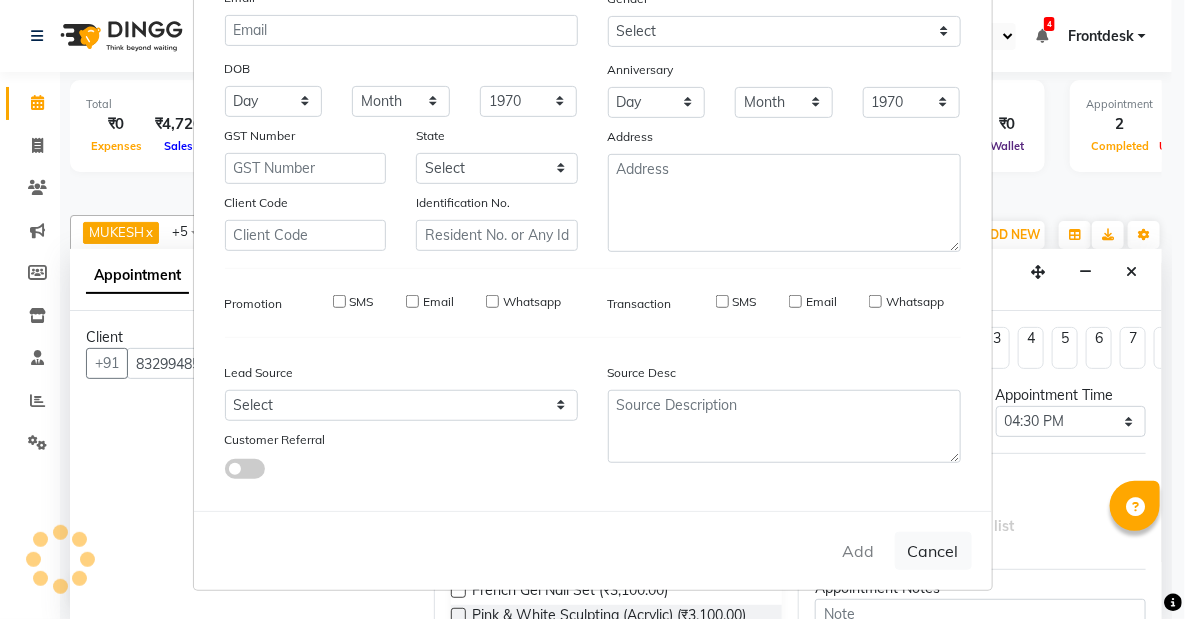 type 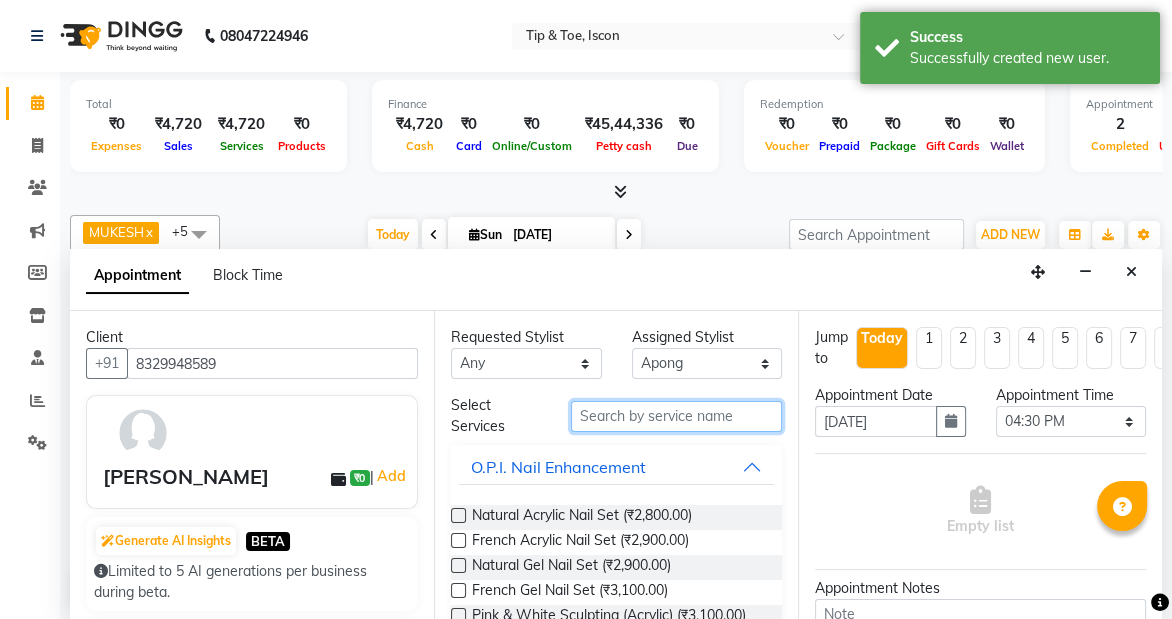 click at bounding box center [676, 416] 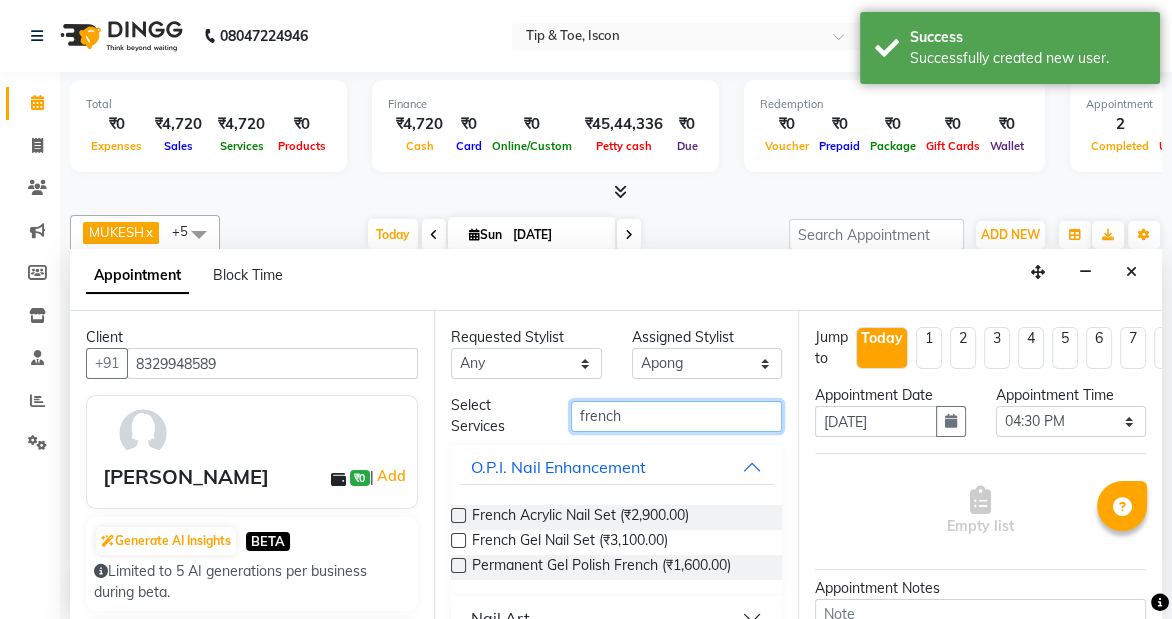 type on "french" 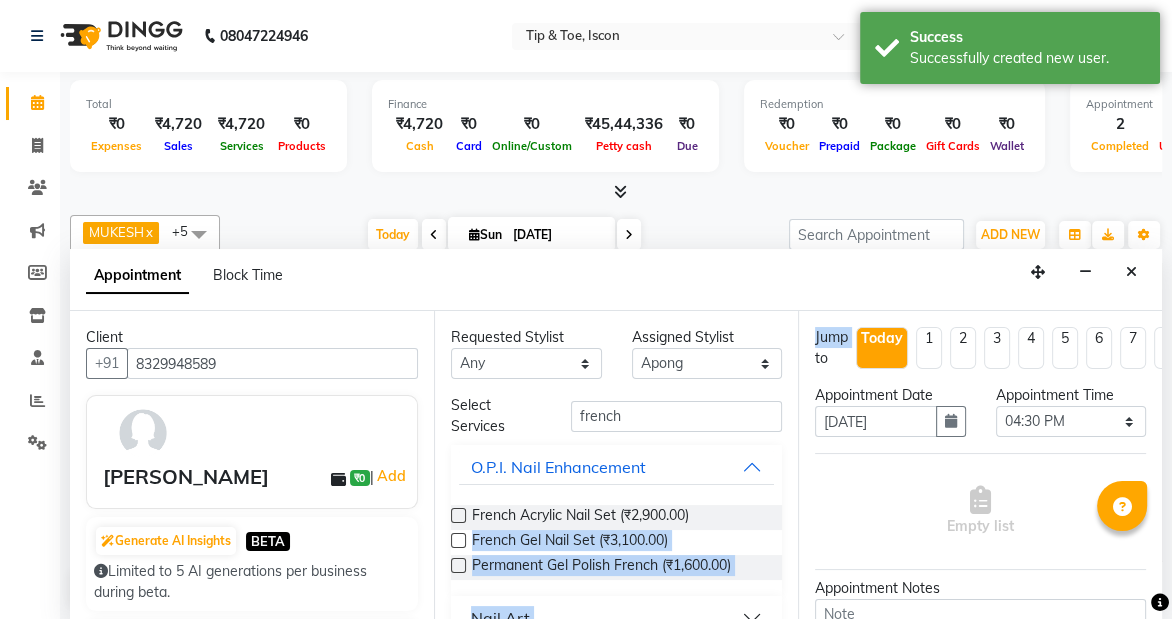 drag, startPoint x: 797, startPoint y: 378, endPoint x: 786, endPoint y: 490, distance: 112.53888 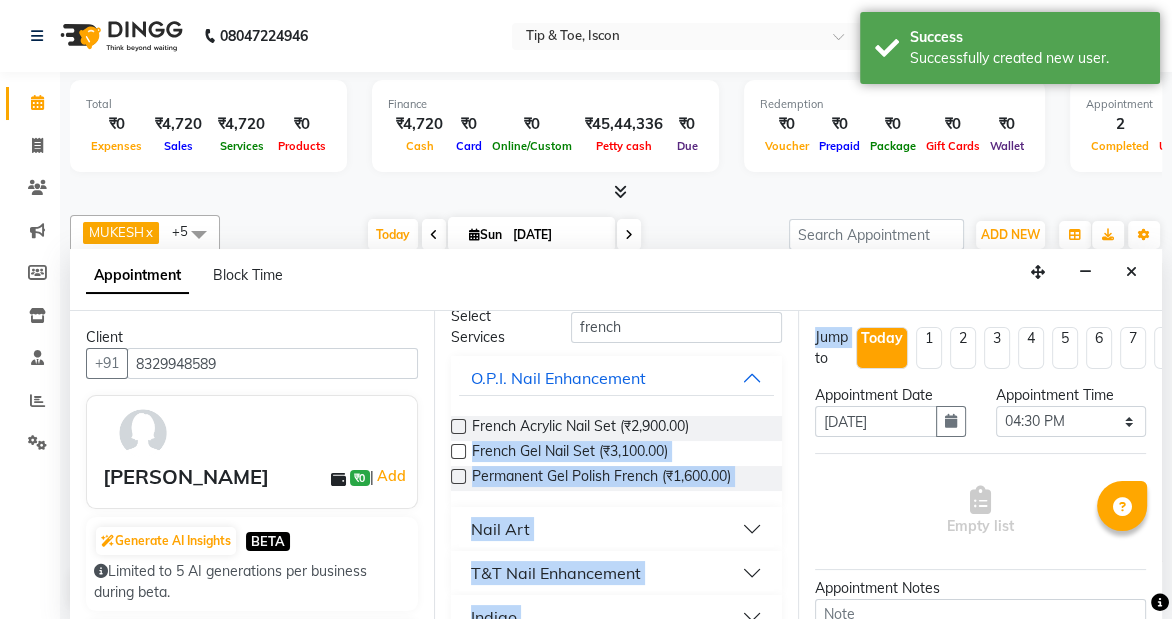 scroll, scrollTop: 122, scrollLeft: 0, axis: vertical 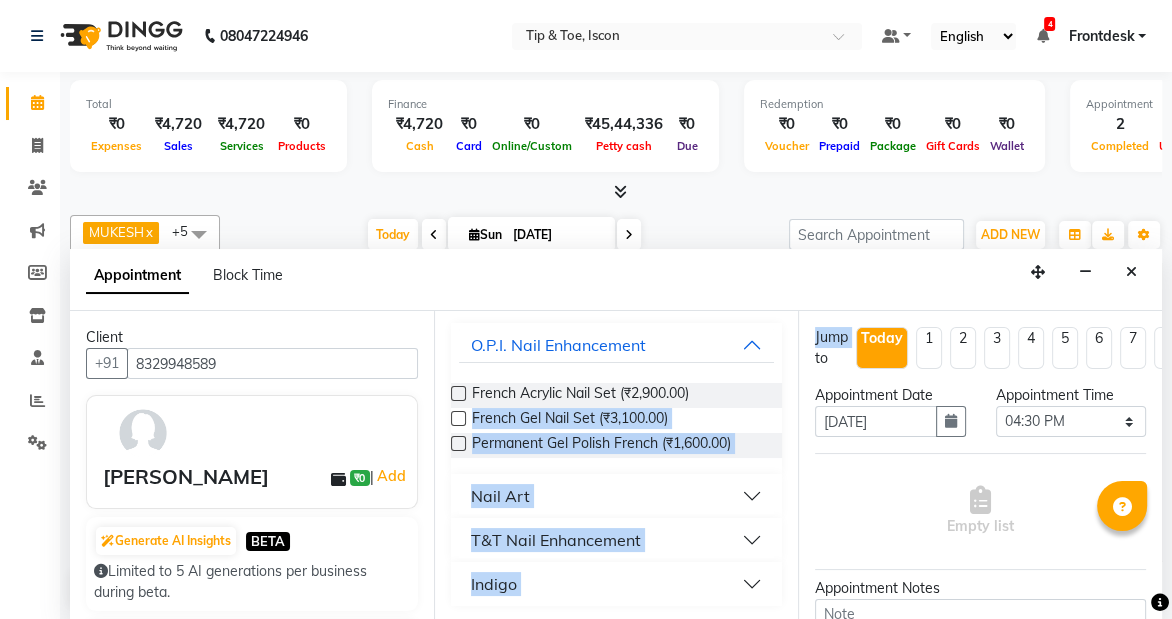 click on "T&T Nail Enhancement" at bounding box center (616, 540) 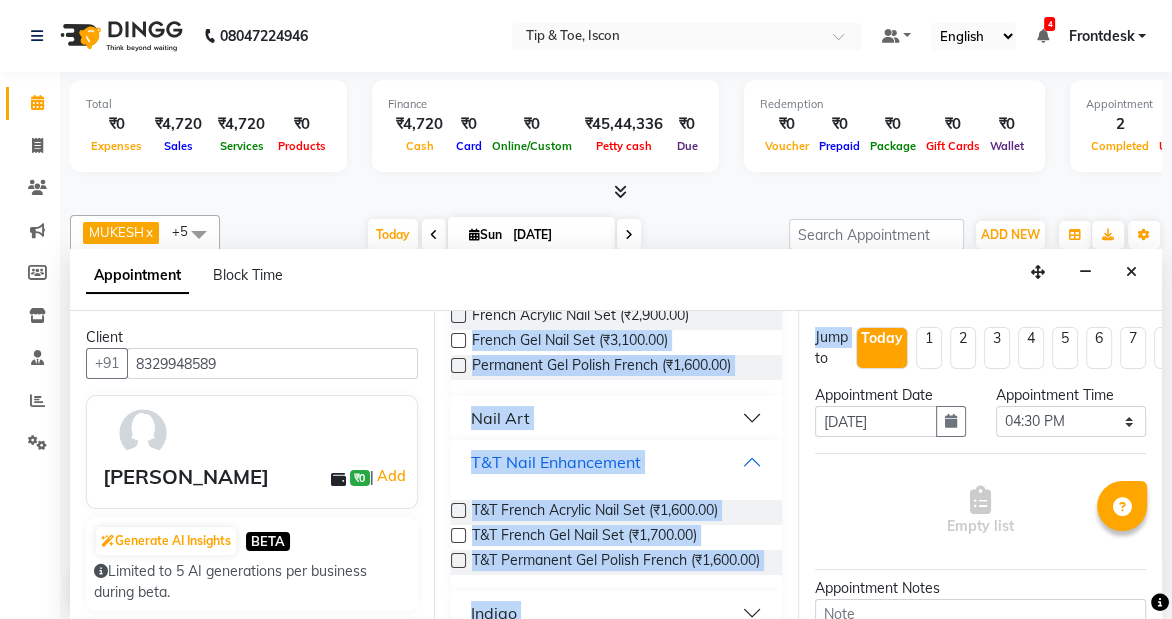 scroll, scrollTop: 247, scrollLeft: 0, axis: vertical 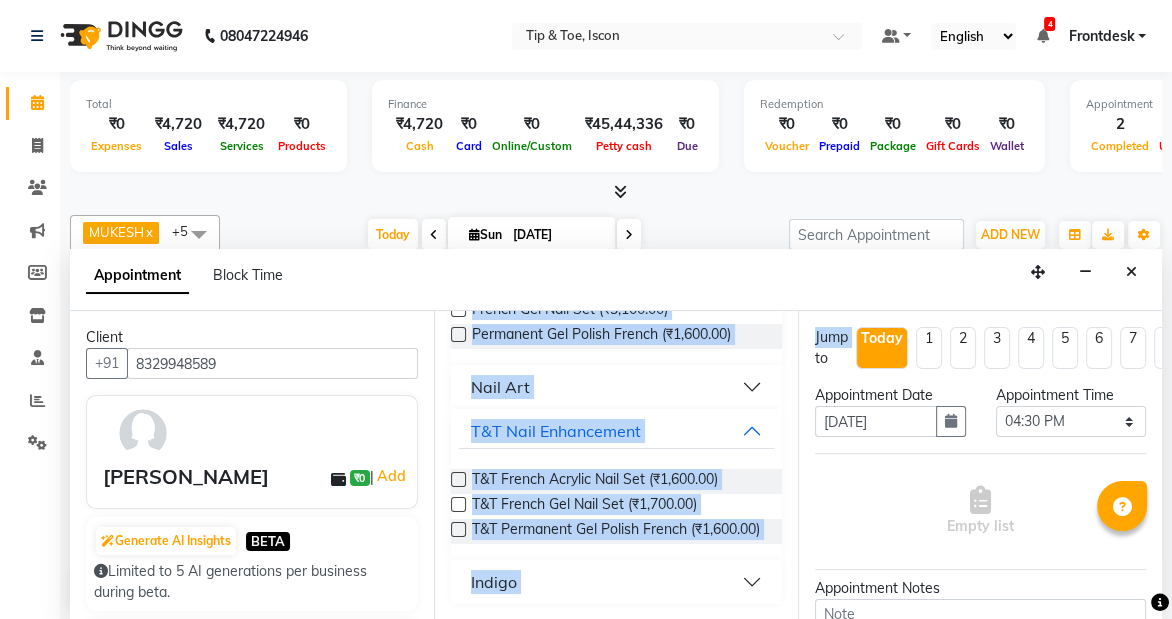 click at bounding box center (458, 529) 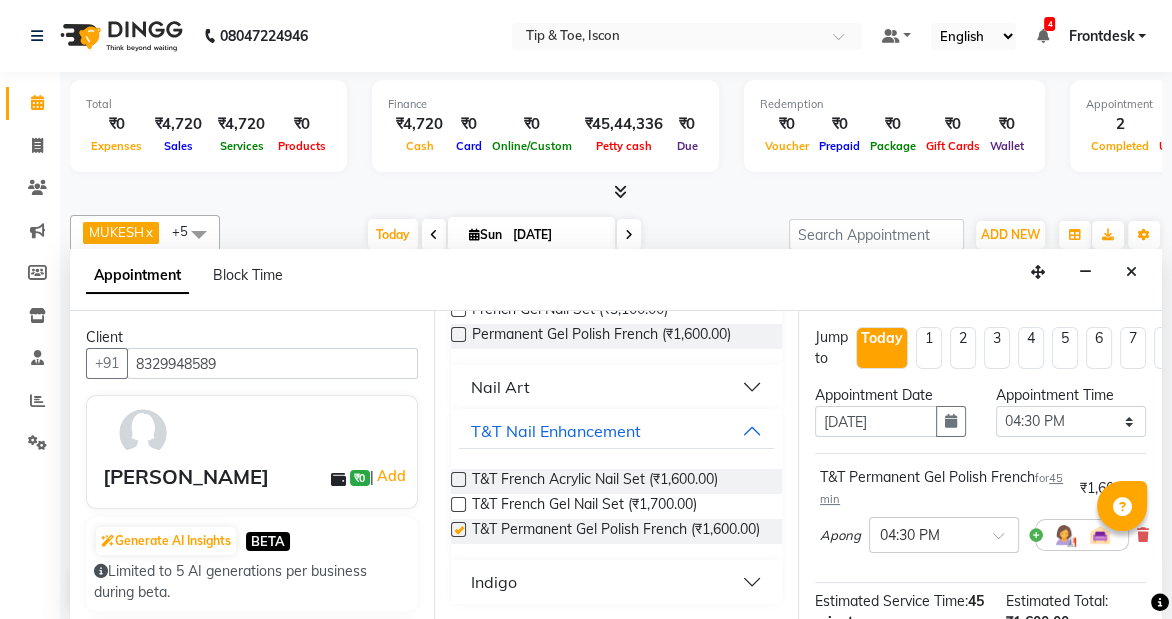 checkbox on "false" 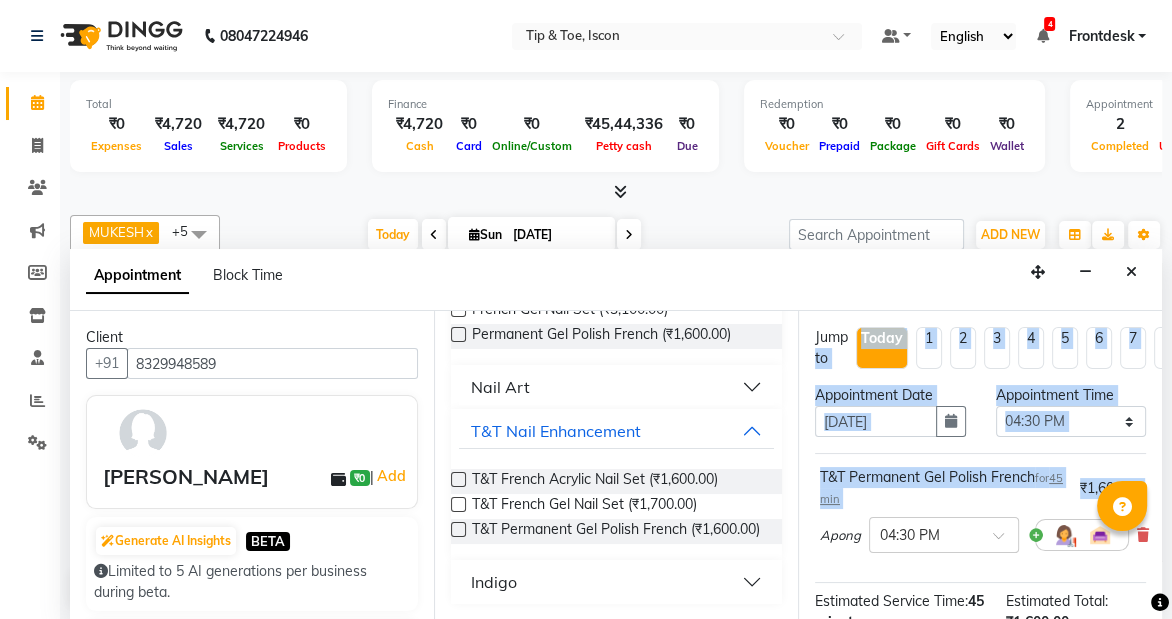 drag, startPoint x: 797, startPoint y: 556, endPoint x: 801, endPoint y: 348, distance: 208.03845 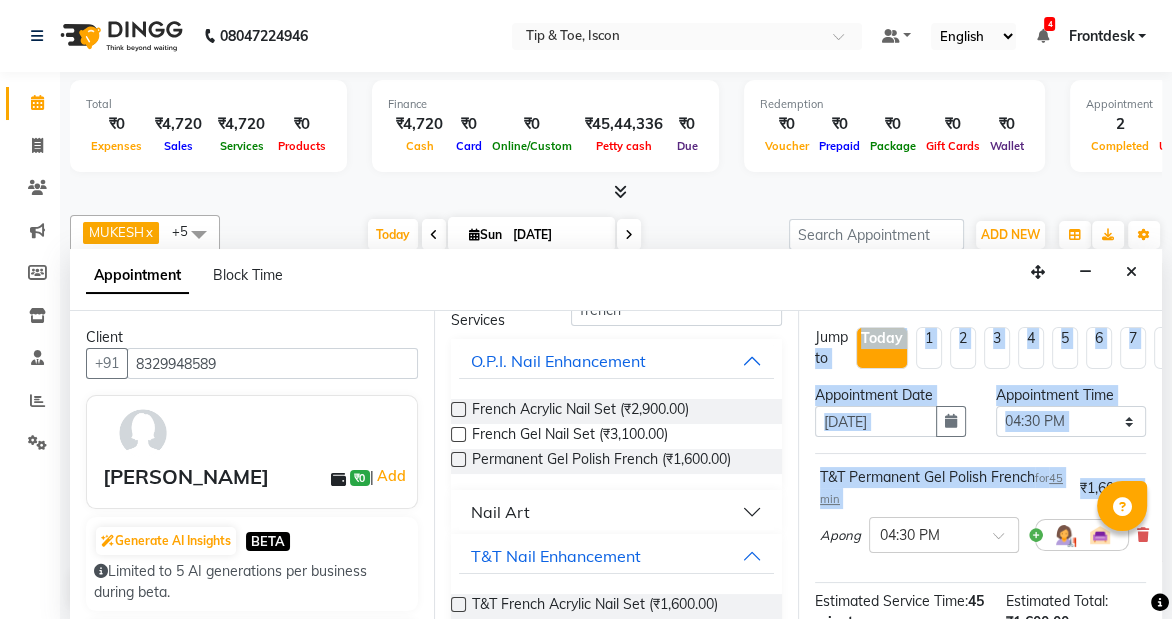 scroll, scrollTop: 0, scrollLeft: 0, axis: both 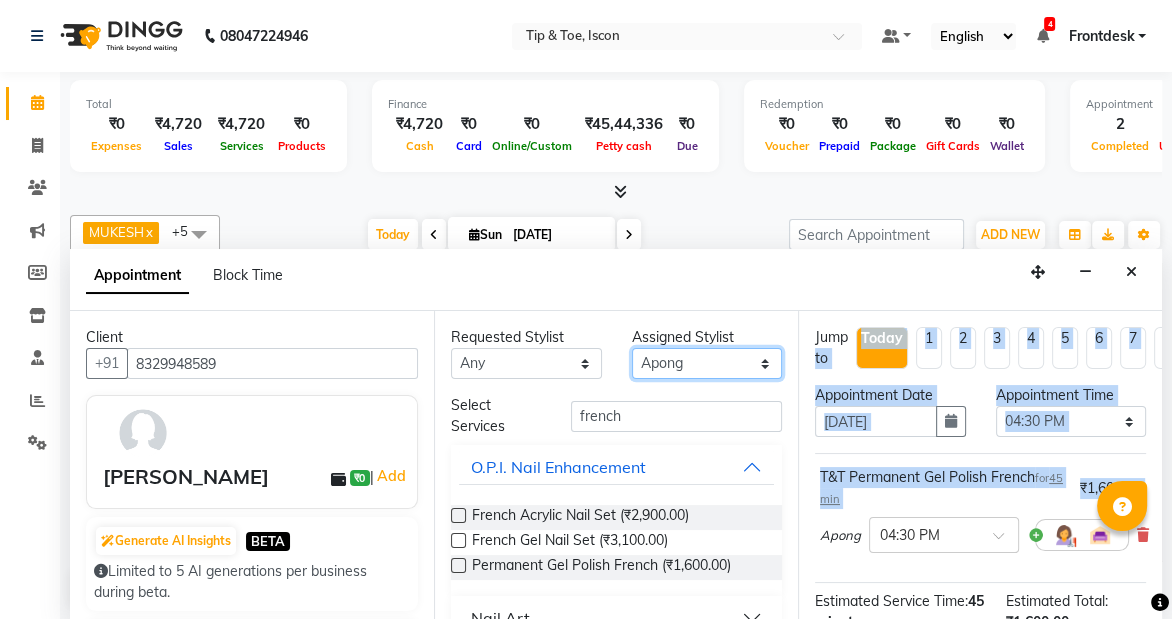 click on "Select Aghavi  Aki  Apong [PERSON_NAME] [PERSON_NAME]  MUKESH Pooja  [PERSON_NAME] [PERSON_NAME]  Tsariba  Vishwa  YASH" at bounding box center [707, 363] 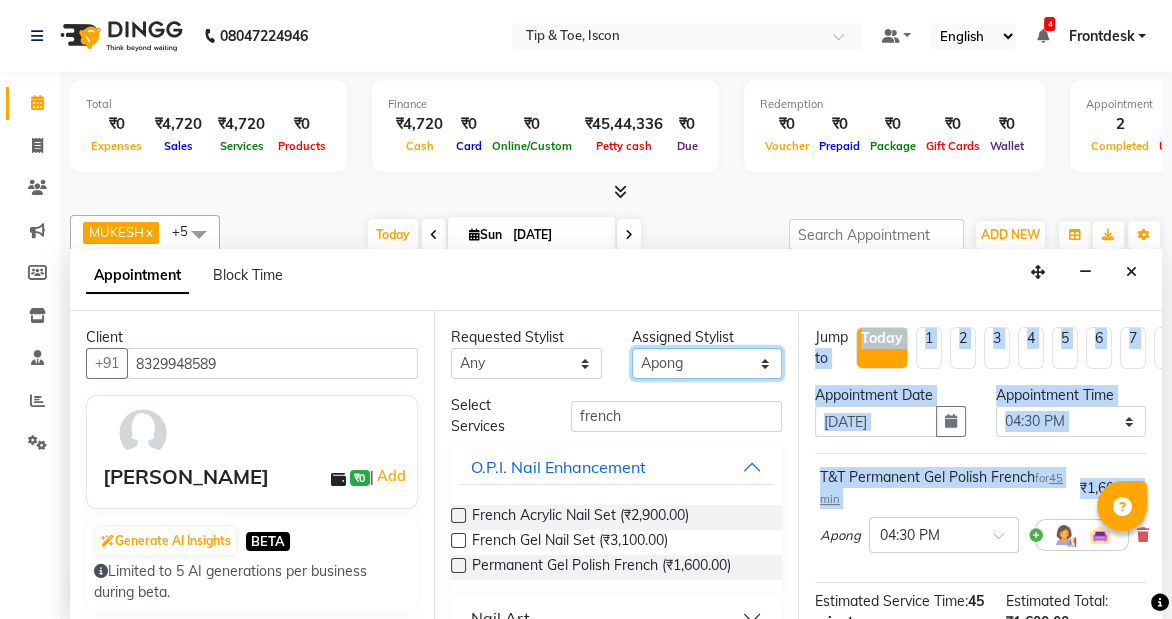 select on "42684" 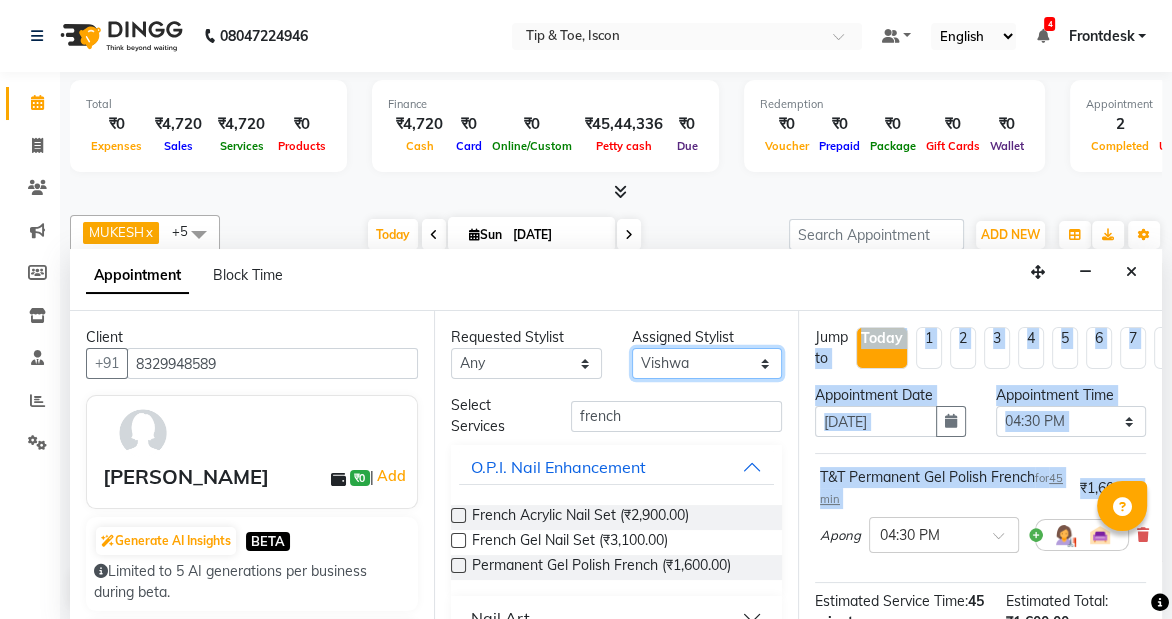 click on "Select Aghavi  Aki  Apong [PERSON_NAME] [PERSON_NAME]  MUKESH Pooja  [PERSON_NAME] [PERSON_NAME]  Tsariba  Vishwa  YASH" at bounding box center [707, 363] 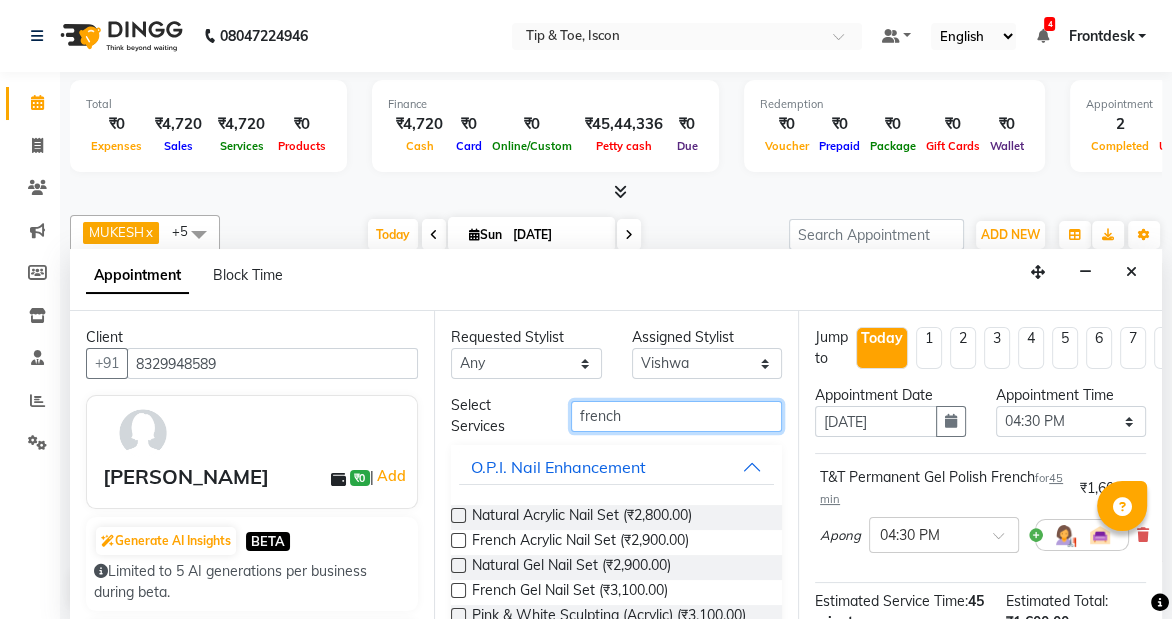 click on "french" at bounding box center (676, 416) 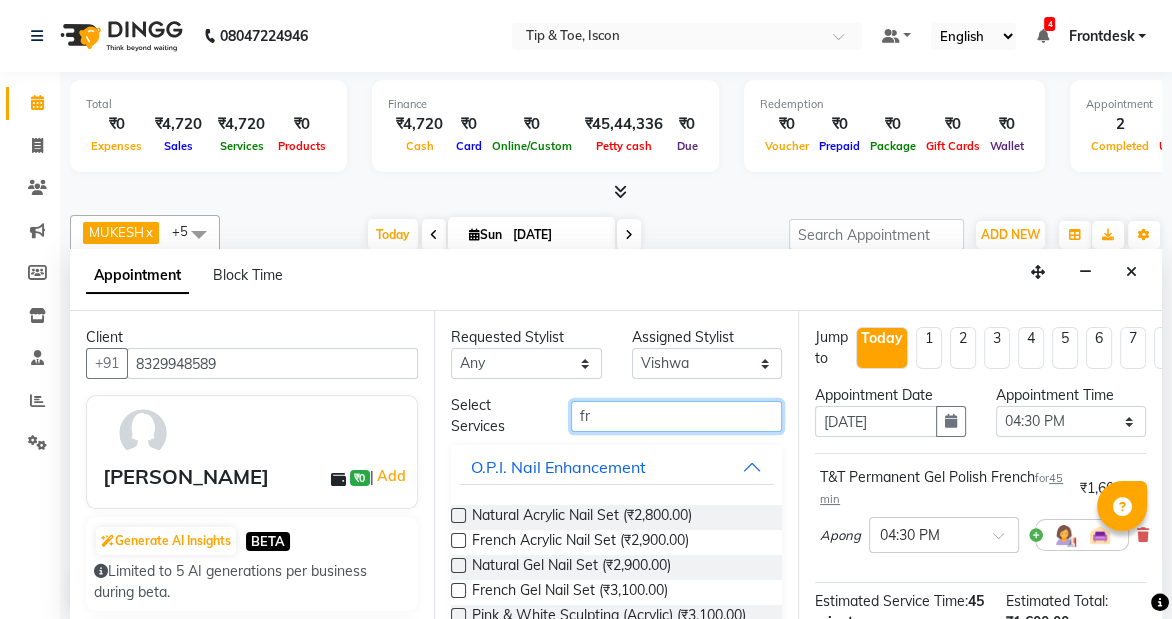 type on "f" 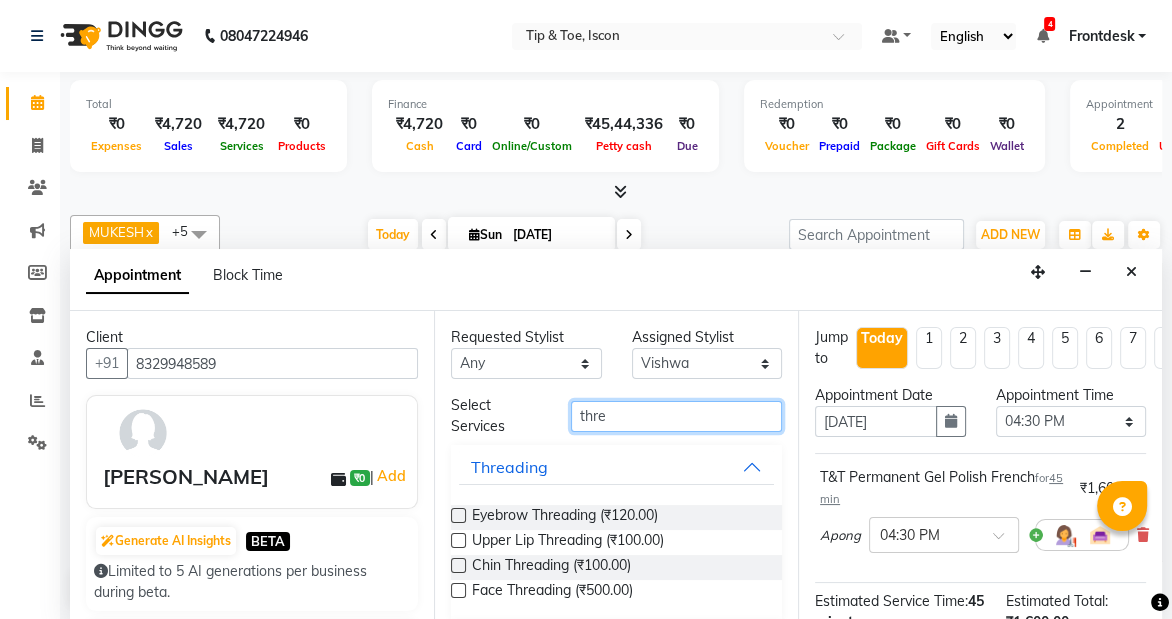 type on "thre" 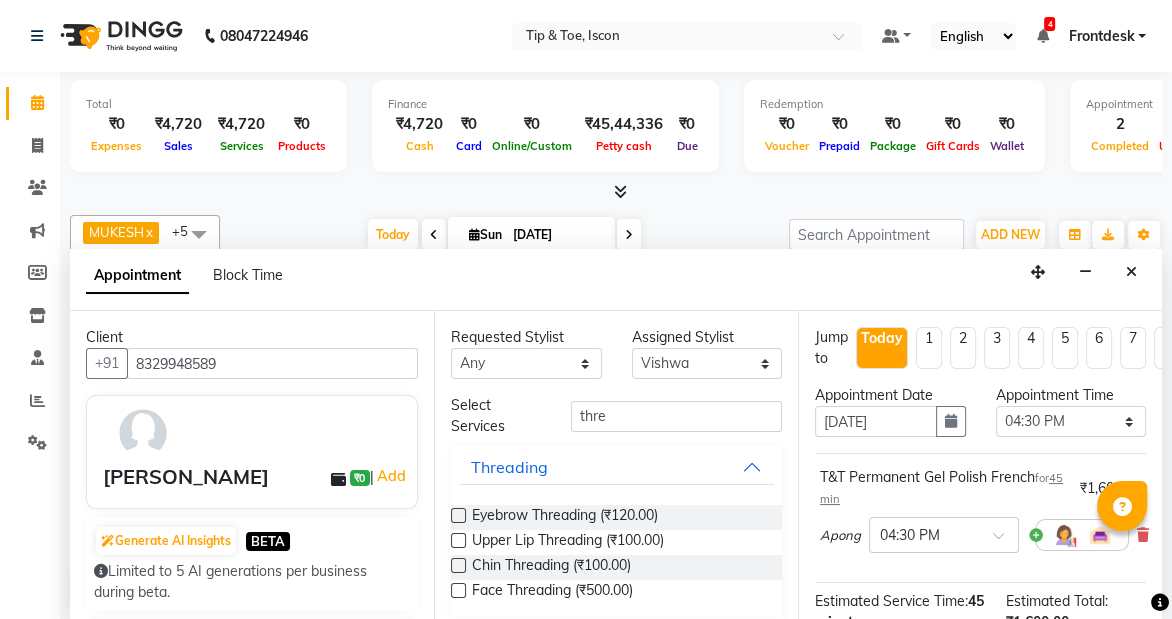click at bounding box center [458, 515] 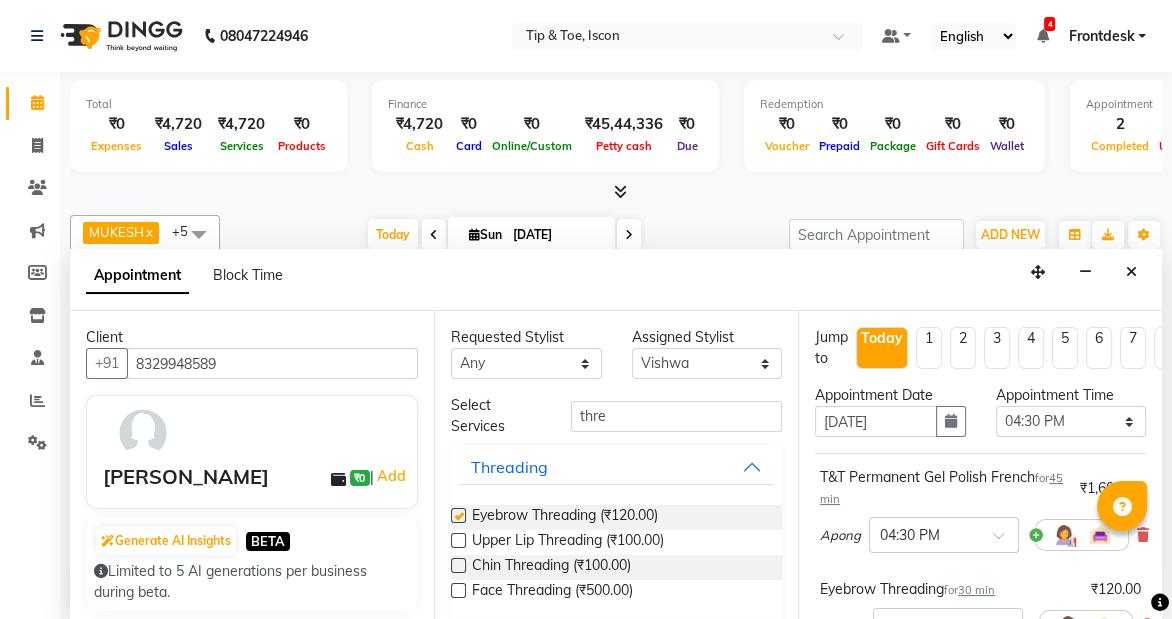 checkbox on "false" 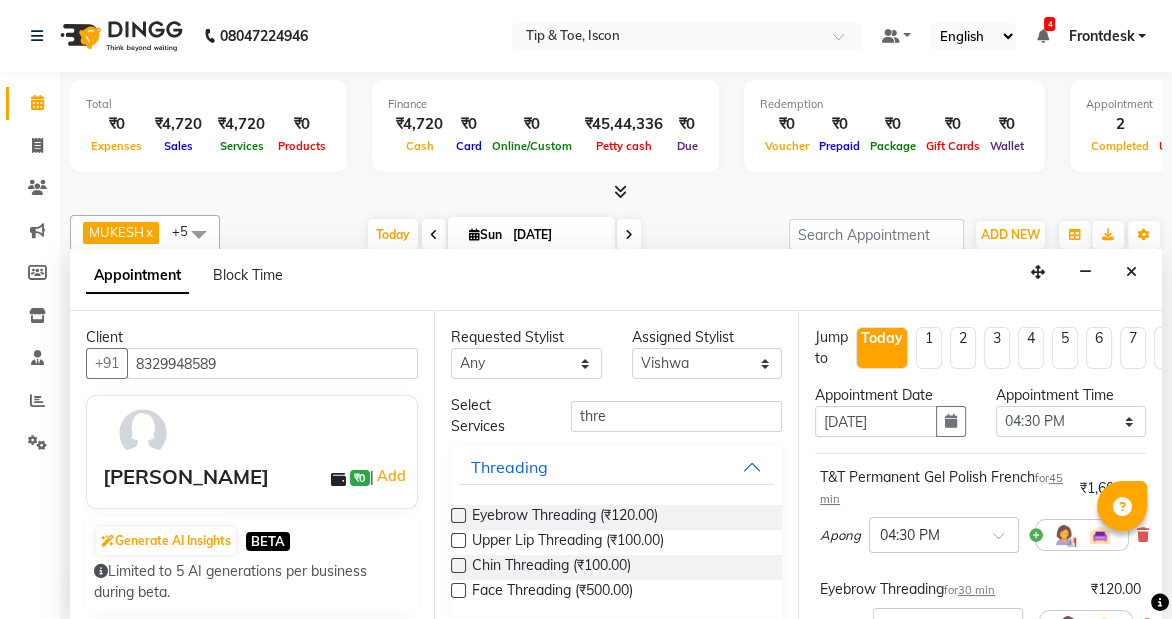 click at bounding box center (458, 540) 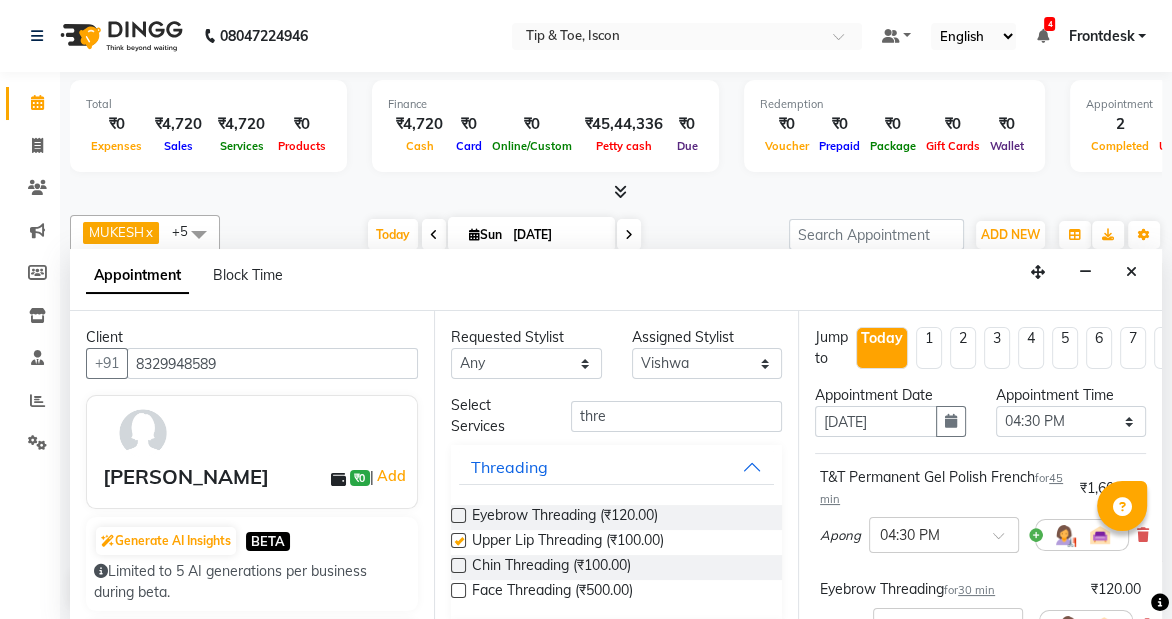 checkbox on "false" 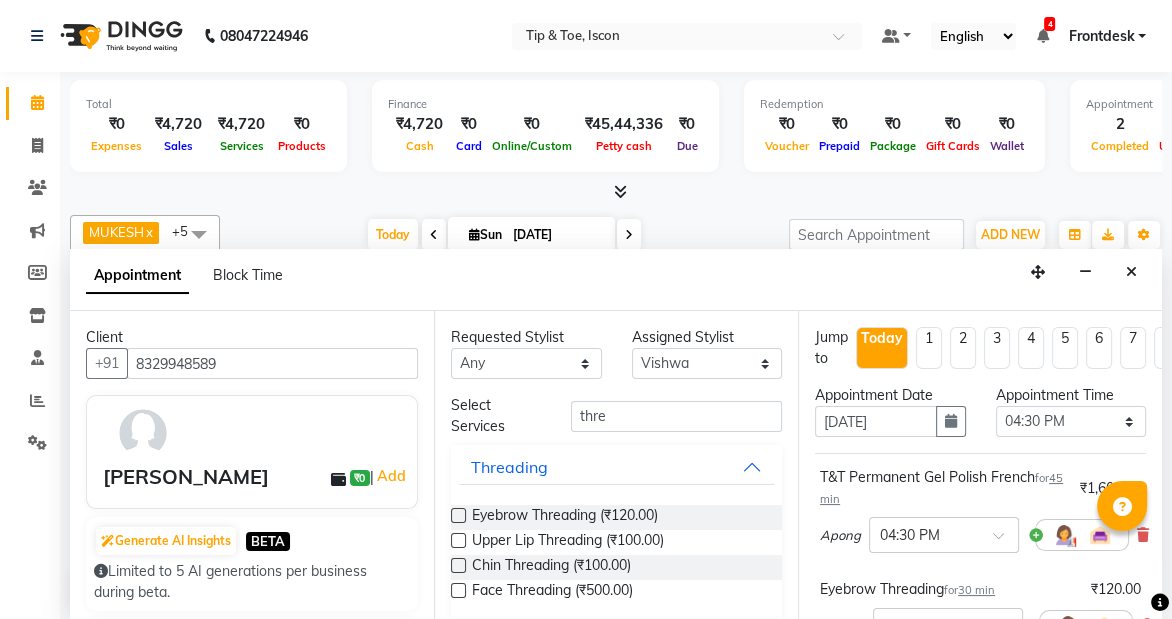 click at bounding box center (458, 565) 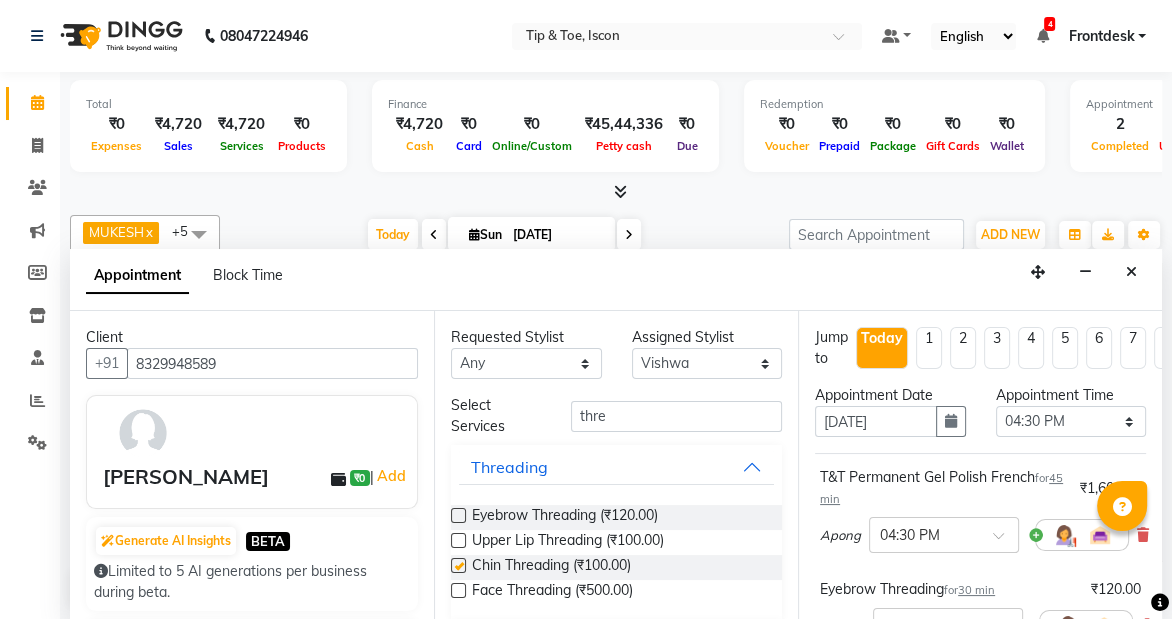 checkbox on "false" 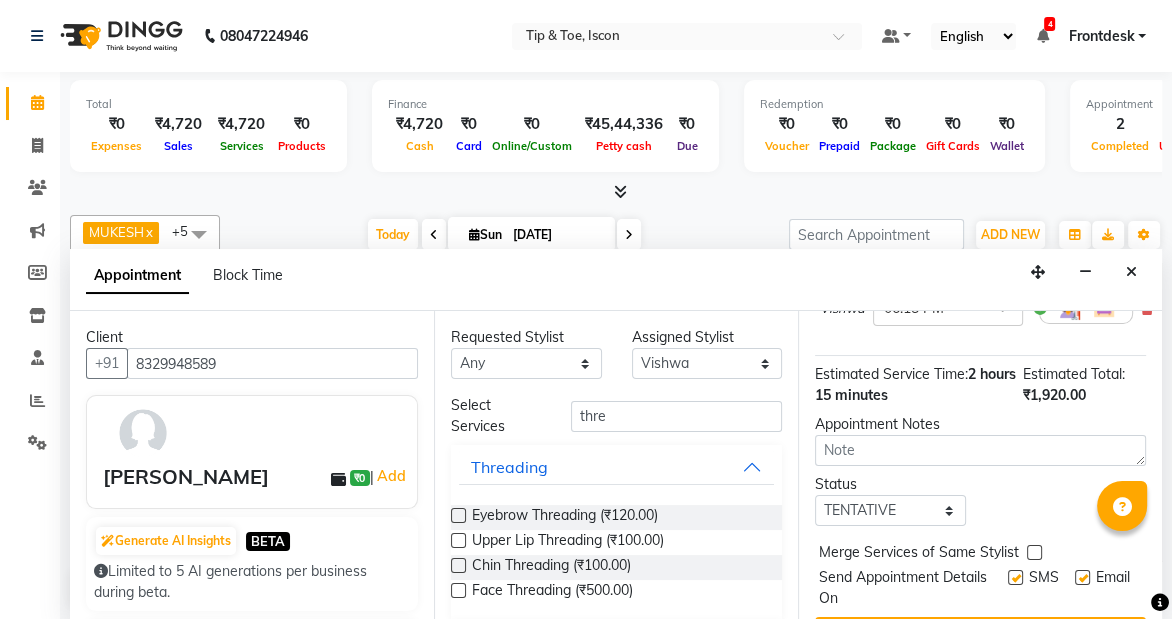 scroll, scrollTop: 561, scrollLeft: 0, axis: vertical 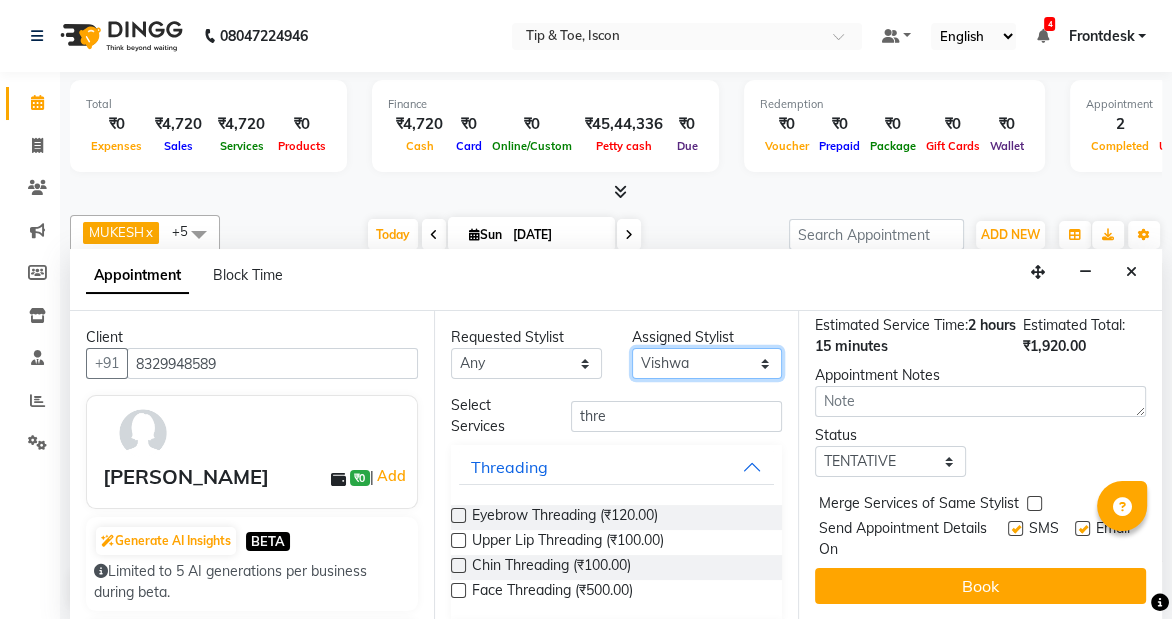 click on "Select Aghavi  Aki  Apong [PERSON_NAME] [PERSON_NAME]  MUKESH Pooja  [PERSON_NAME] [PERSON_NAME]  Tsariba  Vishwa  YASH" at bounding box center [707, 363] 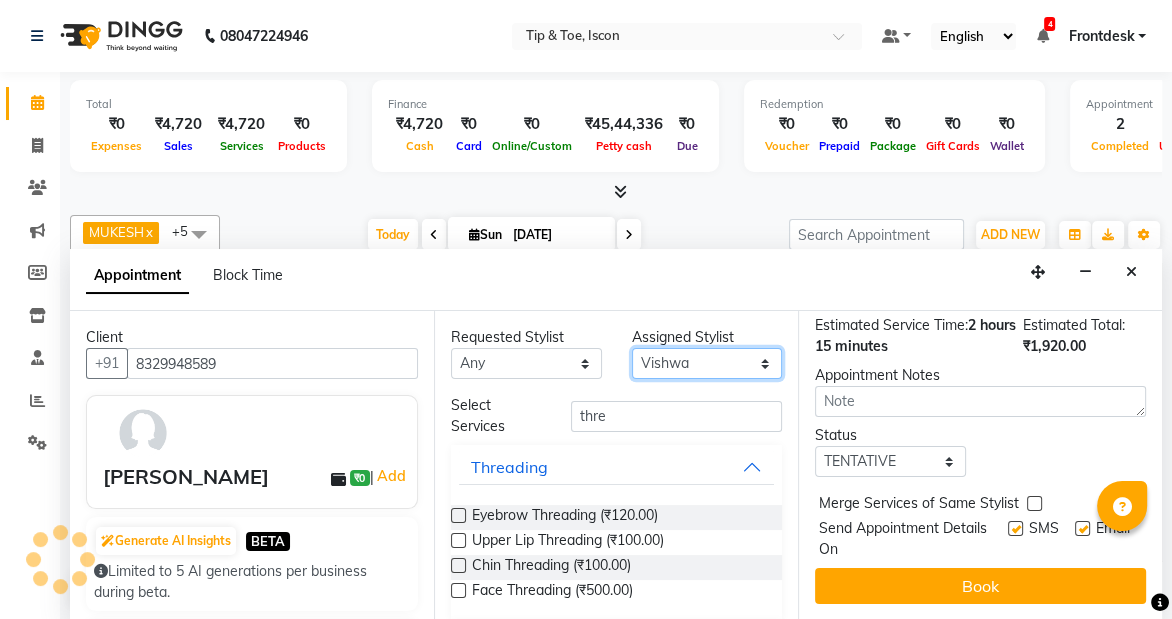 select on "42686" 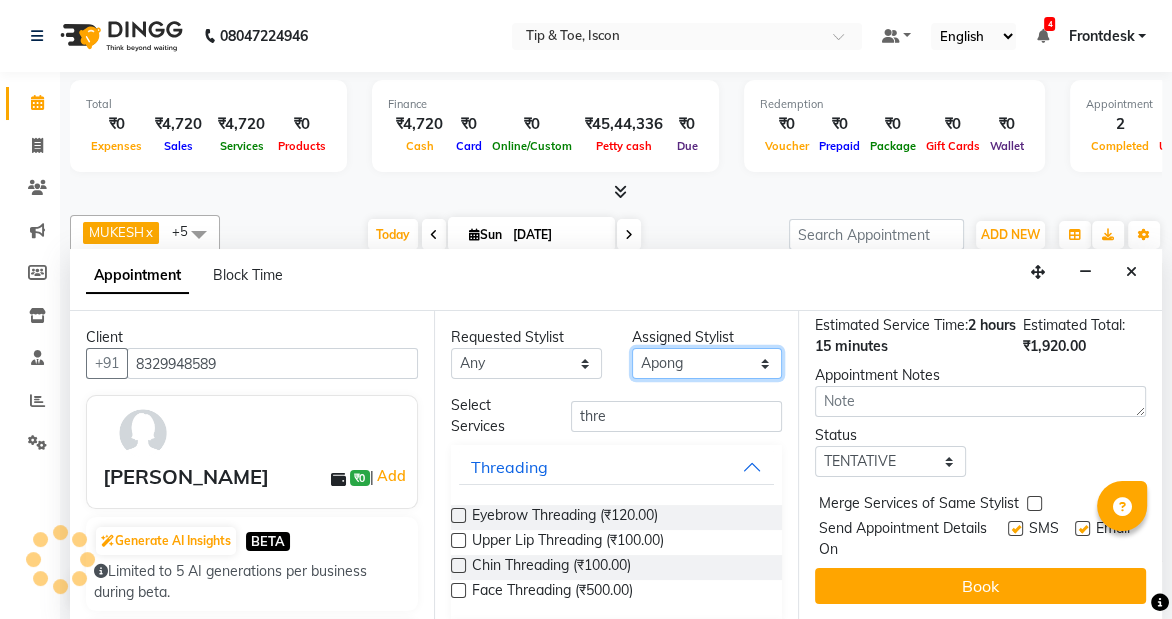 click on "Select Aghavi  Aki  Apong [PERSON_NAME] [PERSON_NAME]  MUKESH Pooja  [PERSON_NAME] [PERSON_NAME]  Tsariba  Vishwa  YASH" at bounding box center [707, 363] 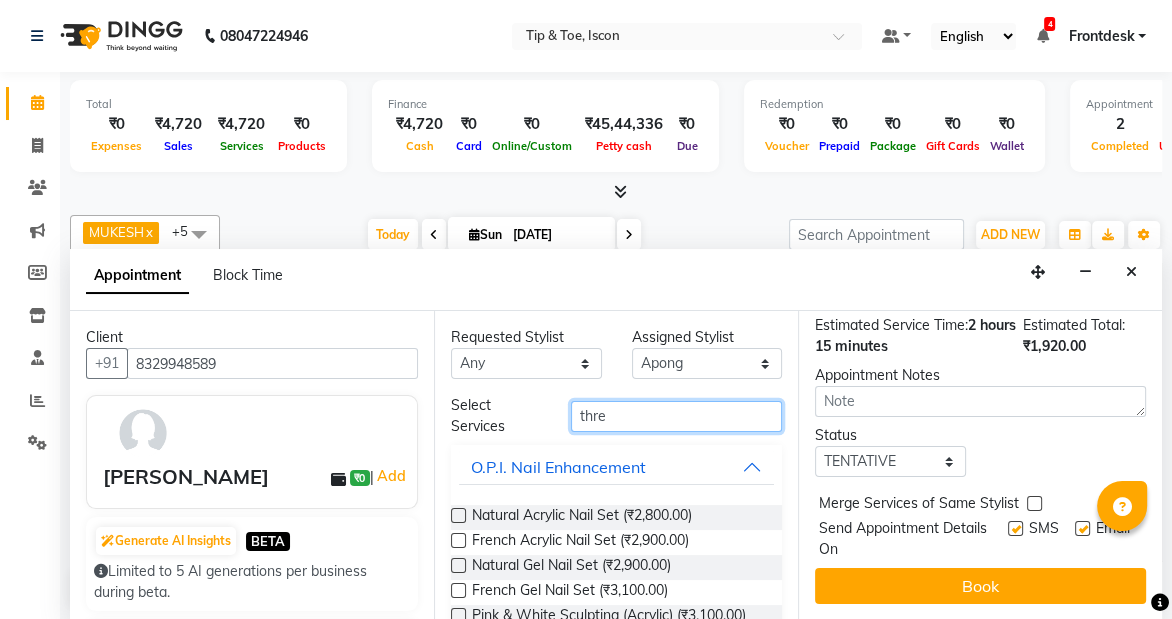 click on "thre" at bounding box center (676, 416) 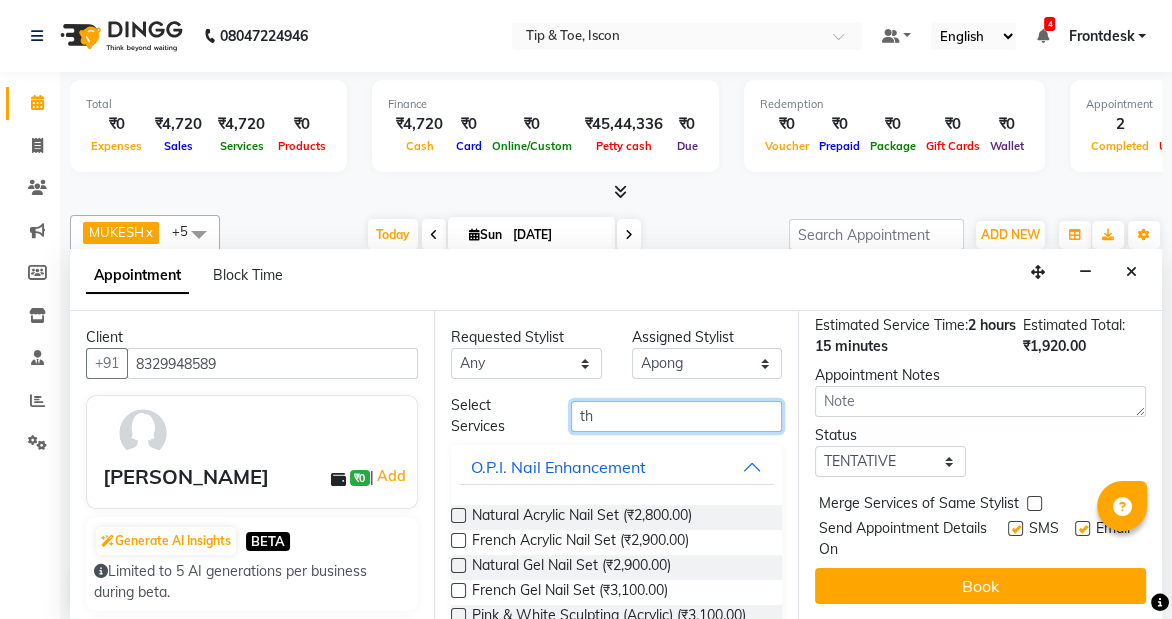type on "t" 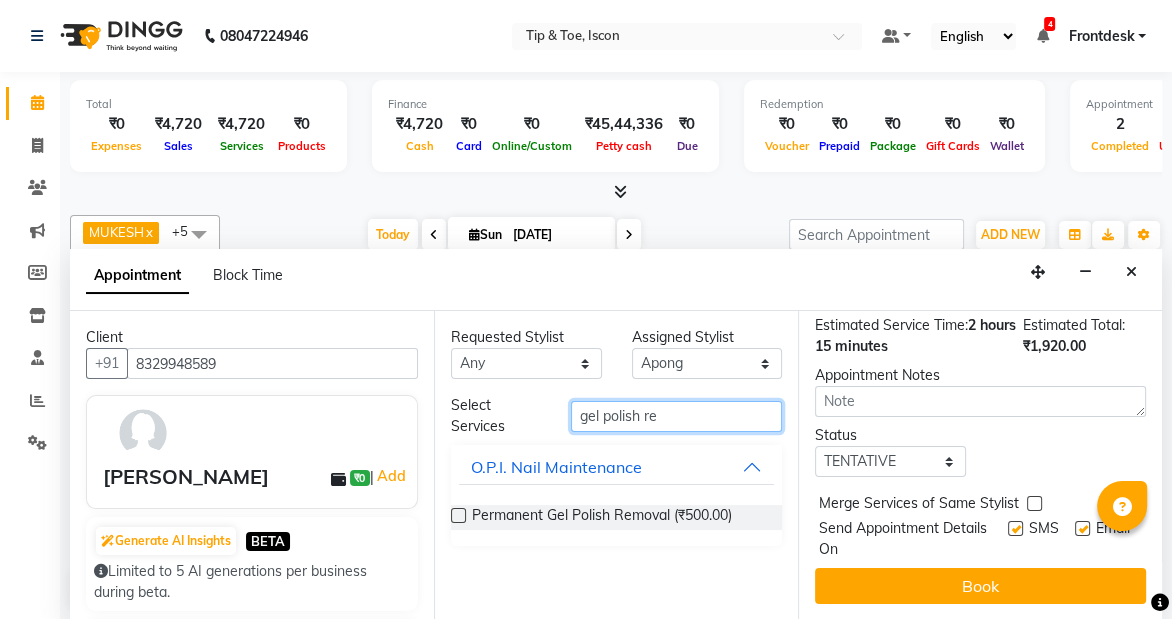type on "gel polish re" 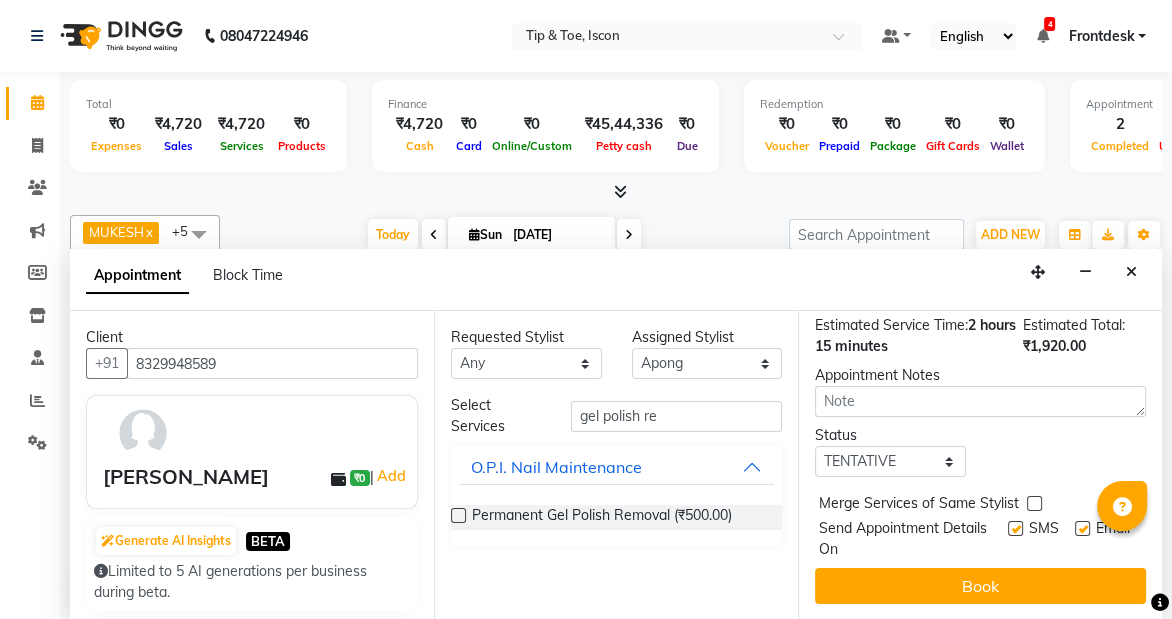 click at bounding box center (458, 515) 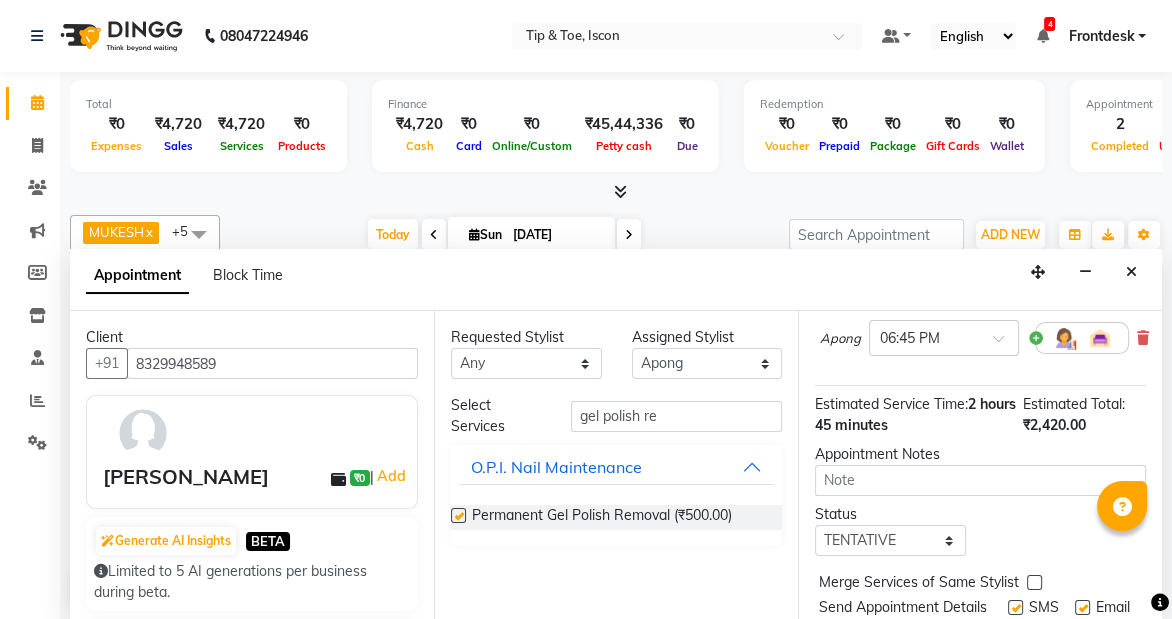 scroll, scrollTop: 673, scrollLeft: 0, axis: vertical 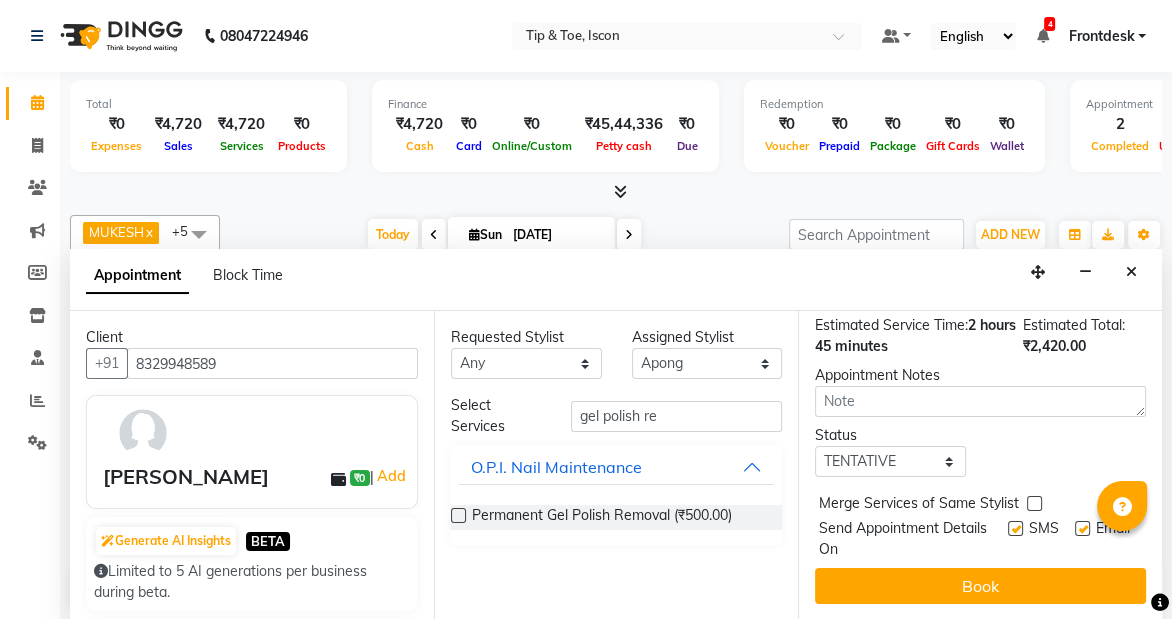 checkbox on "false" 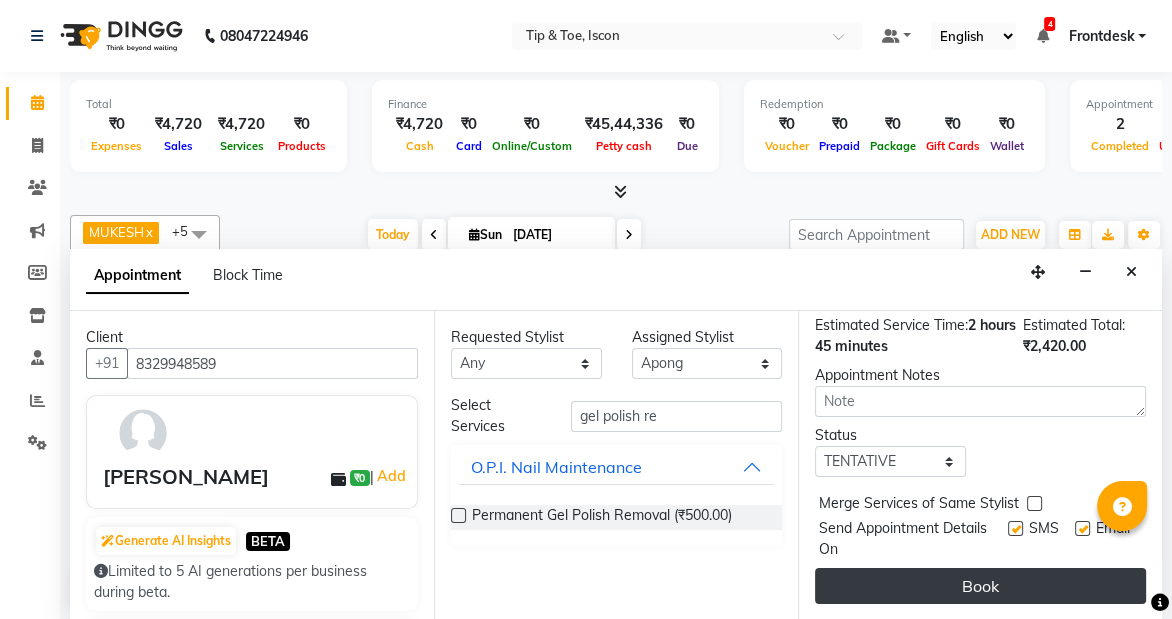click on "Book" at bounding box center [980, 586] 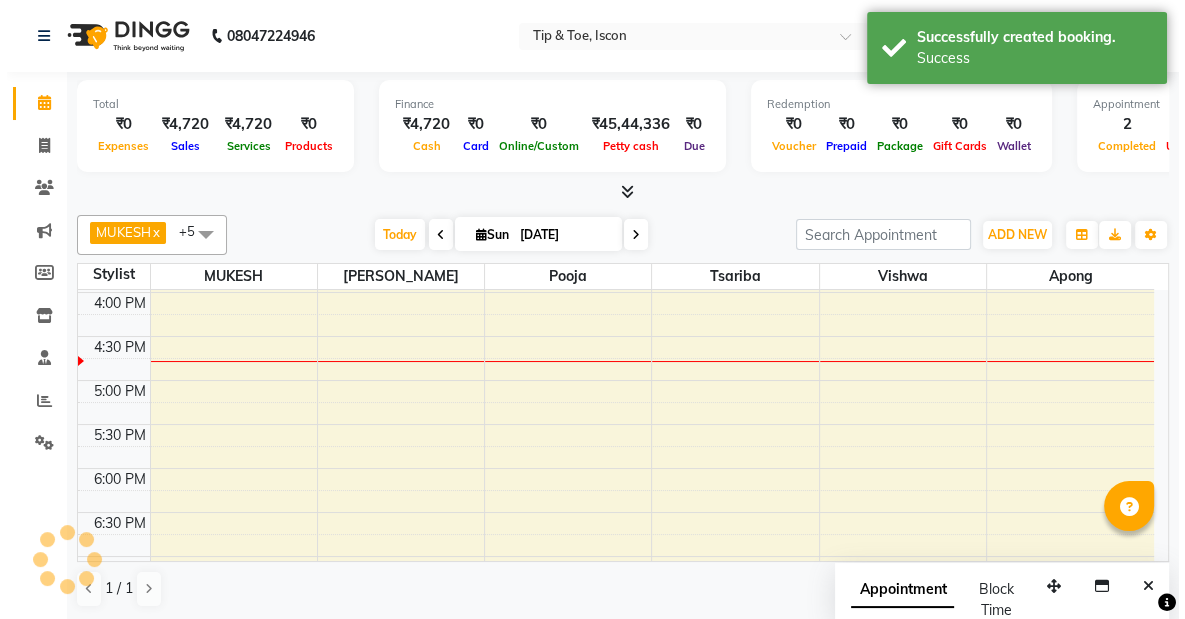 scroll, scrollTop: 0, scrollLeft: 0, axis: both 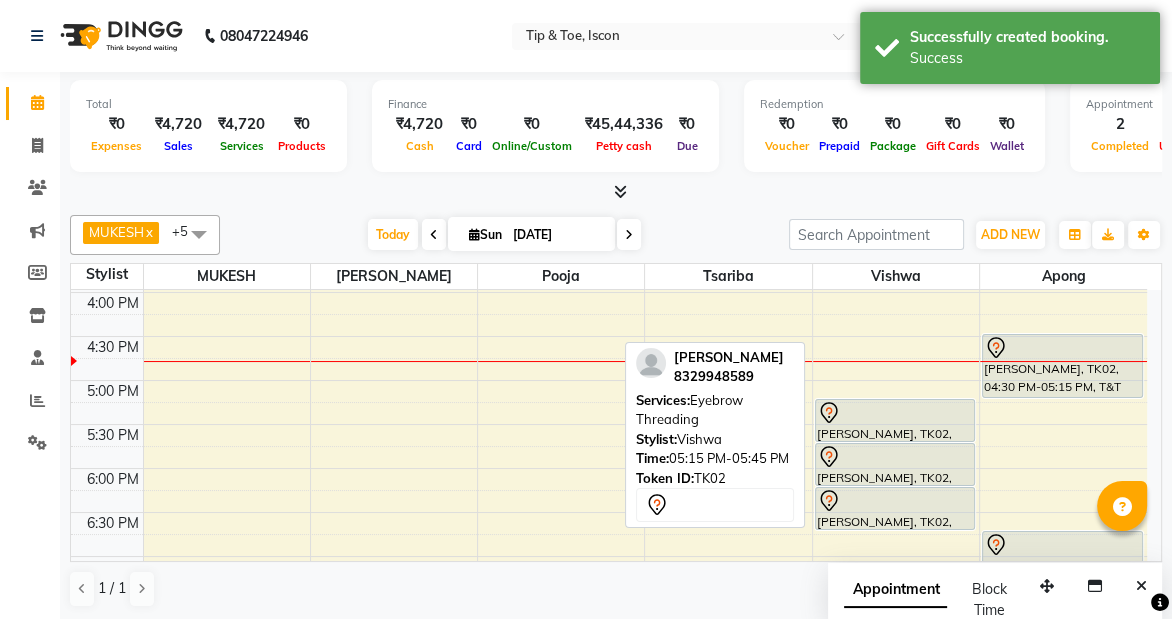 click at bounding box center (895, 413) 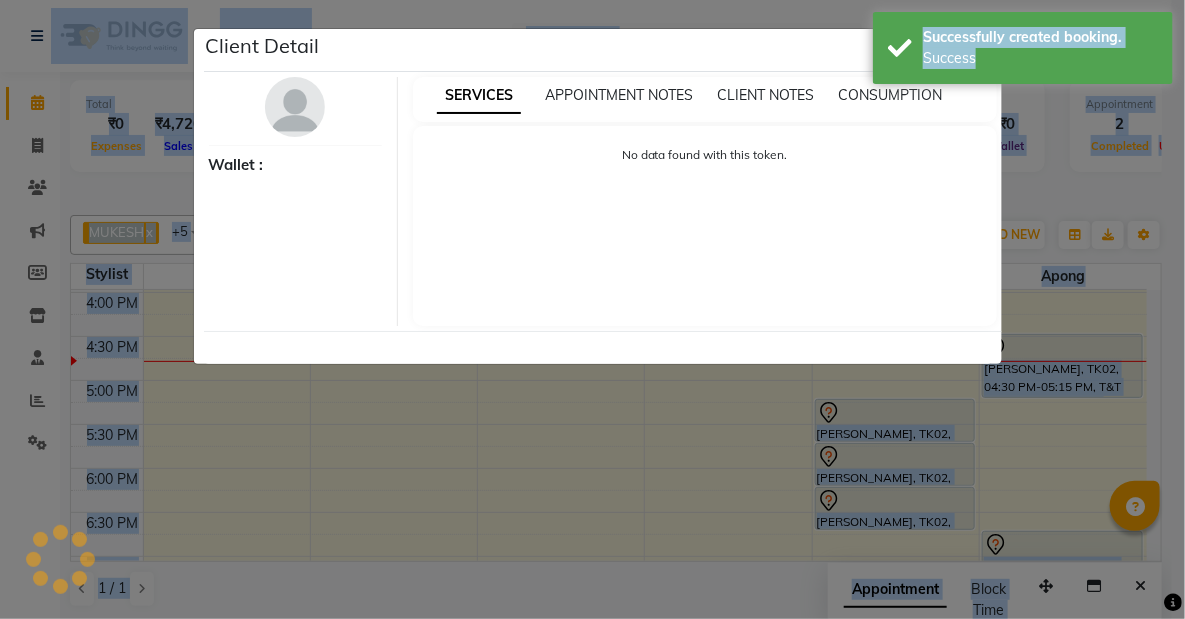 click on "Client Detail     Wallet : SERVICES APPOINTMENT NOTES CLIENT NOTES CONSUMPTION No data found with this token." 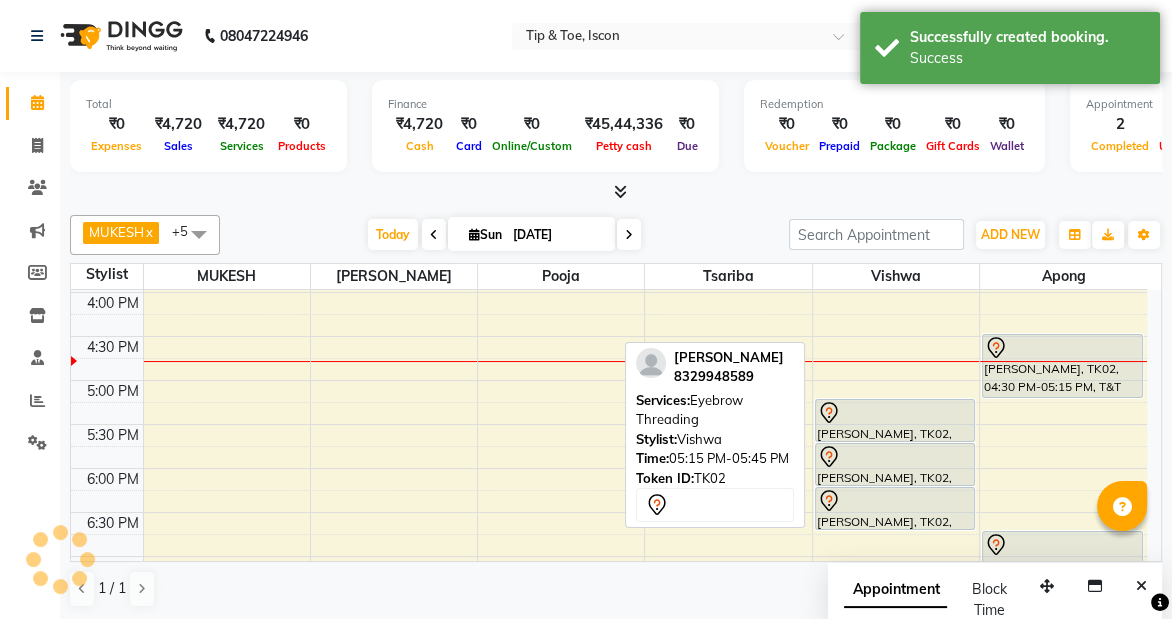 click at bounding box center [895, 413] 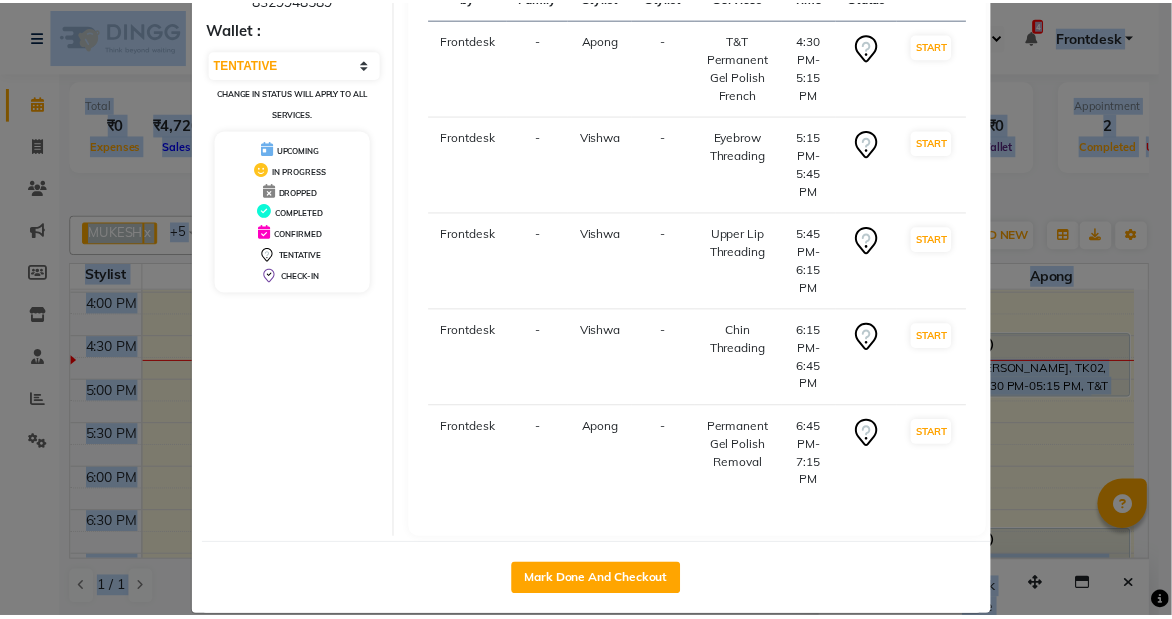 scroll, scrollTop: 213, scrollLeft: 0, axis: vertical 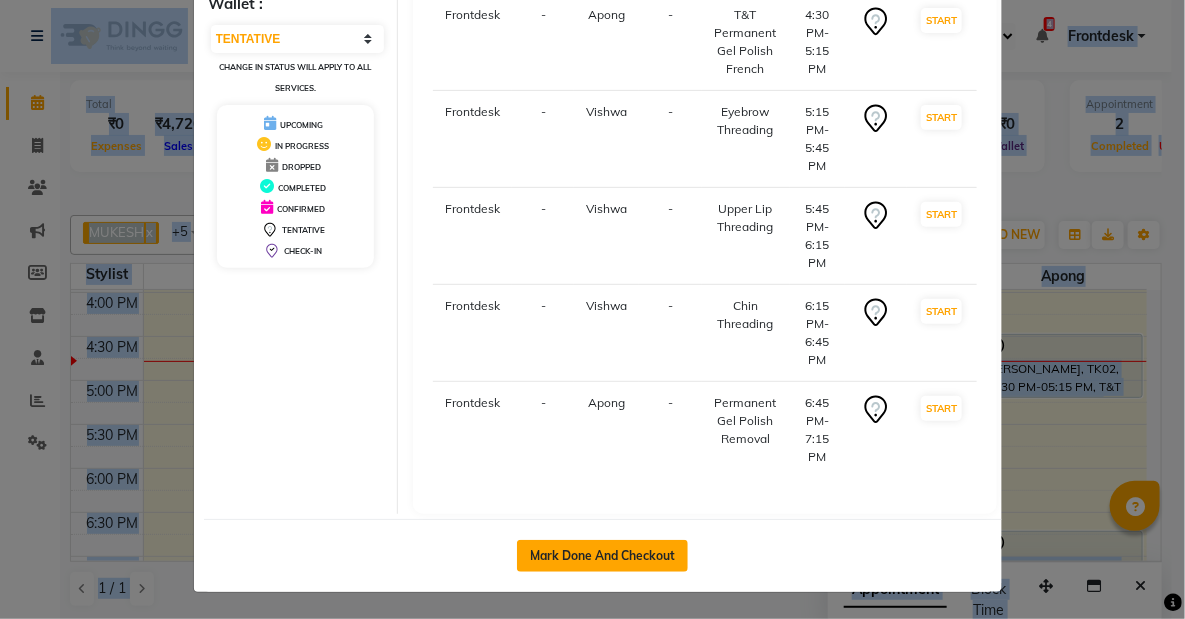 click on "Mark Done And Checkout" 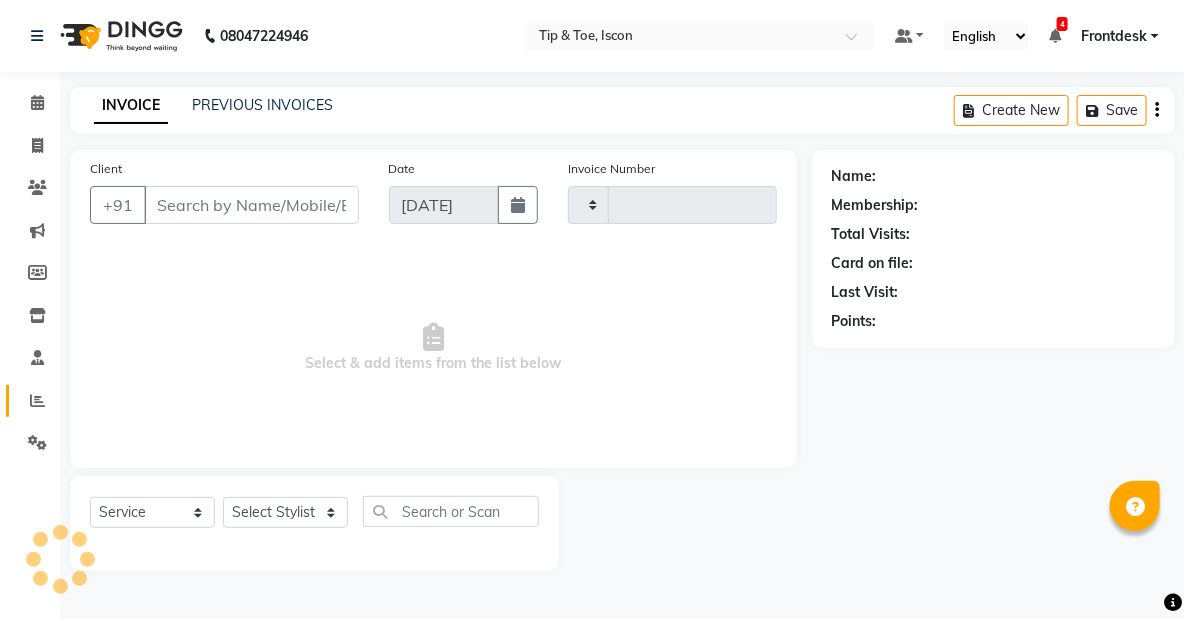 type on "0393" 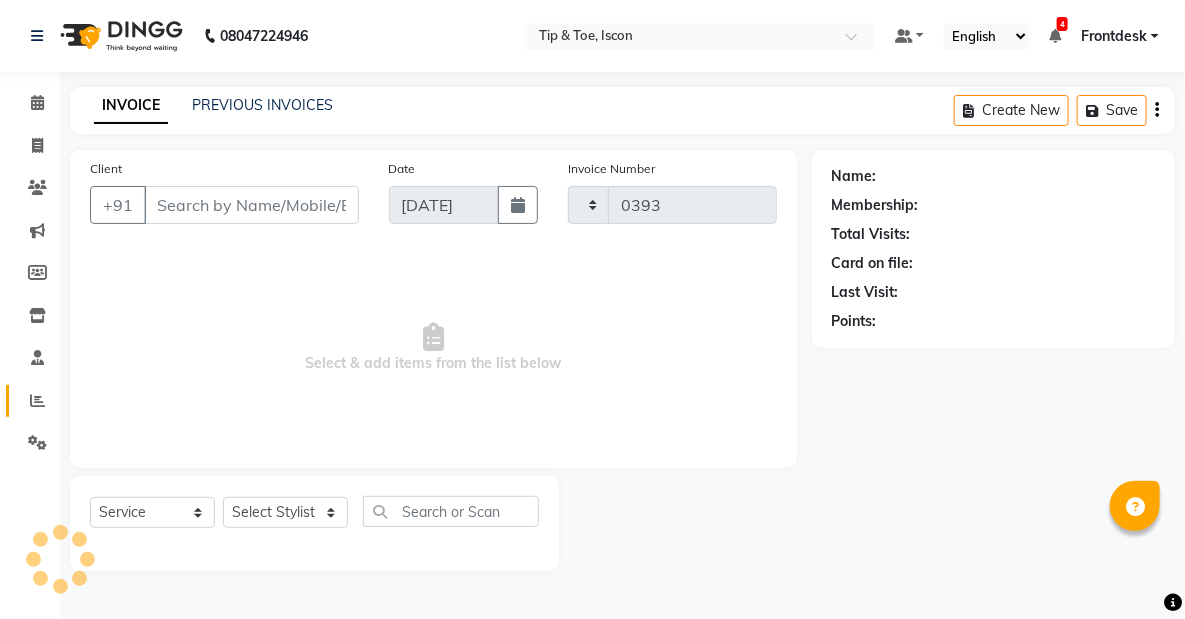 select on "5988" 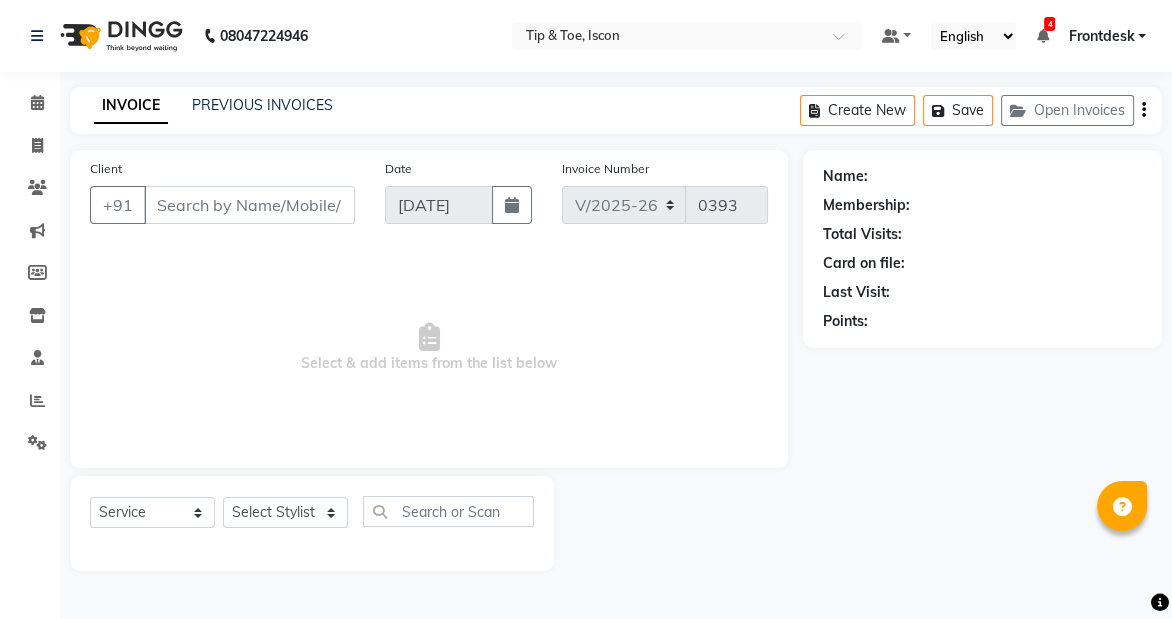 type on "8329948589" 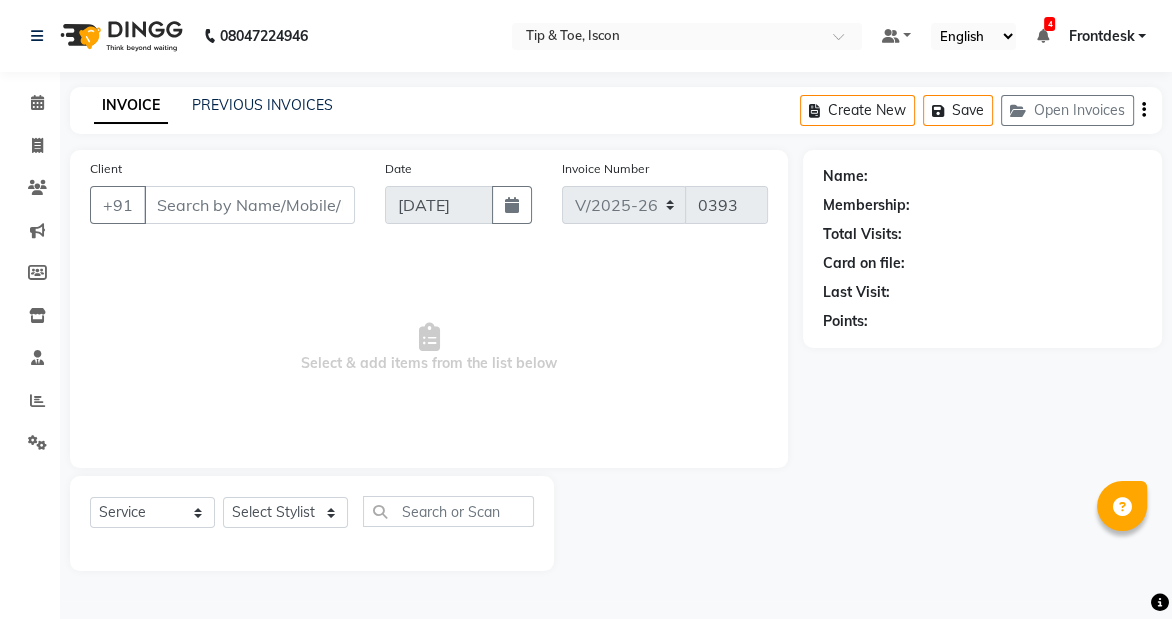 select on "42686" 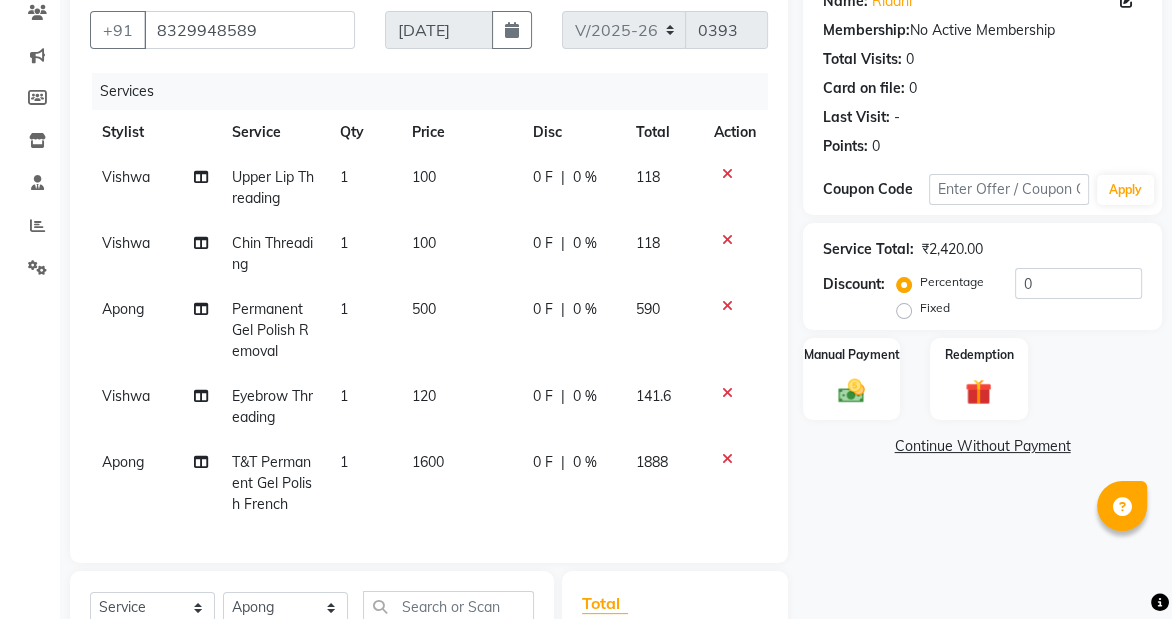 scroll, scrollTop: 207, scrollLeft: 0, axis: vertical 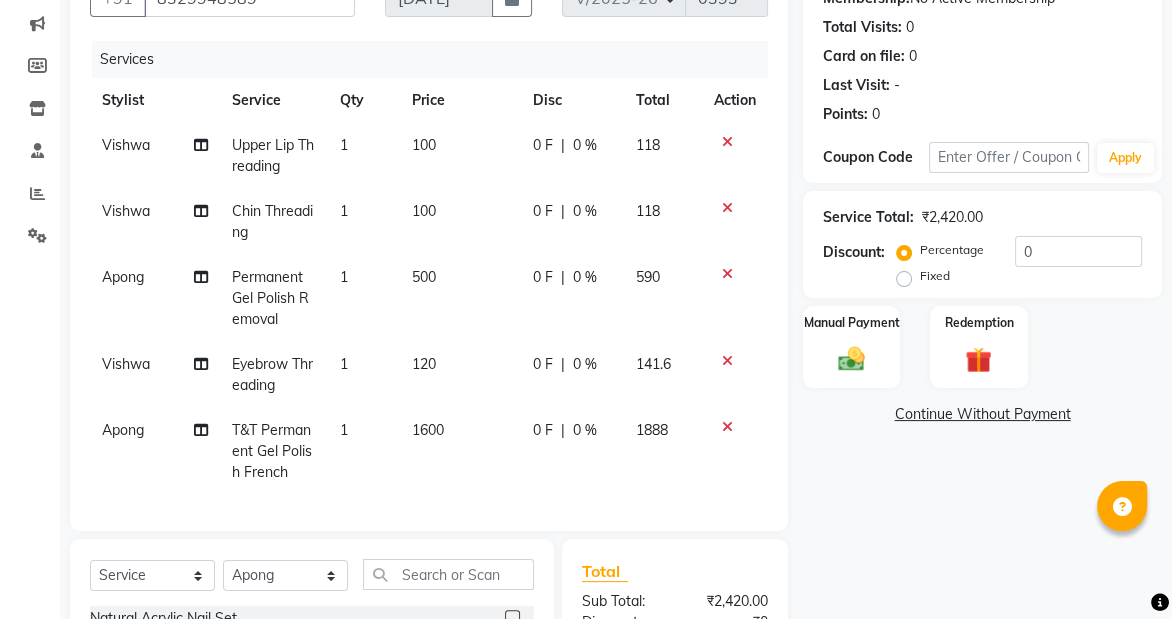 click on "0 %" 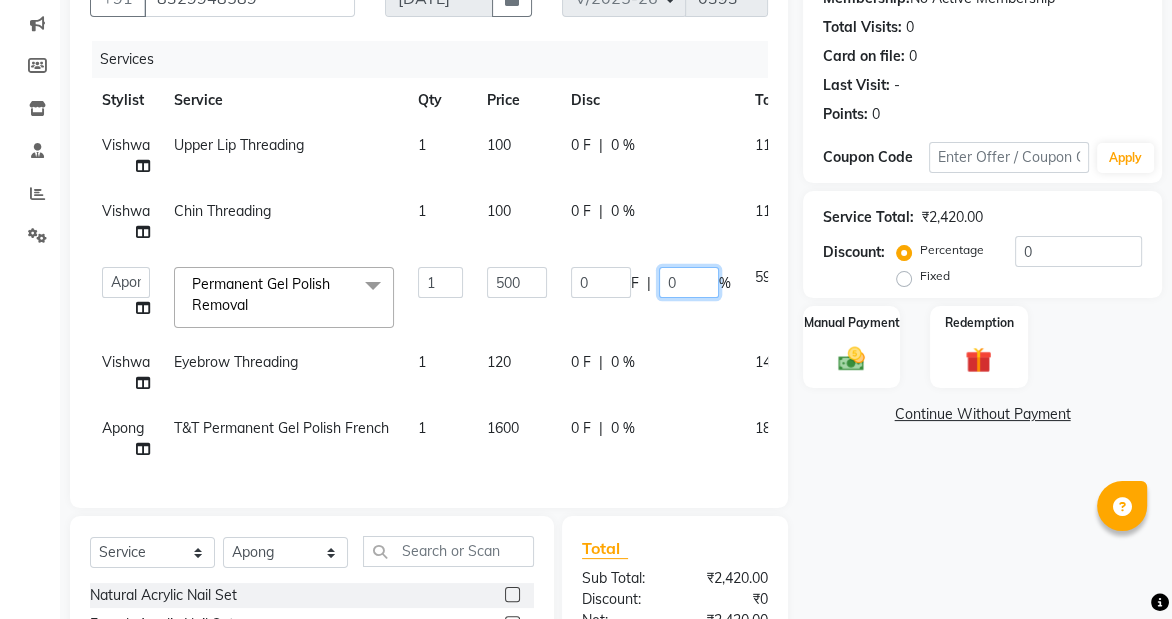 click on "0" 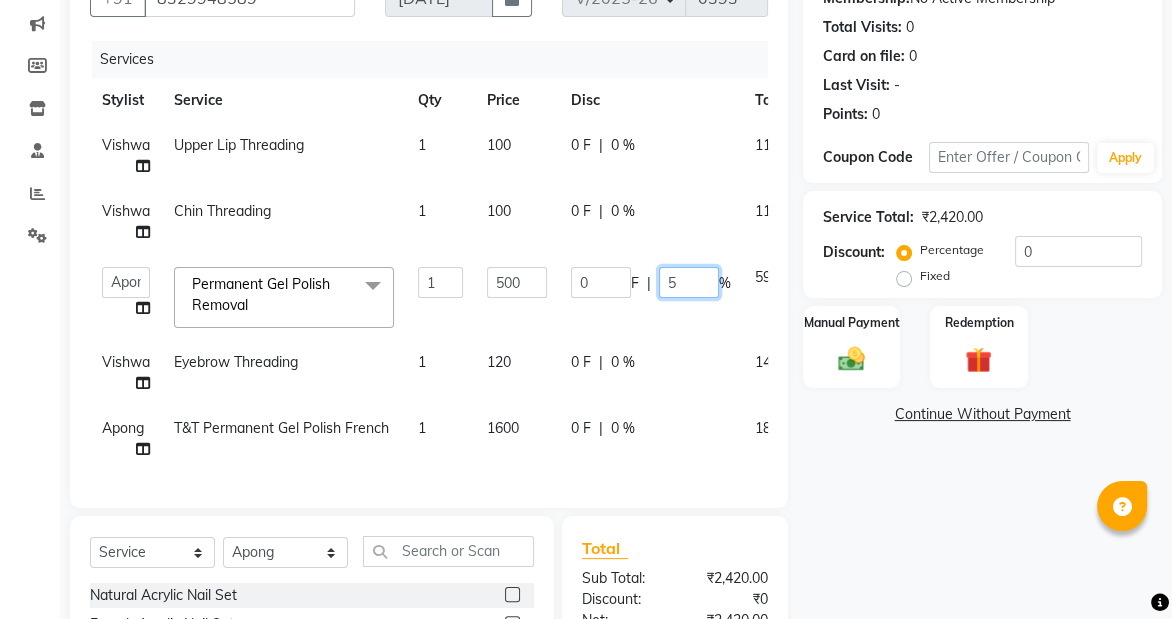 type on "50" 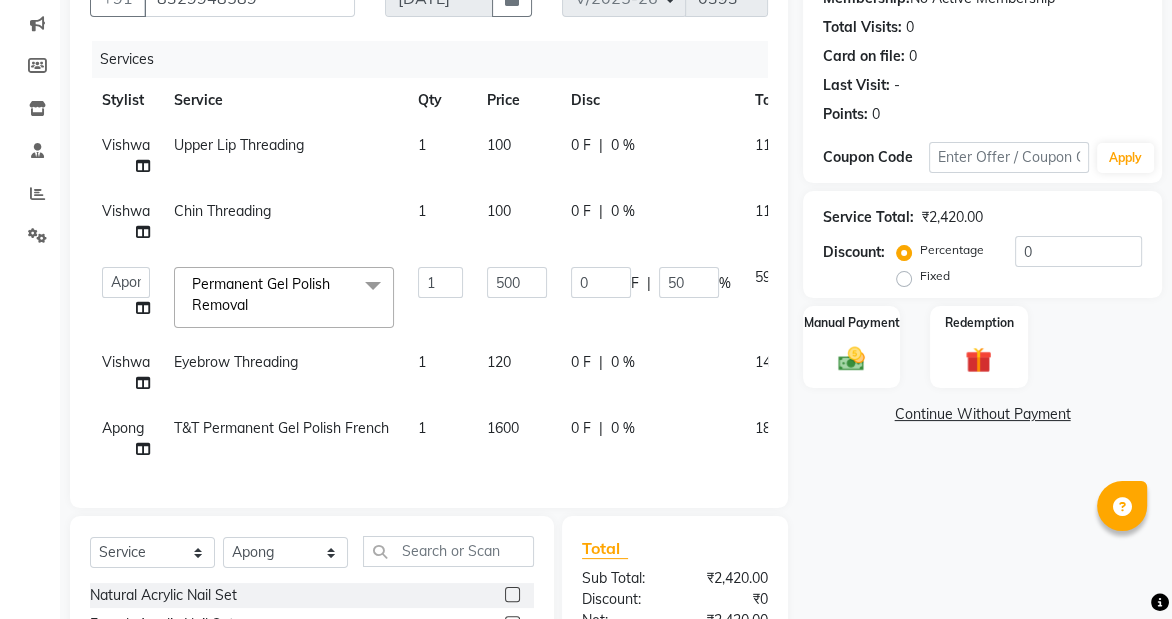 click on "0 F | 0 %" 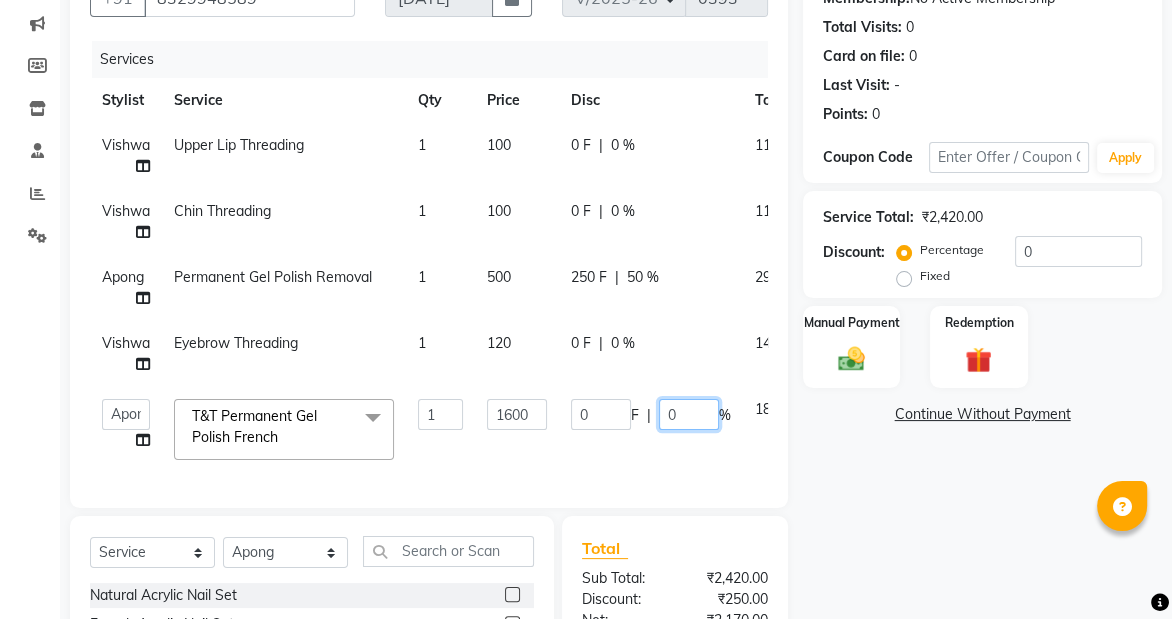 click on "0" 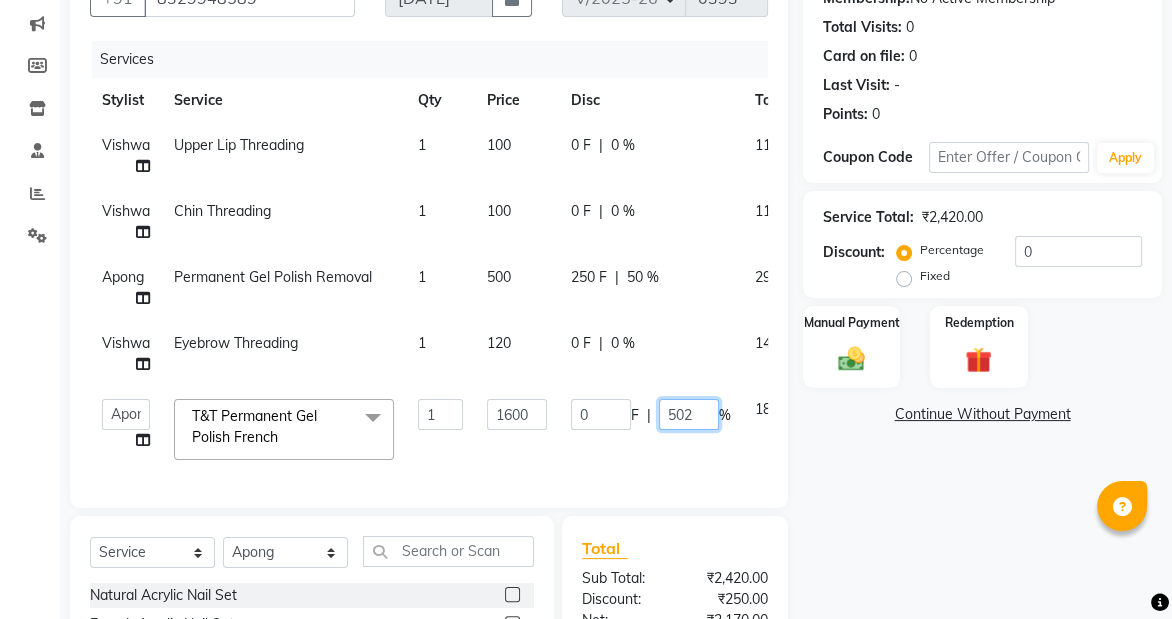 type on "50" 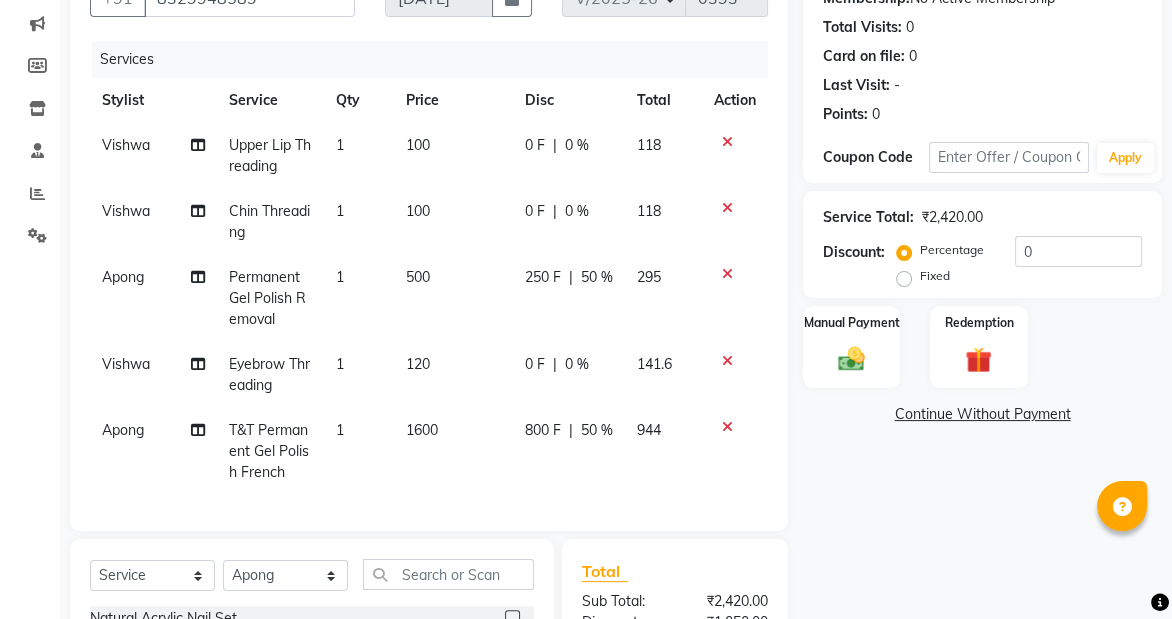 click on "Name: [PERSON_NAME]  Membership:  No Active Membership  Total Visits:  0 Card on file:  0 Last Visit:   - Points:   0  Coupon Code Apply Service Total:  ₹2,420.00  Discount:  Percentage   Fixed  0 Manual Payment Redemption  Continue Without Payment" 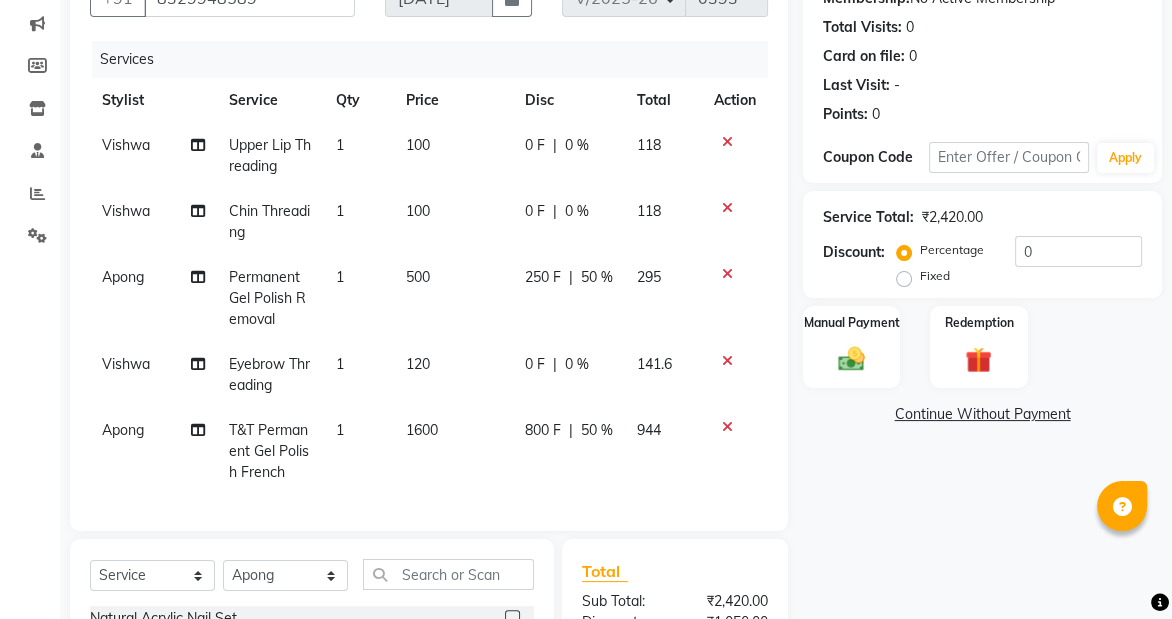 drag, startPoint x: 632, startPoint y: 459, endPoint x: 944, endPoint y: 507, distance: 315.67072 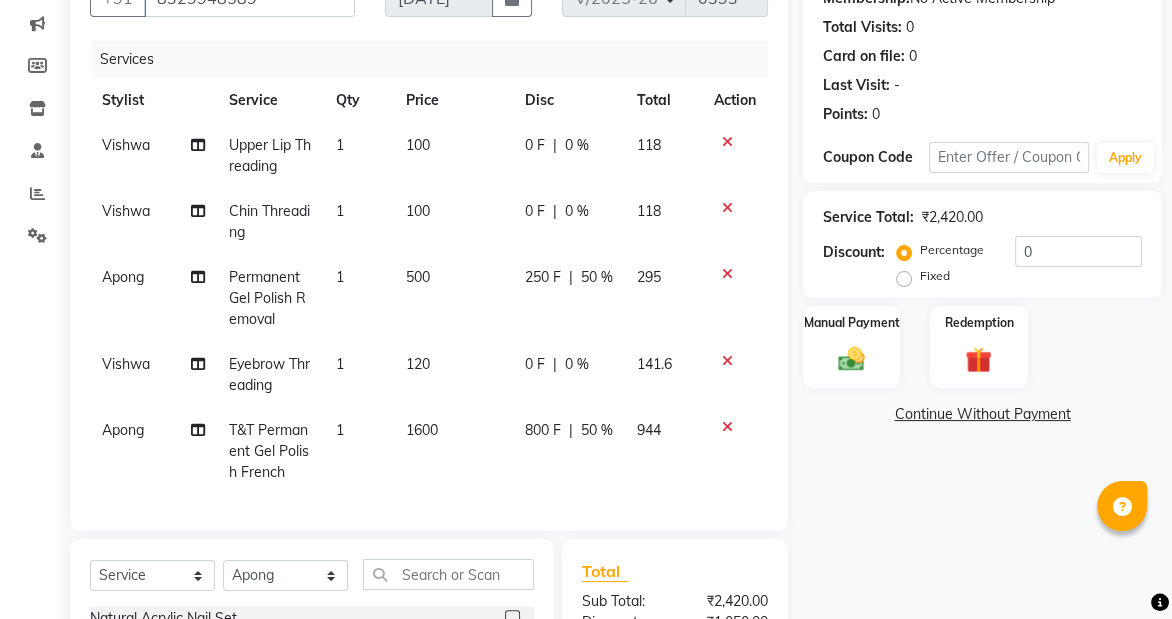 click on "1" 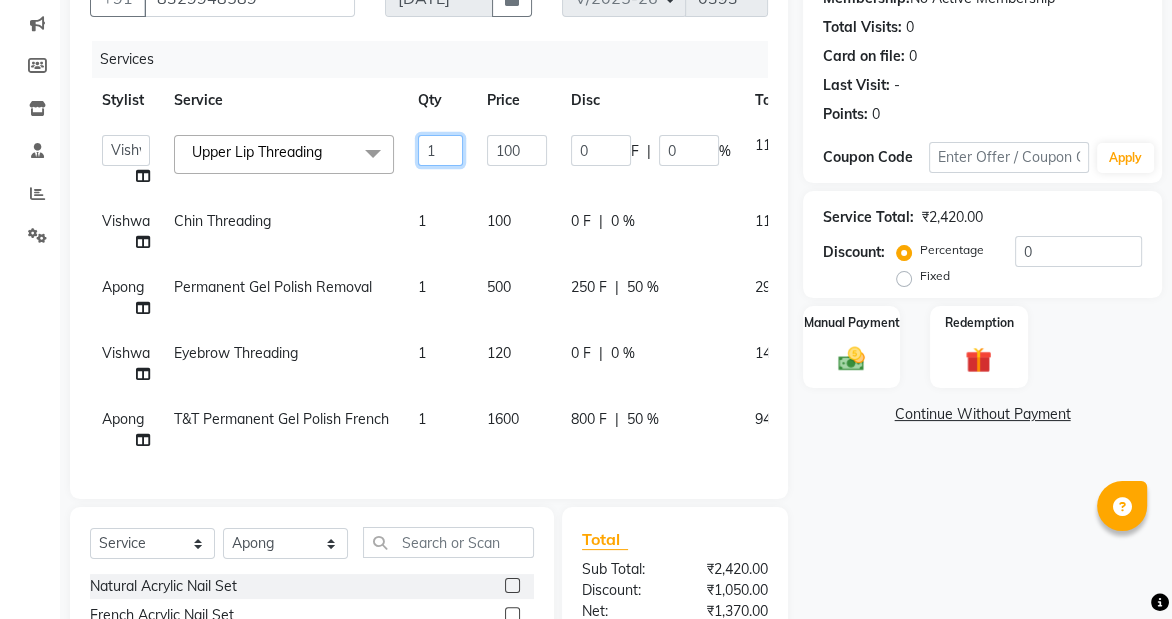 click on "1" 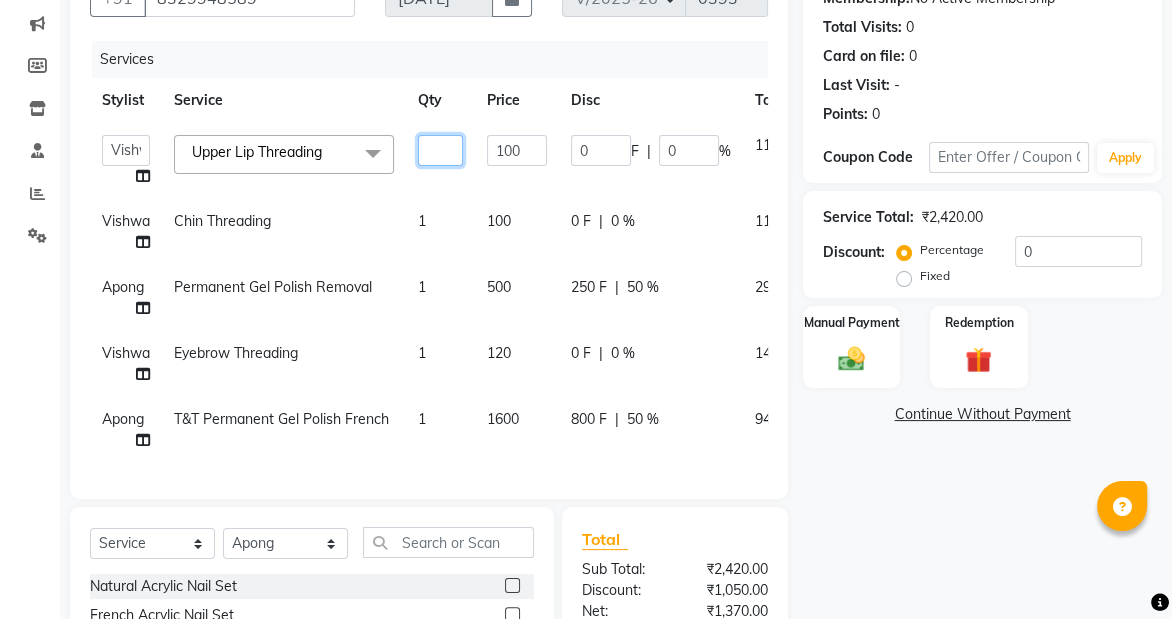 type on "2" 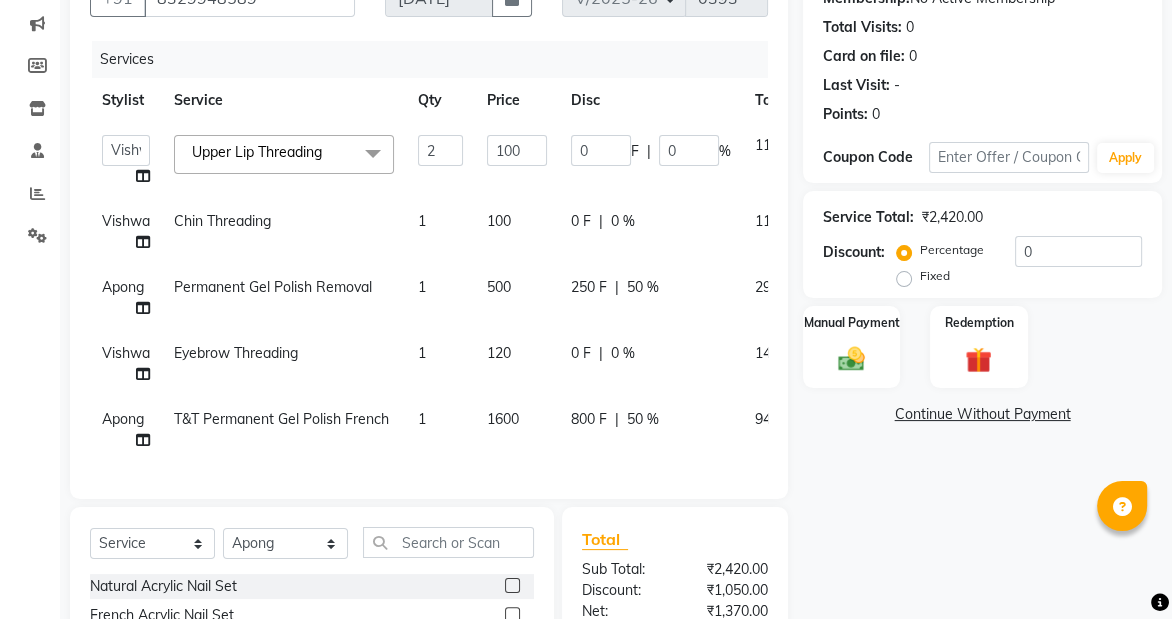 click on "Name: [PERSON_NAME]  Membership:  No Active Membership  Total Visits:  0 Card on file:  0 Last Visit:   - Points:   0  Coupon Code Apply Service Total:  ₹2,420.00  Discount:  Percentage   Fixed  0 Manual Payment Redemption  Continue Without Payment" 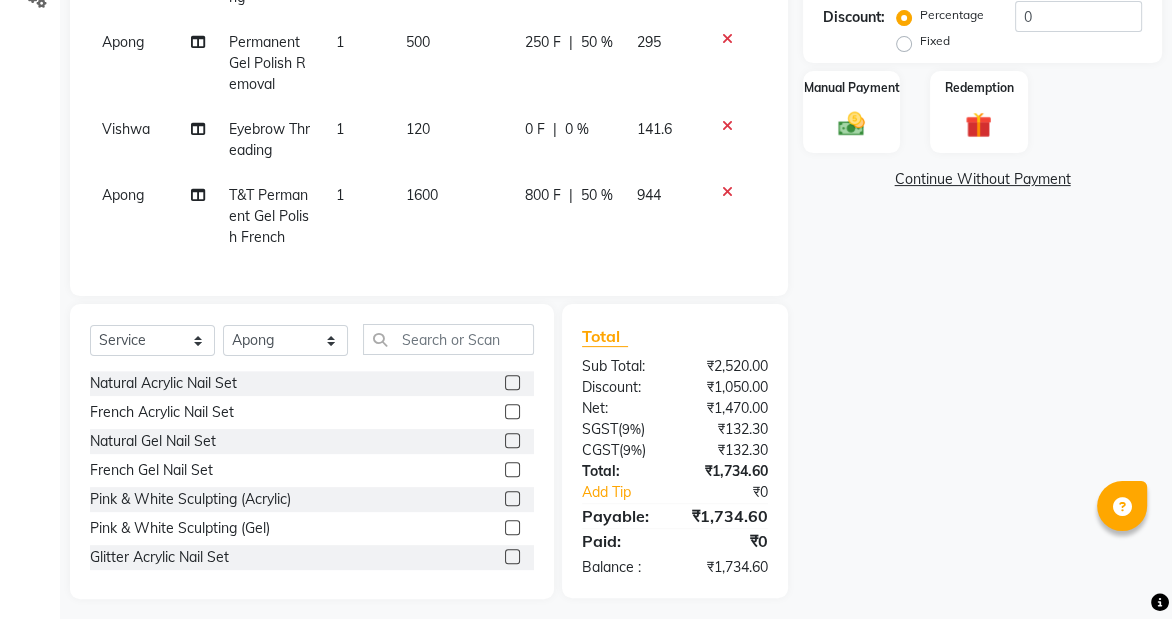 scroll, scrollTop: 466, scrollLeft: 0, axis: vertical 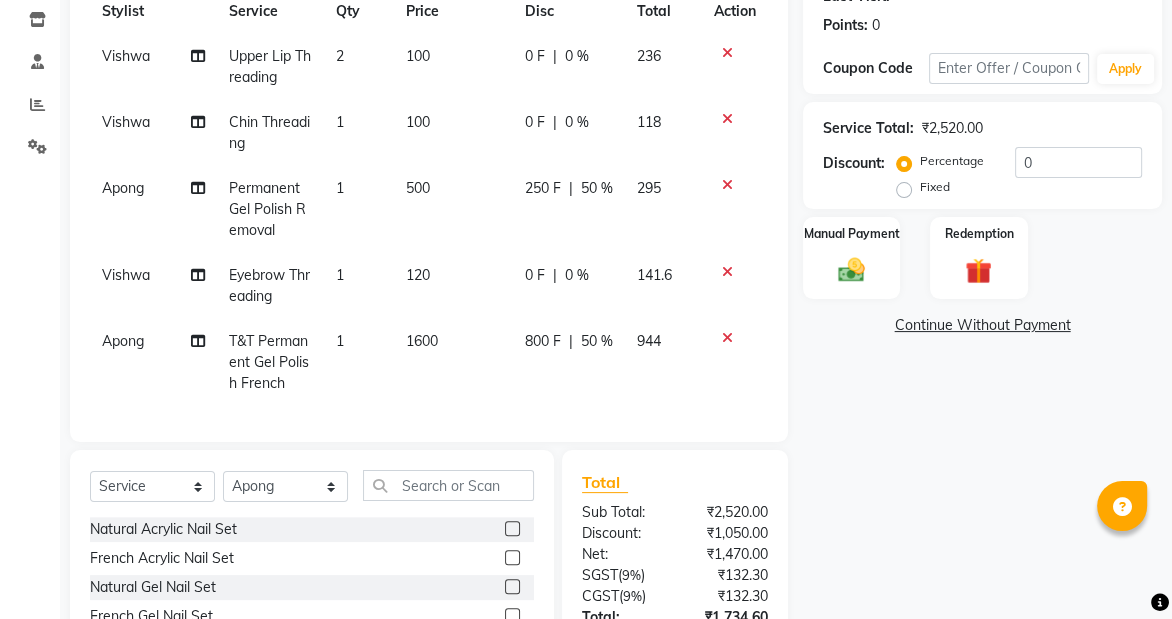 click on "Name: [PERSON_NAME]  Membership:  No Active Membership  Total Visits:  0 Card on file:  0 Last Visit:   - Points:   0  Coupon Code Apply Service Total:  ₹2,520.00  Discount:  Percentage   Fixed  0 Manual Payment Redemption  Continue Without Payment" 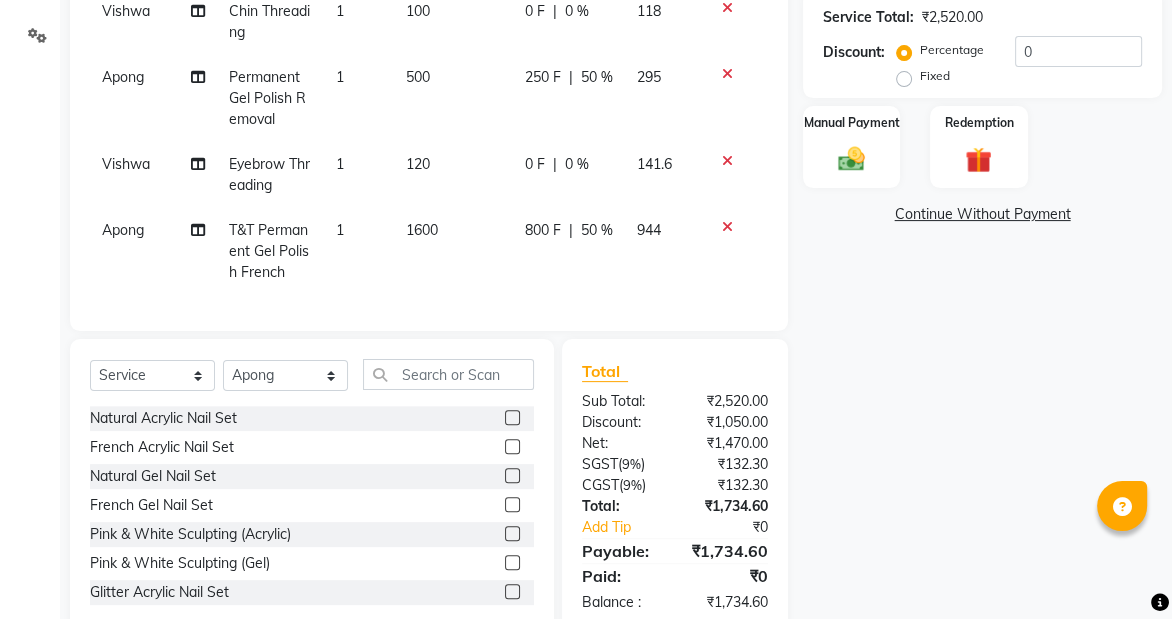 scroll, scrollTop: 466, scrollLeft: 0, axis: vertical 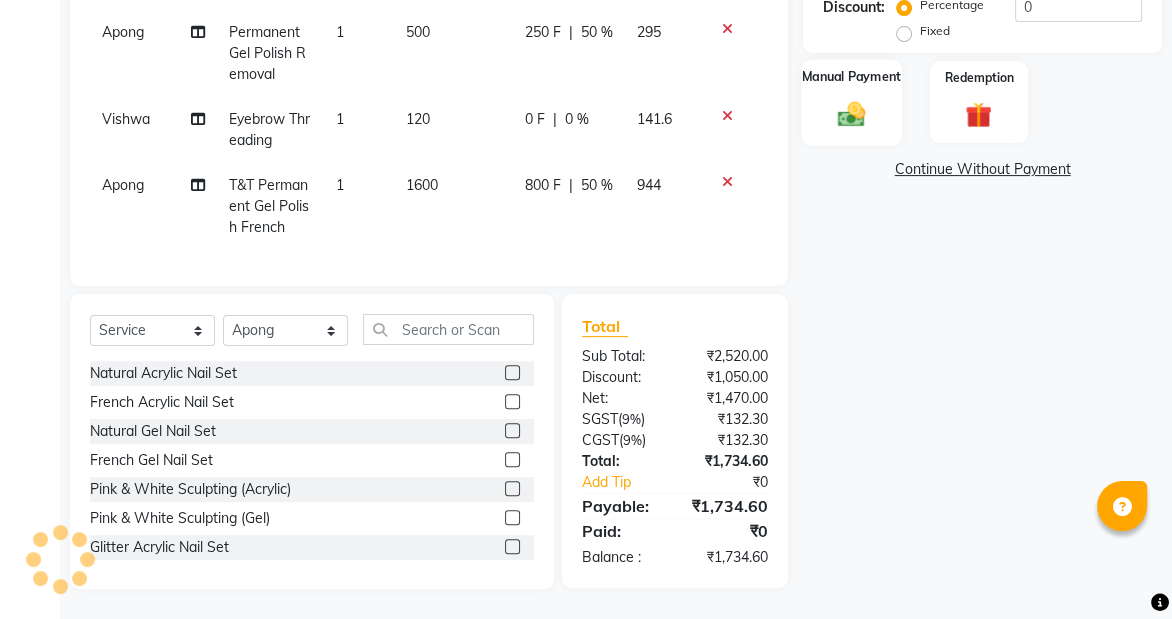 click on "Manual Payment" 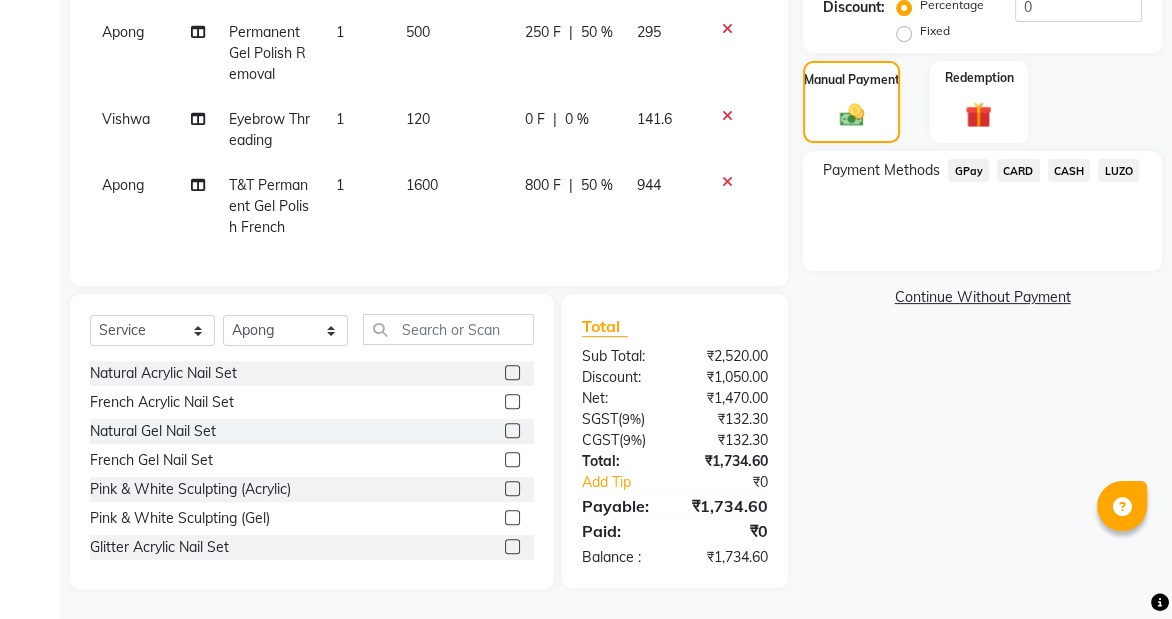 click on "CASH" 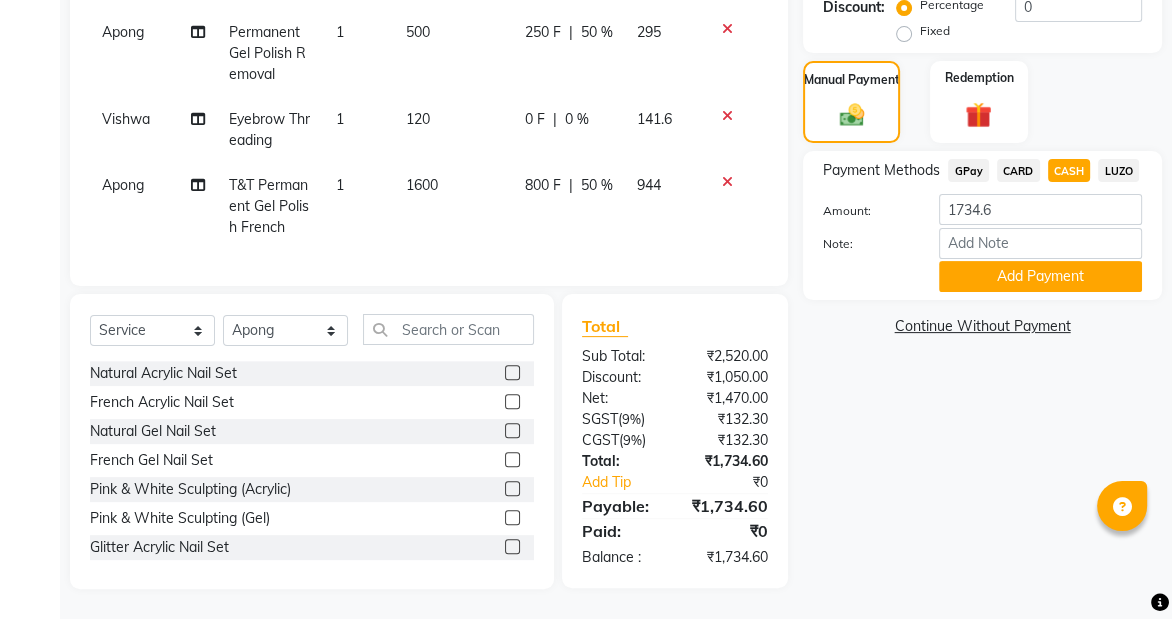 click on "CASH" 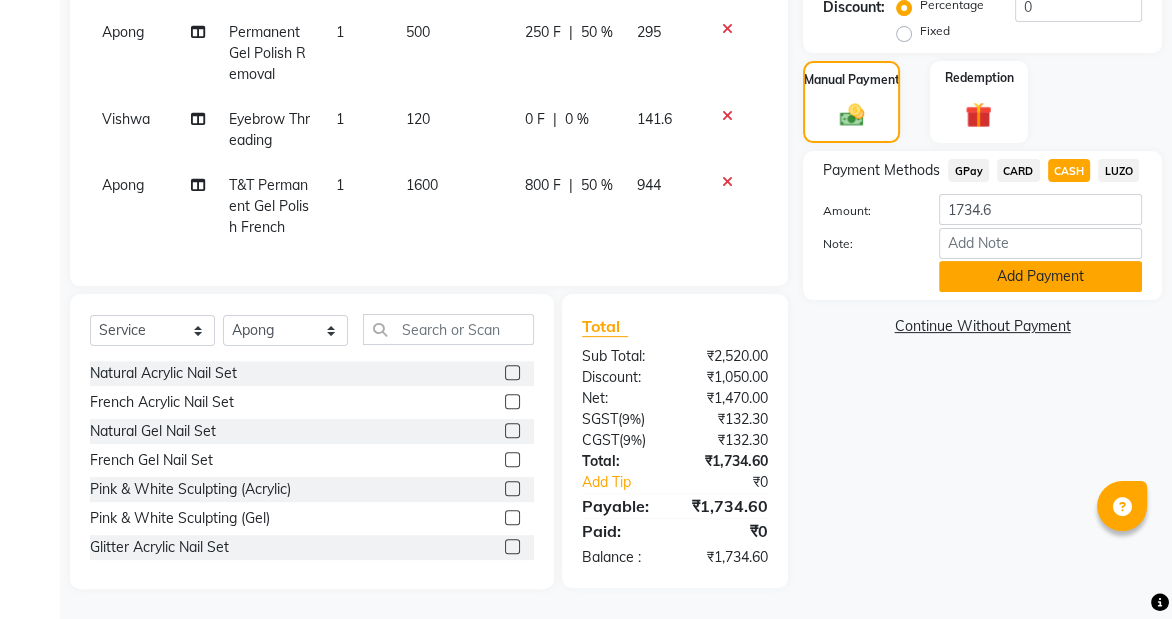 click on "Add Payment" 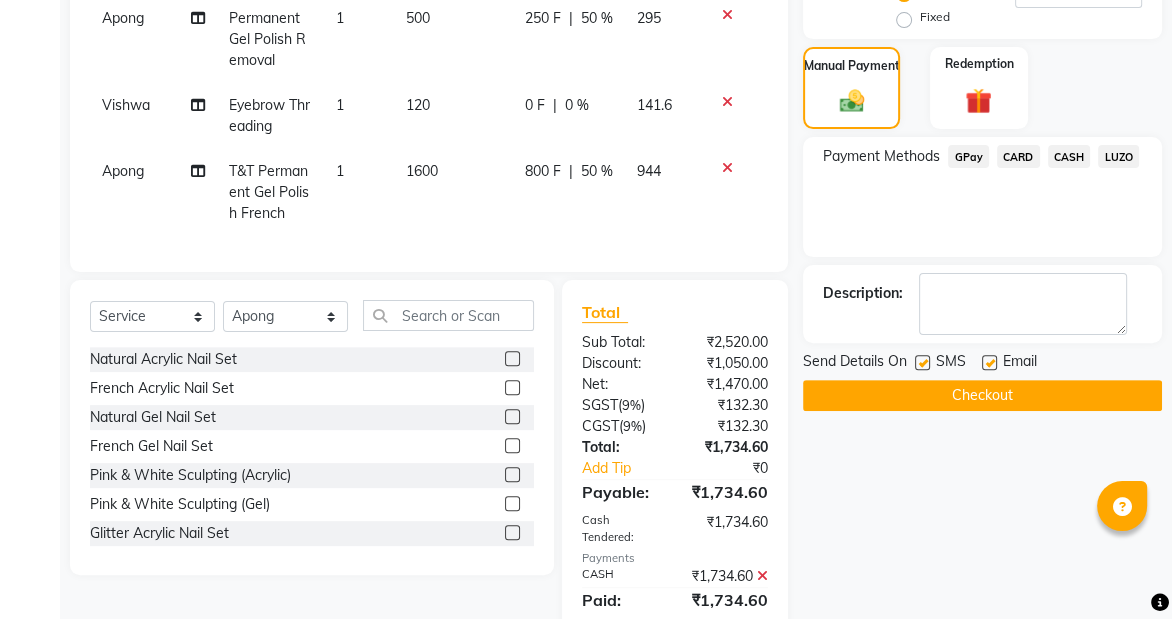 scroll, scrollTop: 570, scrollLeft: 0, axis: vertical 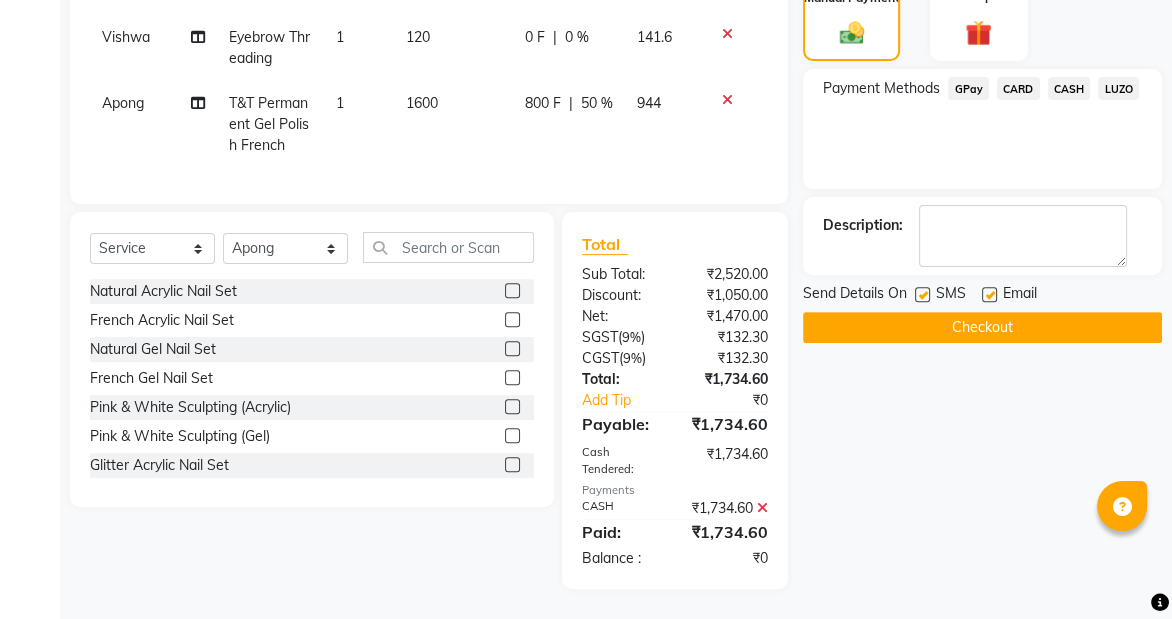 click on "Checkout" 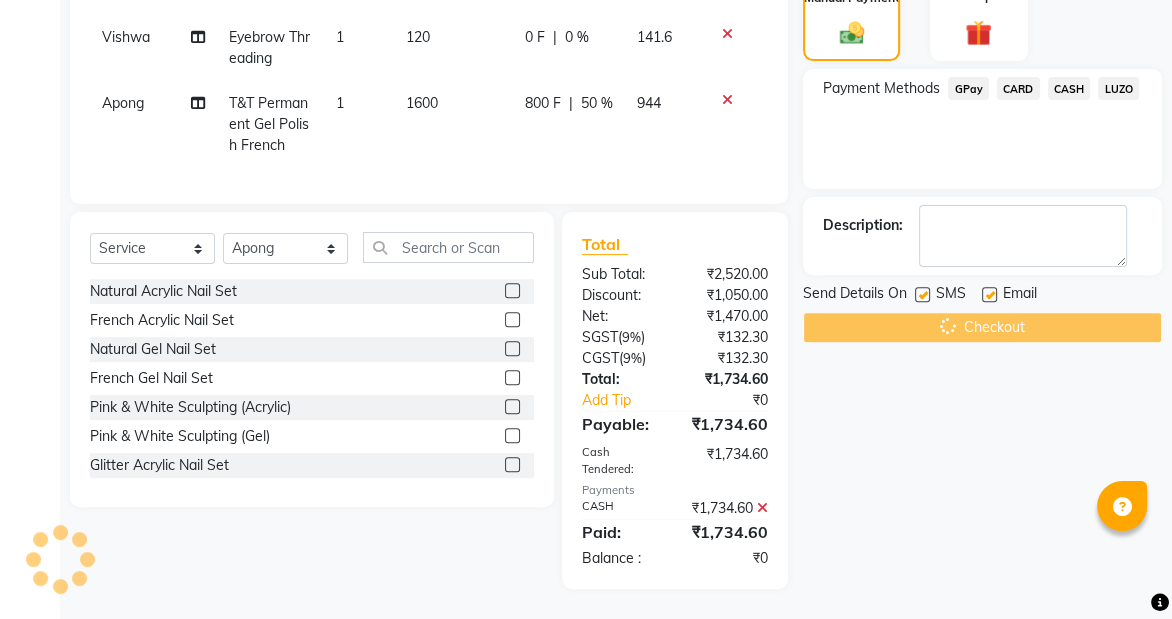 click on "Checkout" 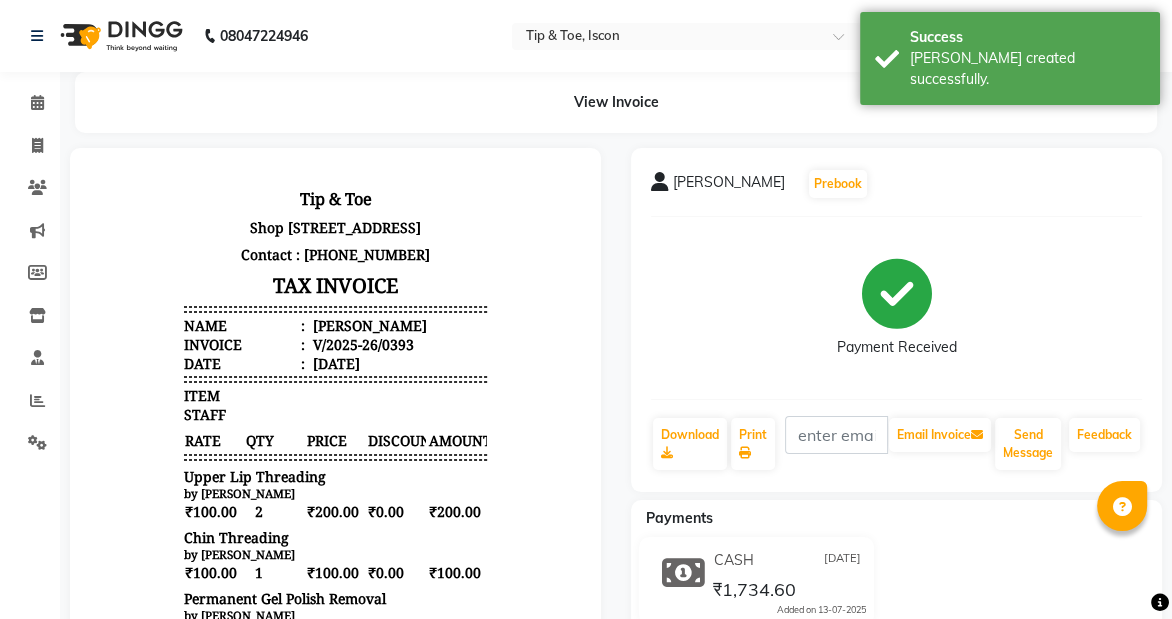 scroll, scrollTop: 0, scrollLeft: 0, axis: both 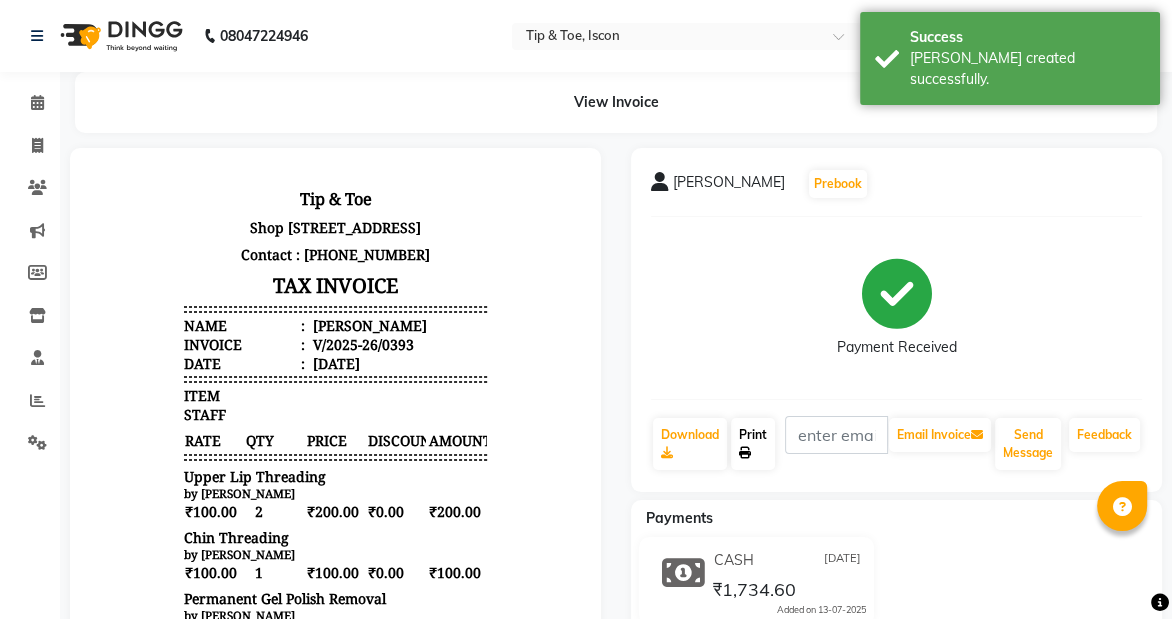 click 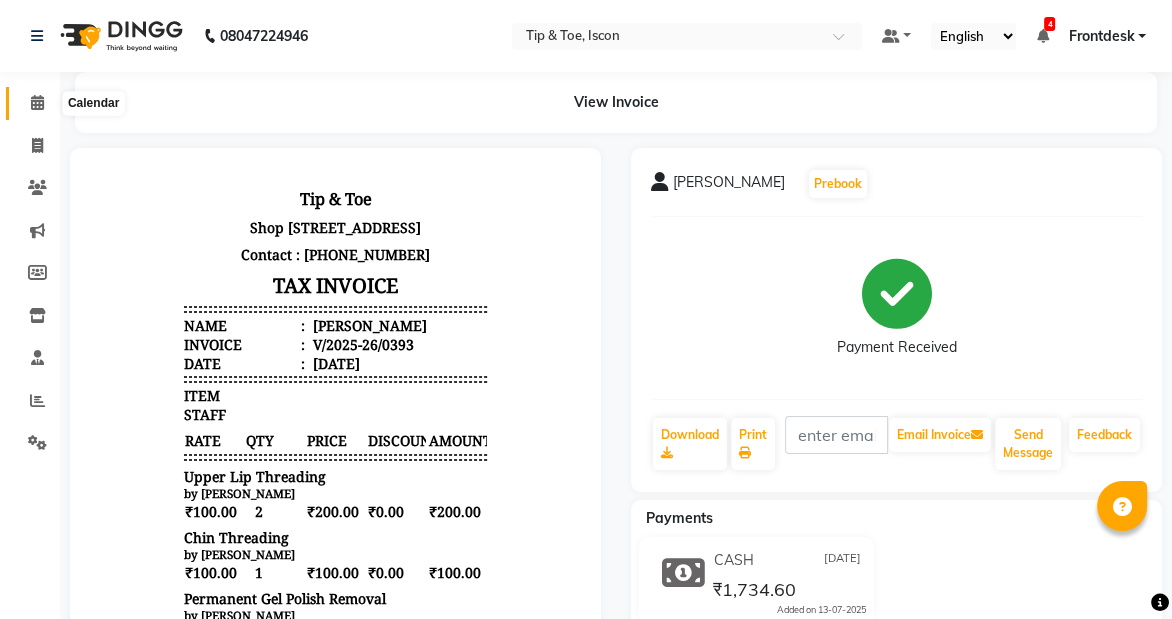 click 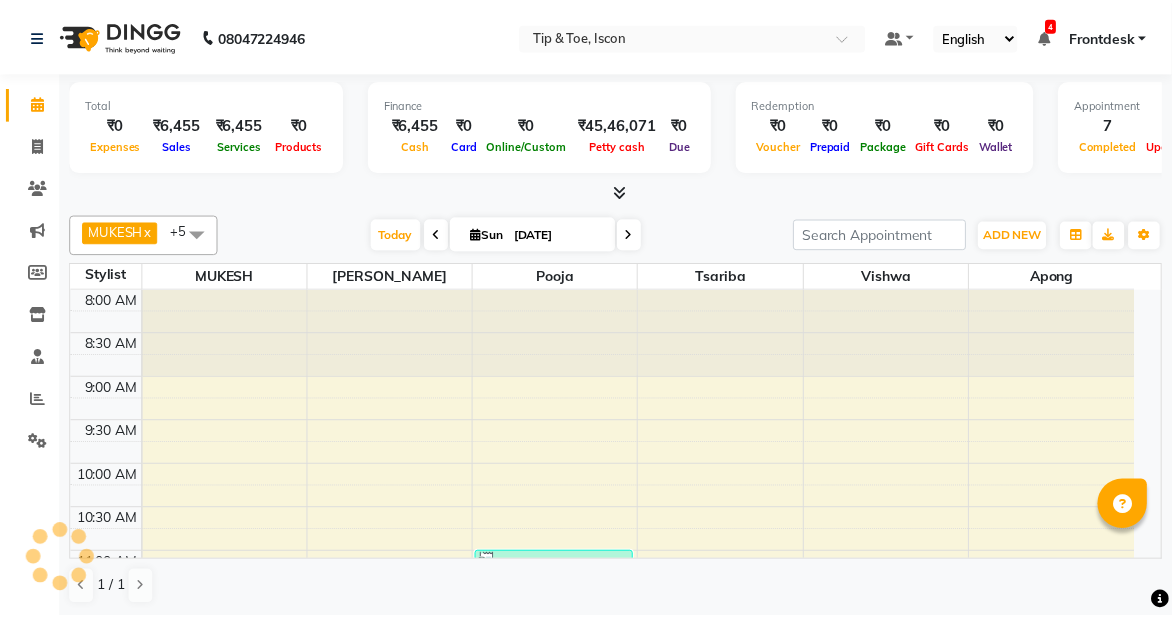 scroll, scrollTop: 0, scrollLeft: 0, axis: both 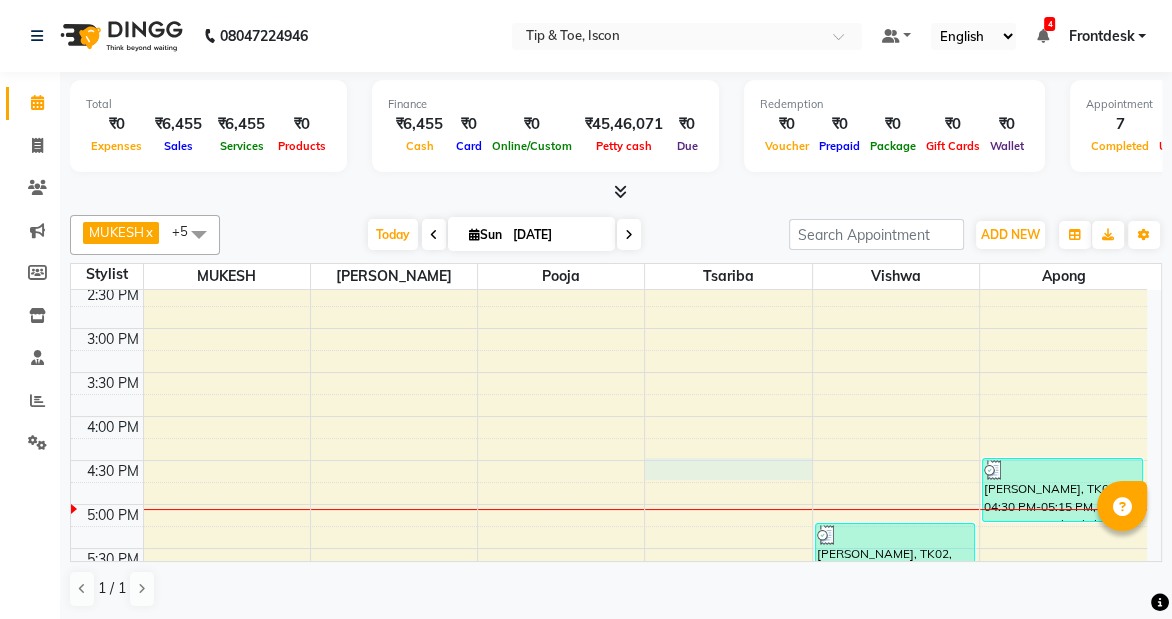 click on "8:00 AM 8:30 AM 9:00 AM 9:30 AM 10:00 AM 10:30 AM 11:00 AM 11:30 AM 12:00 PM 12:30 PM 1:00 PM 1:30 PM 2:00 PM 2:30 PM 3:00 PM 3:30 PM 4:00 PM 4:30 PM 5:00 PM 5:30 PM 6:00 PM 6:30 PM 7:00 PM 7:30 PM 8:00 PM 8:30 PM     [PERSON_NAME], TK01, 11:00 AM-11:45 AM, [GEOGRAPHIC_DATA]     [PERSON_NAME], TK01, 11:45 AM-12:30 PM, Russian Lashes Extension     [PERSON_NAME], TK02, 05:15 PM-05:45 PM, Eyebrow Threading     [PERSON_NAME], TK02, 05:45 PM-06:15 PM, Upper Lip Threading     [PERSON_NAME], TK02, 06:15 PM-06:45 PM, Chin Threading     [PERSON_NAME], TK02, 04:30 PM-05:15 PM, T&T Permanent Gel Polish [PERSON_NAME], TK02, 06:45 PM-07:15 PM, Permanent Gel Polish Removal" at bounding box center (609, 284) 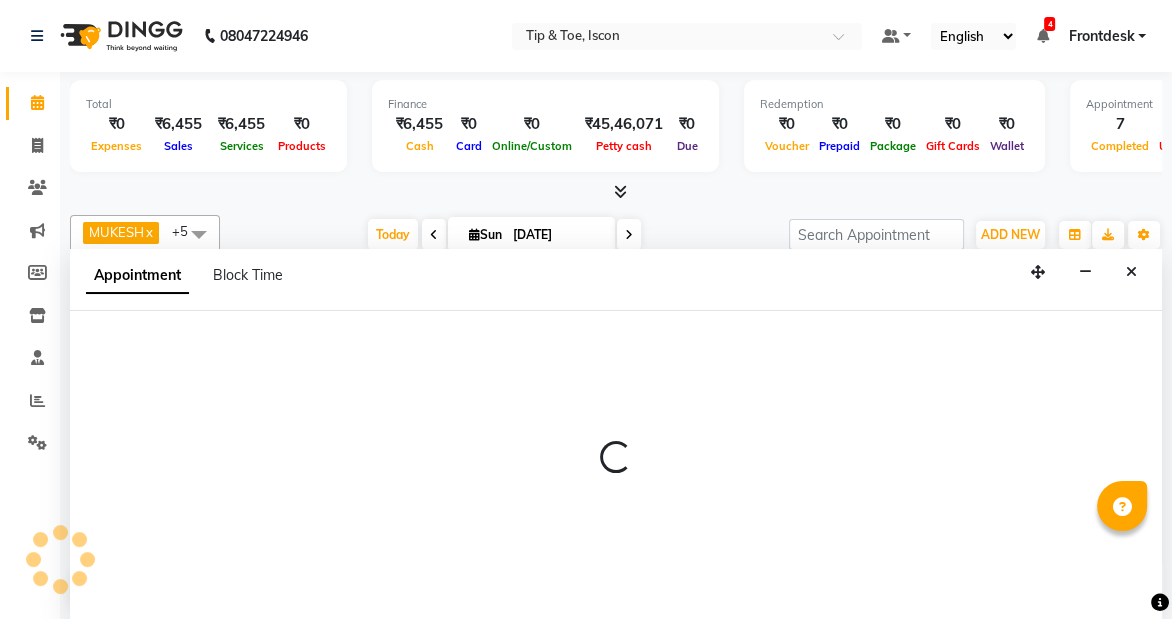 scroll, scrollTop: 0, scrollLeft: 0, axis: both 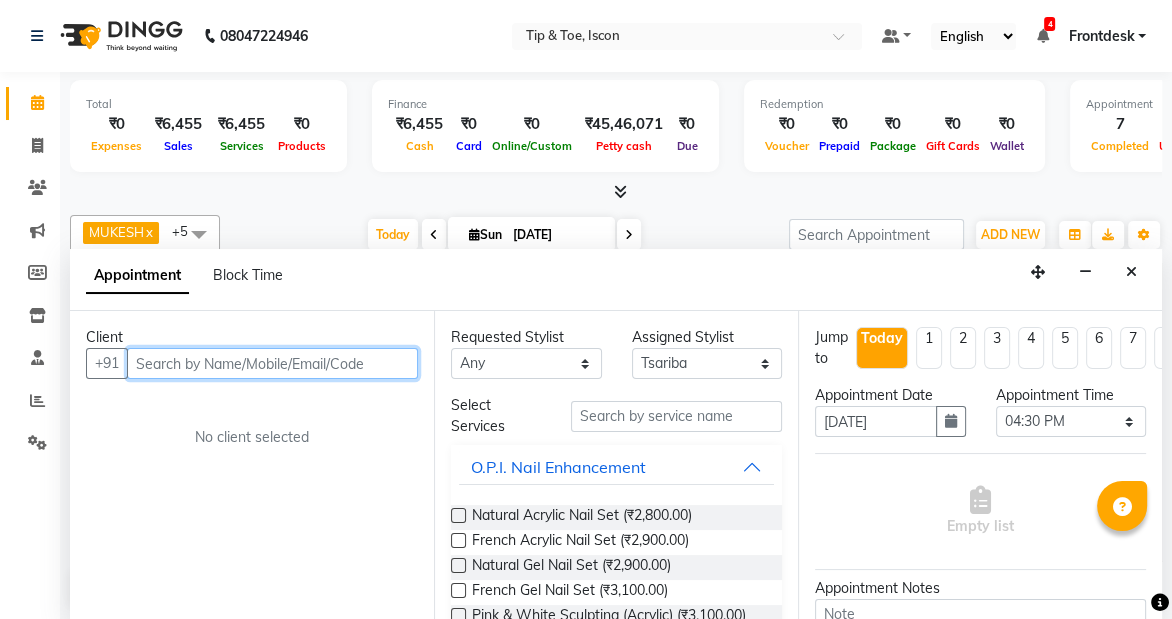 click at bounding box center [272, 363] 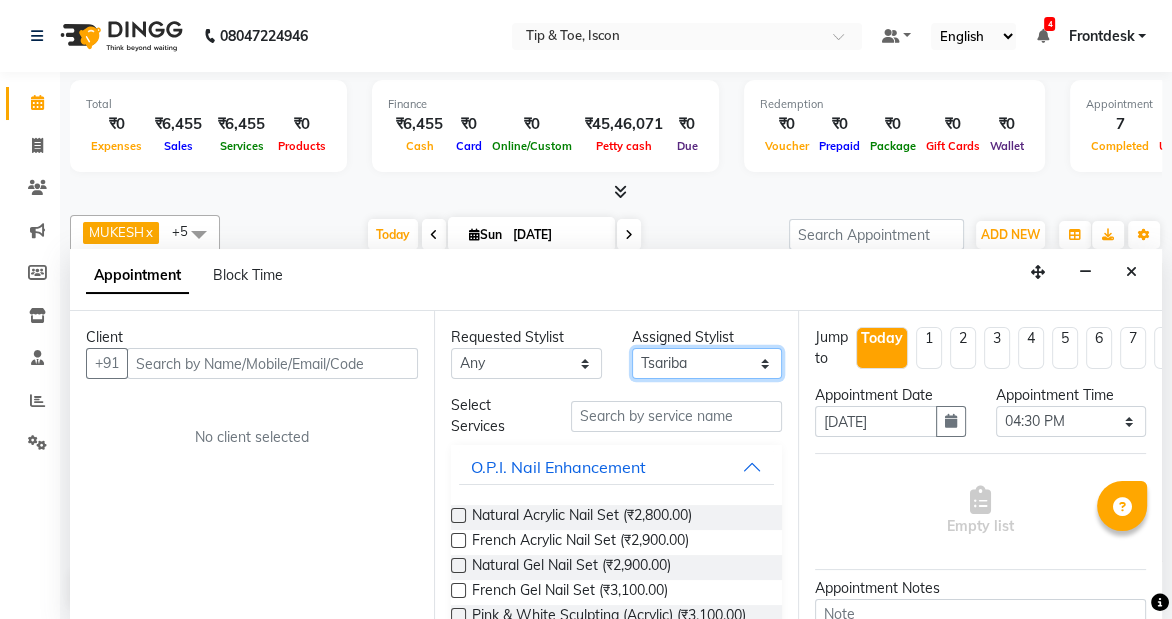 click on "Select Aghavi  Aki  Apong [PERSON_NAME] [PERSON_NAME]  MUKESH Pooja  [PERSON_NAME] [PERSON_NAME]  Tsariba  Vishwa  YASH" at bounding box center (707, 363) 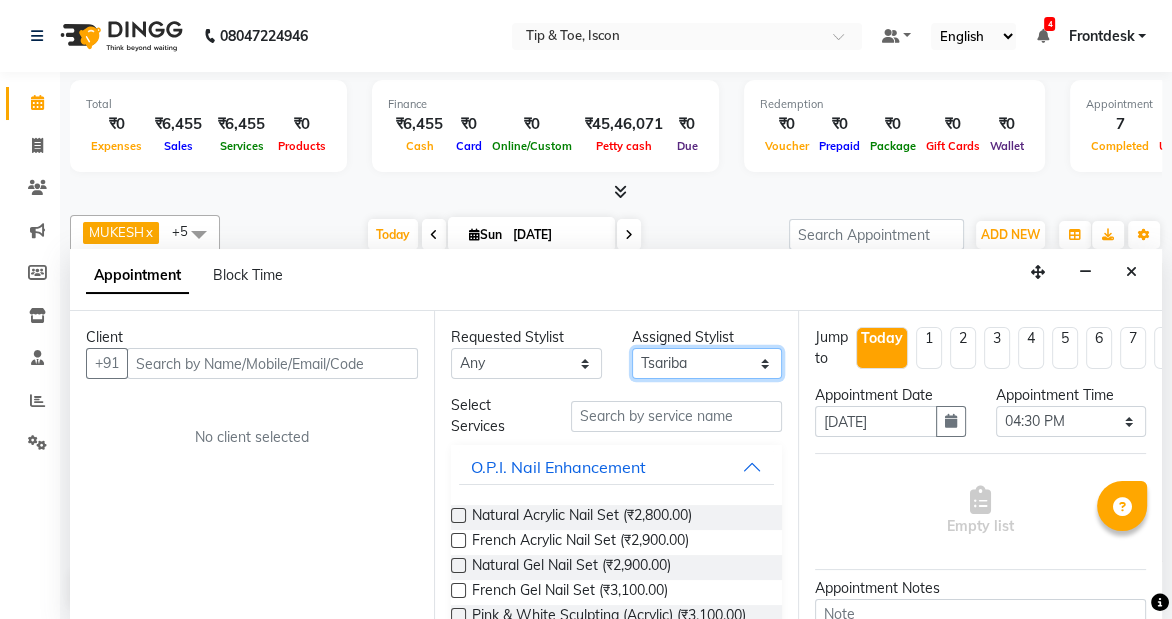 select on "42686" 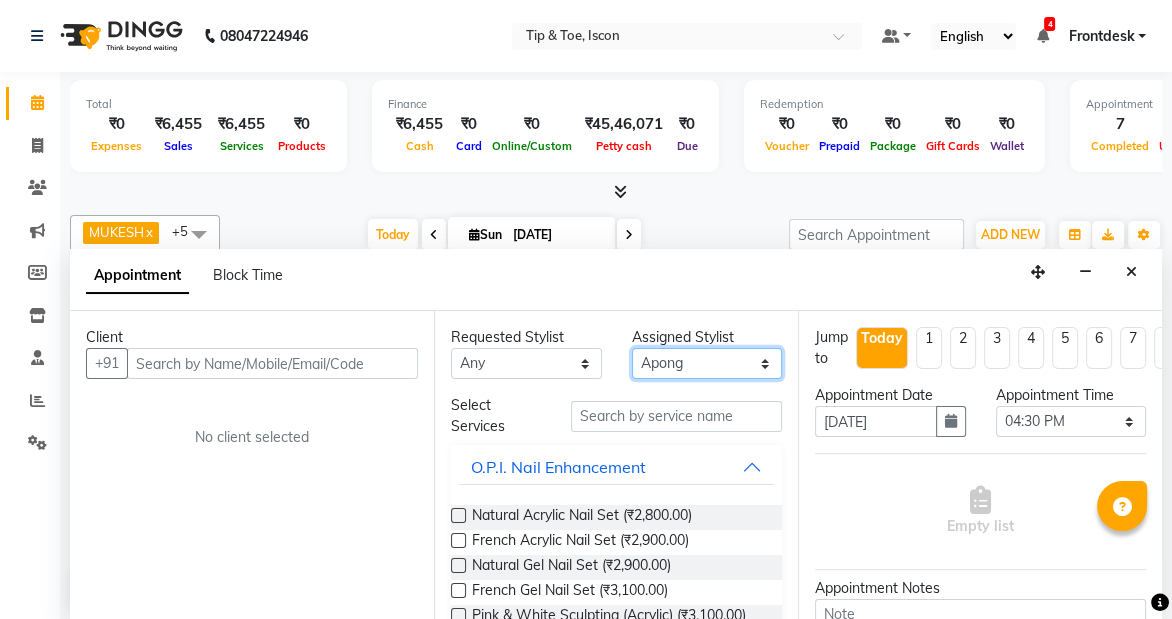 click on "Select Aghavi  Aki  Apong [PERSON_NAME] [PERSON_NAME]  MUKESH Pooja  [PERSON_NAME] [PERSON_NAME]  Tsariba  Vishwa  YASH" at bounding box center (707, 363) 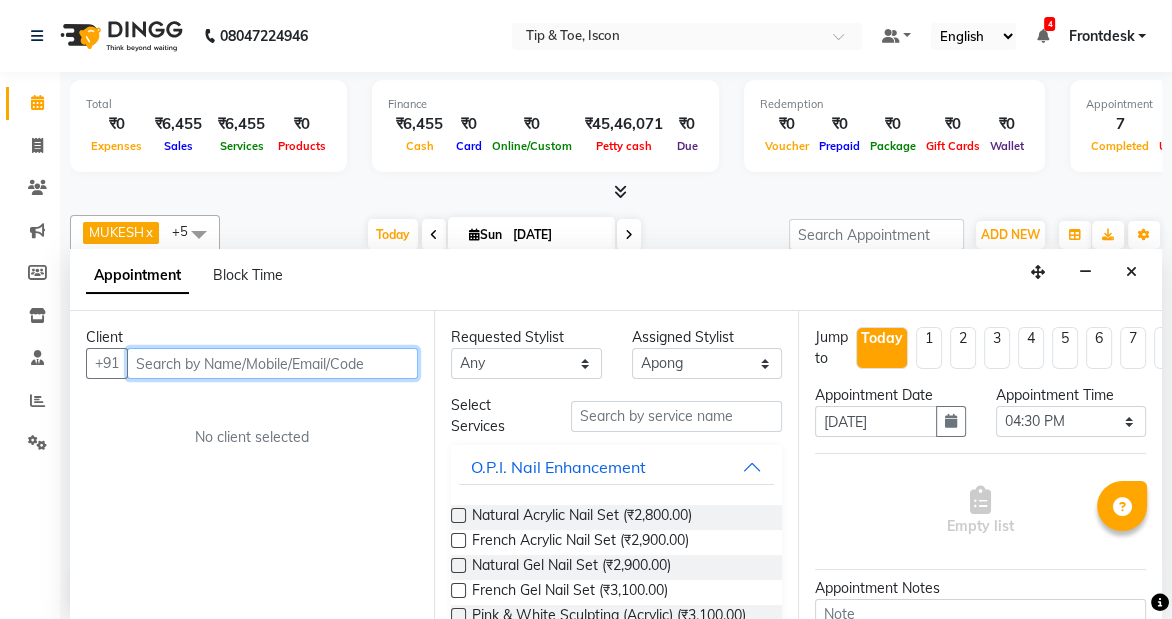 click at bounding box center (272, 363) 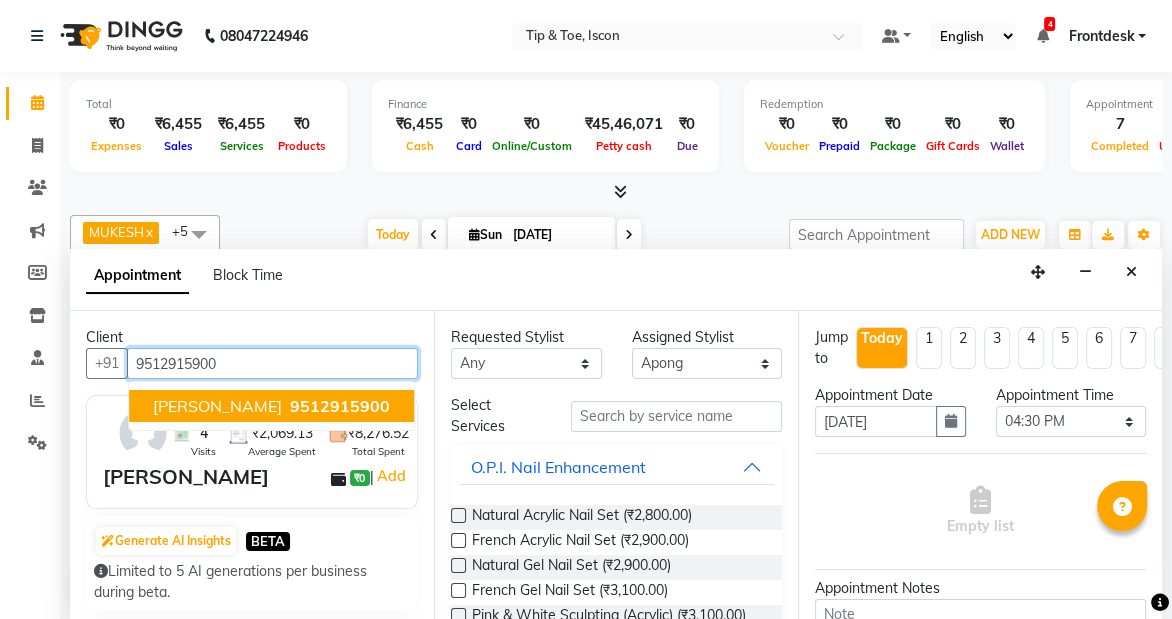 click on "[PERSON_NAME]   9512915900" at bounding box center [271, 406] 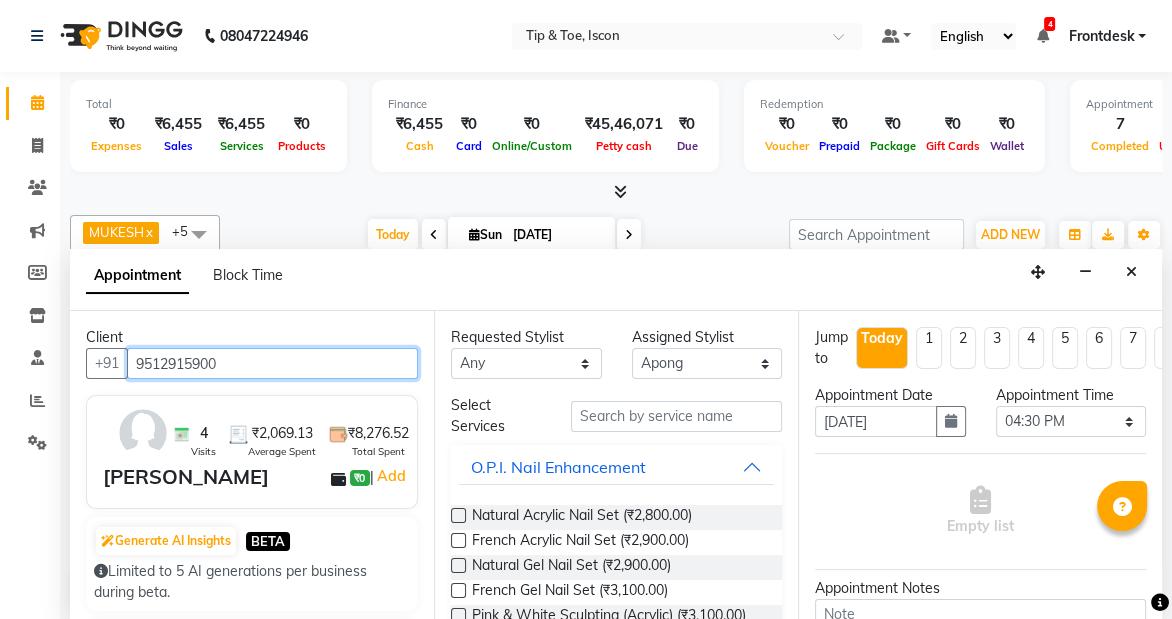 type on "9512915900" 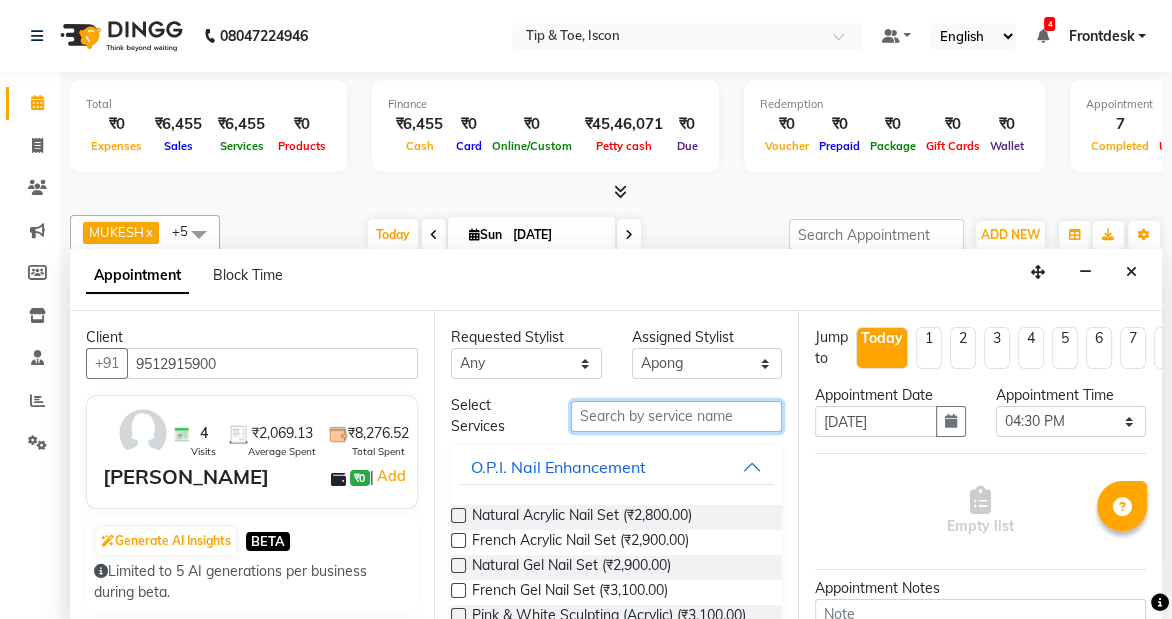 click at bounding box center (676, 416) 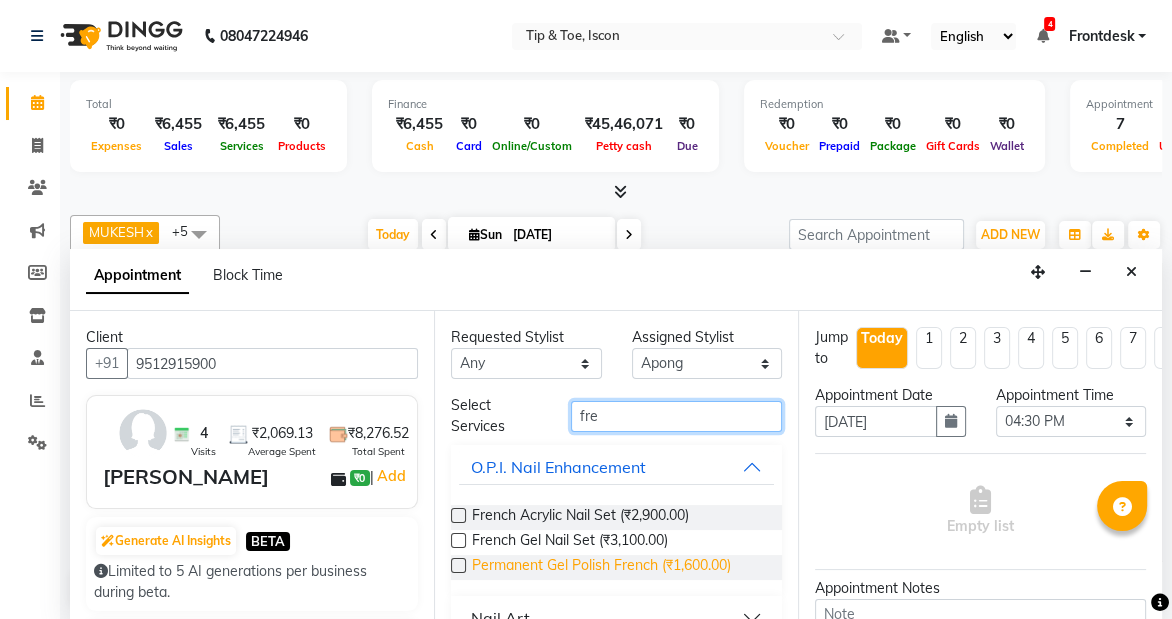 type on "fre" 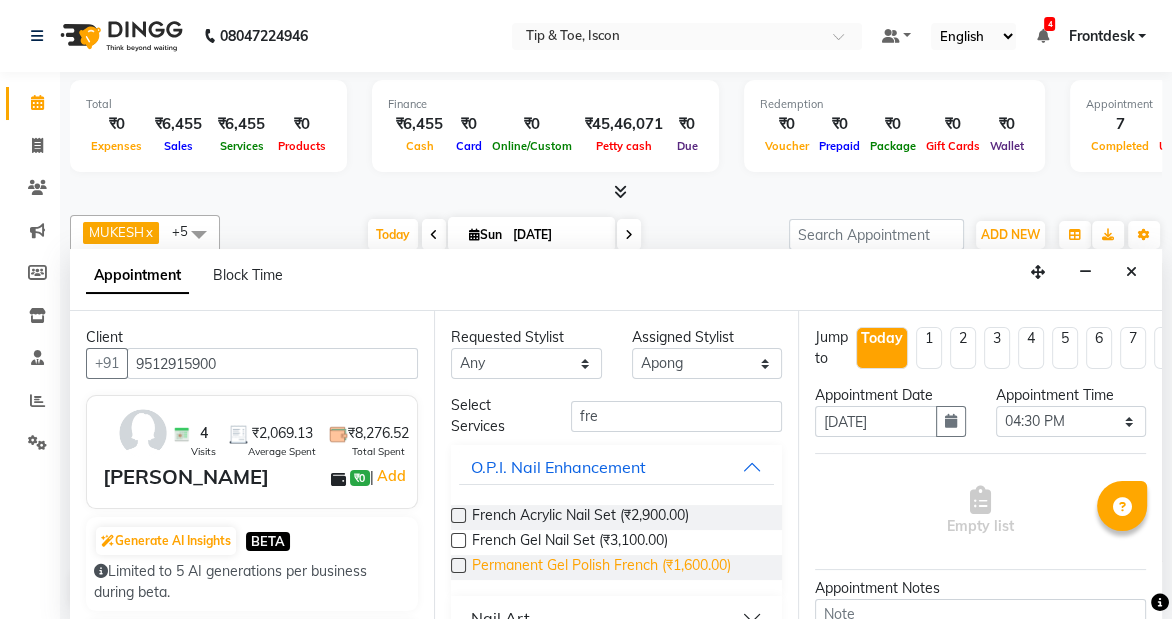 click on "Permanent Gel Polish French (₹1,600.00)" at bounding box center [601, 567] 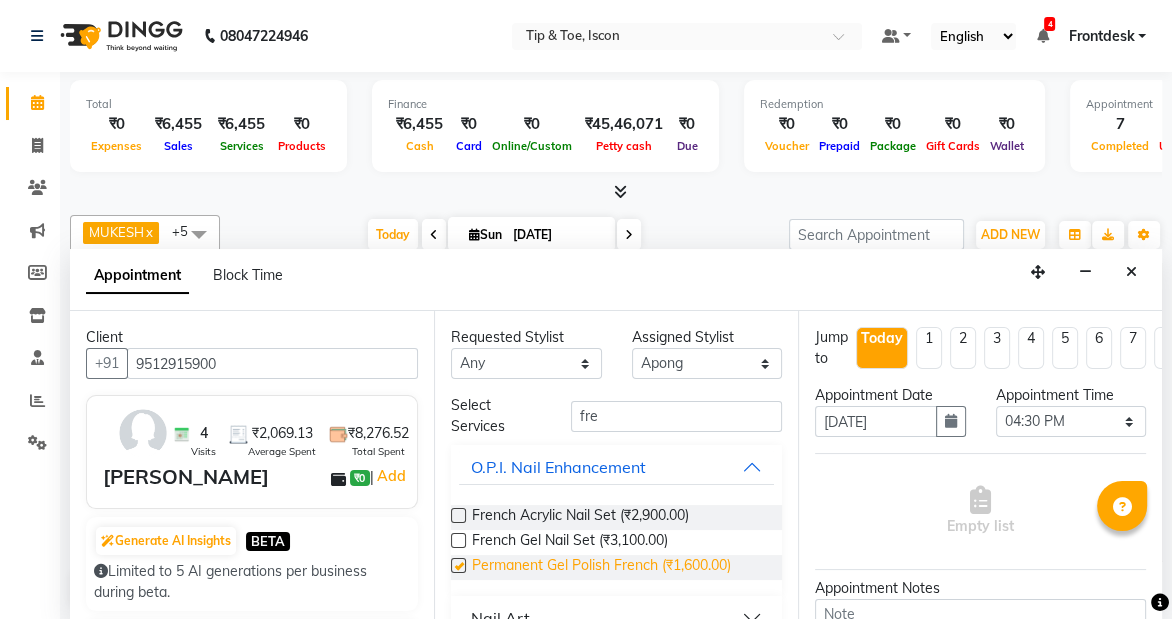 checkbox on "false" 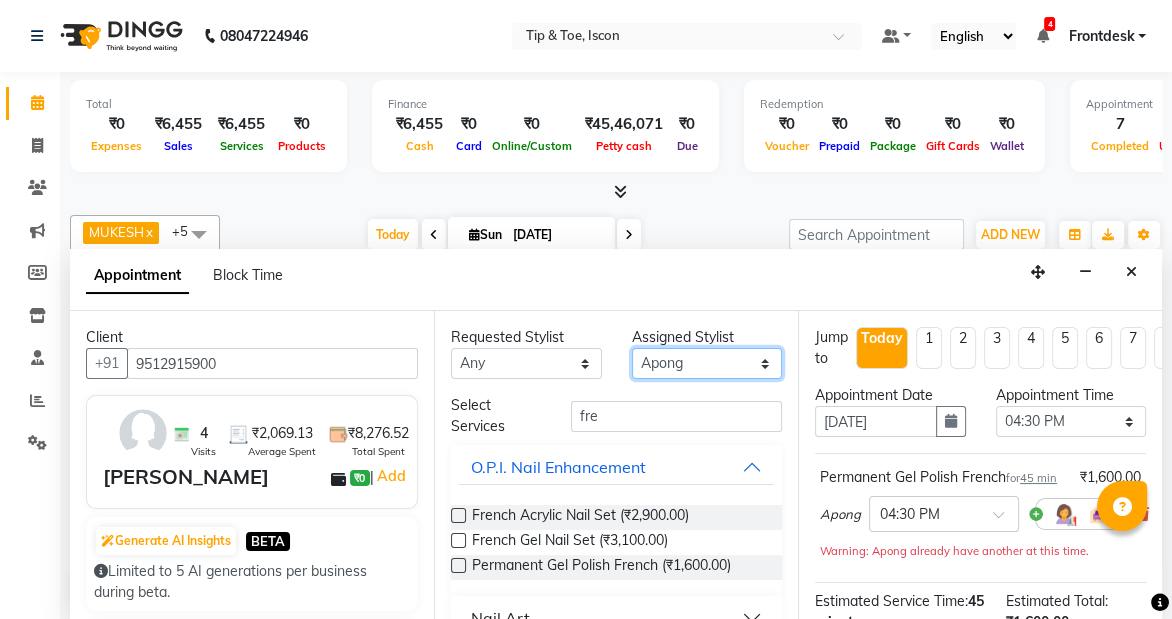 click on "Select Aghavi  Aki  Apong [PERSON_NAME] [PERSON_NAME]  MUKESH Pooja  [PERSON_NAME] [PERSON_NAME]  Tsariba  Vishwa  YASH" at bounding box center (707, 363) 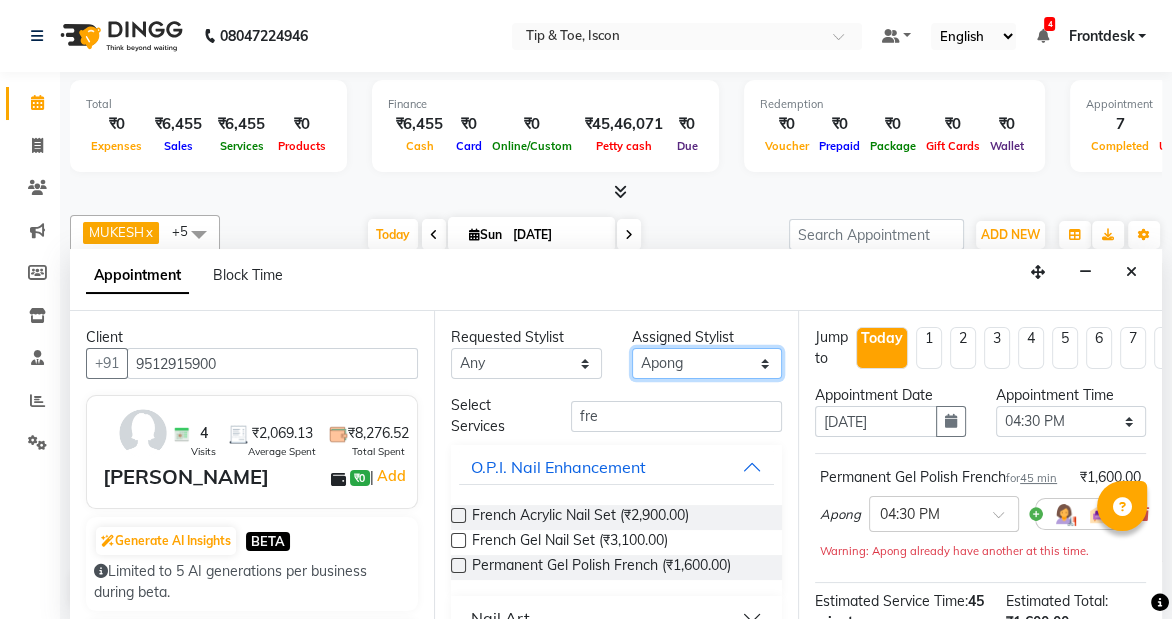 select on "42663" 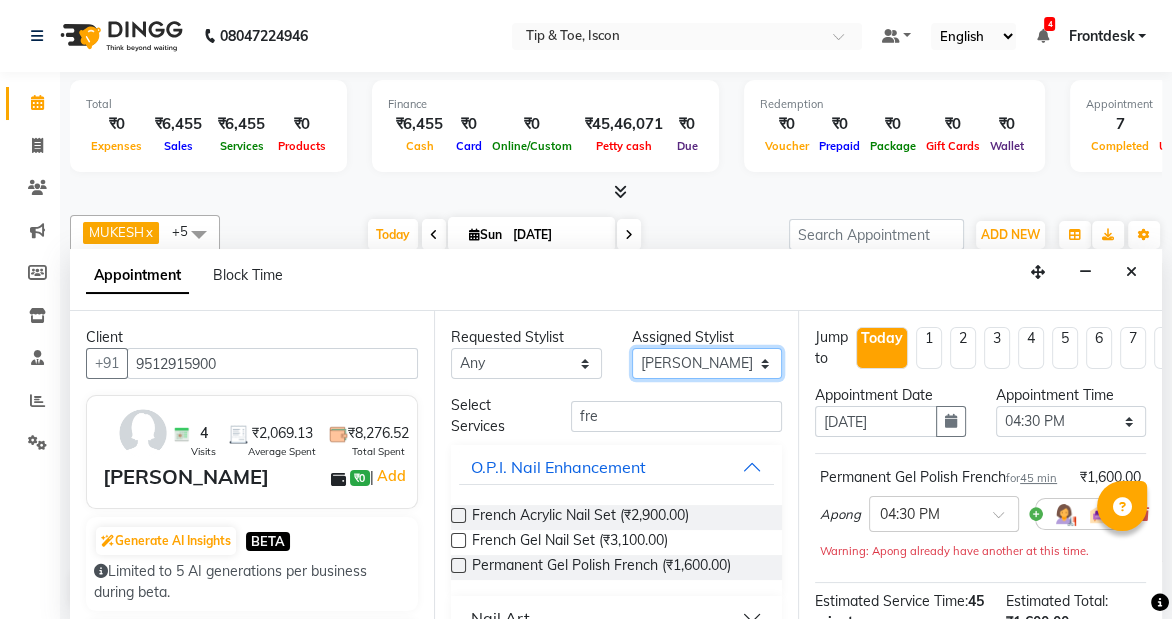 click on "Select Aghavi  Aki  Apong [PERSON_NAME] [PERSON_NAME]  MUKESH Pooja  [PERSON_NAME] [PERSON_NAME]  Tsariba  Vishwa  YASH" at bounding box center [707, 363] 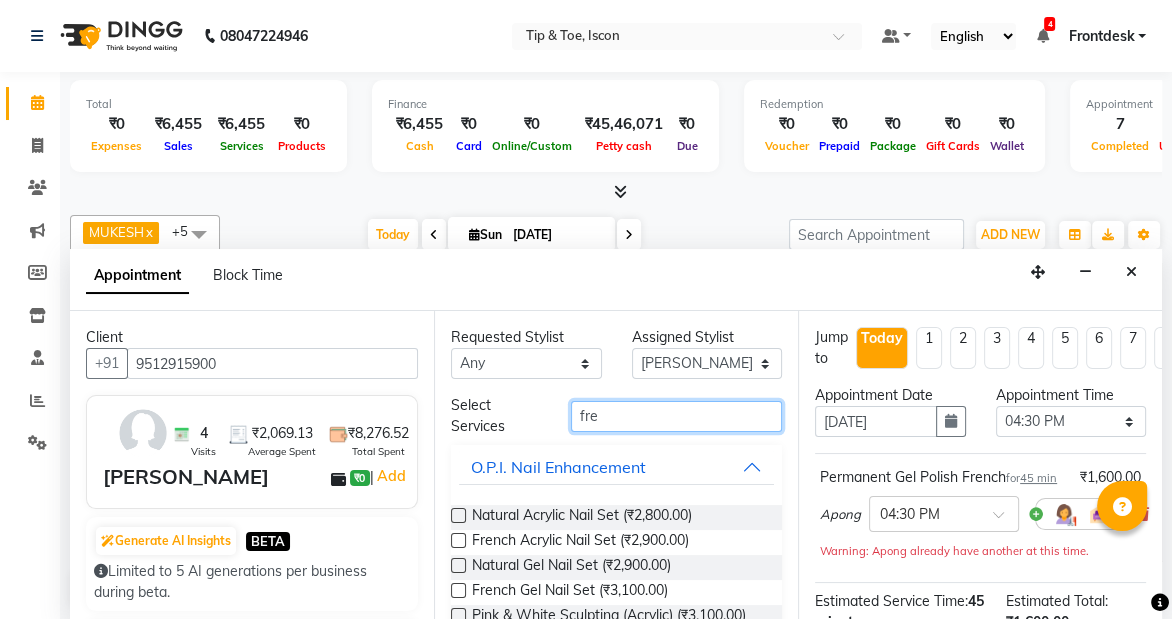 click on "fre" at bounding box center [676, 416] 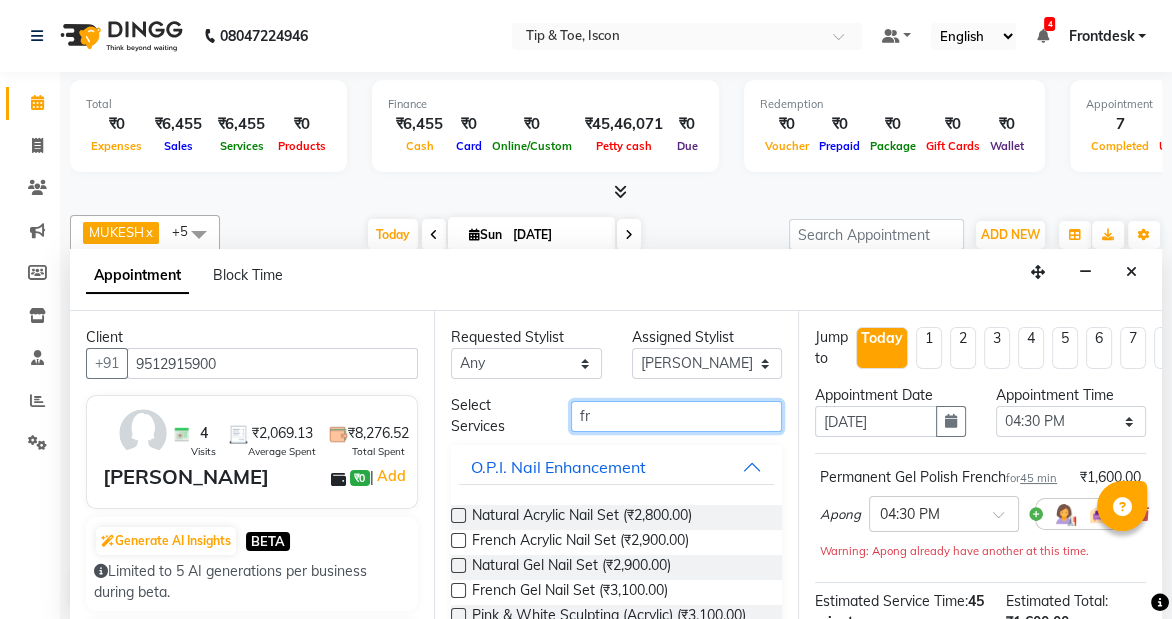 type on "f" 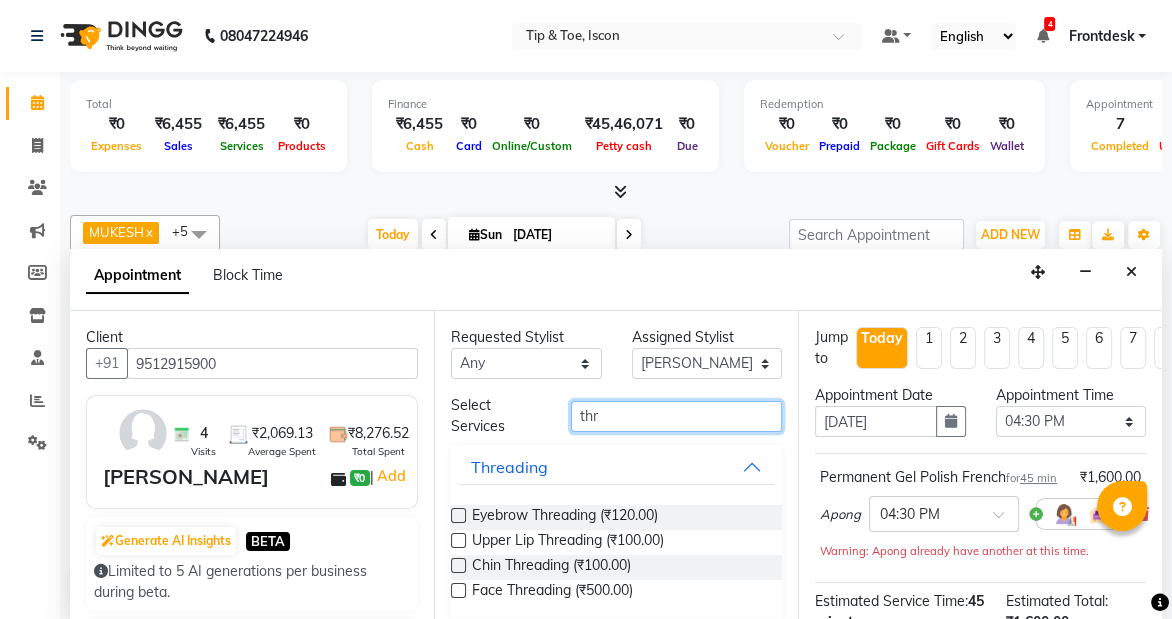 type on "thr" 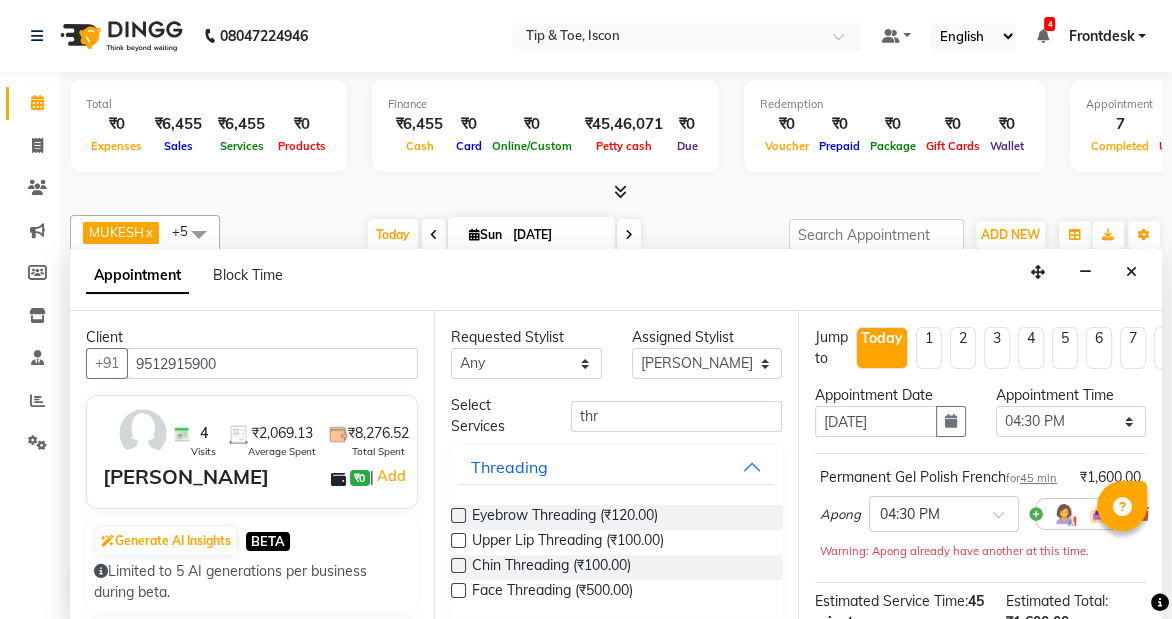 click at bounding box center [458, 515] 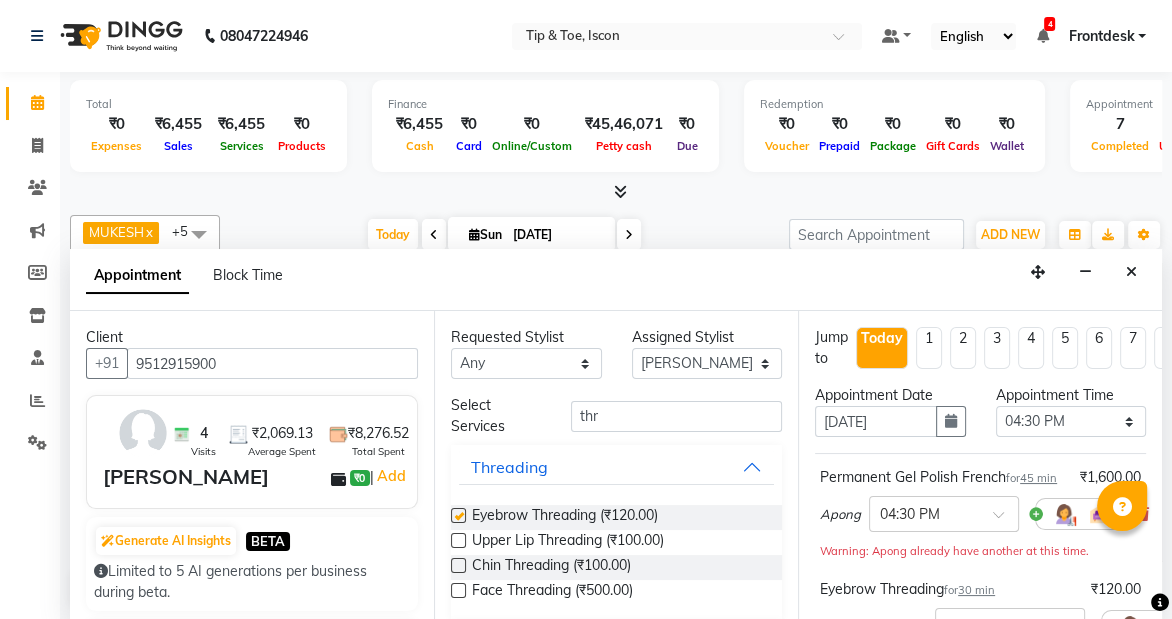 checkbox on "false" 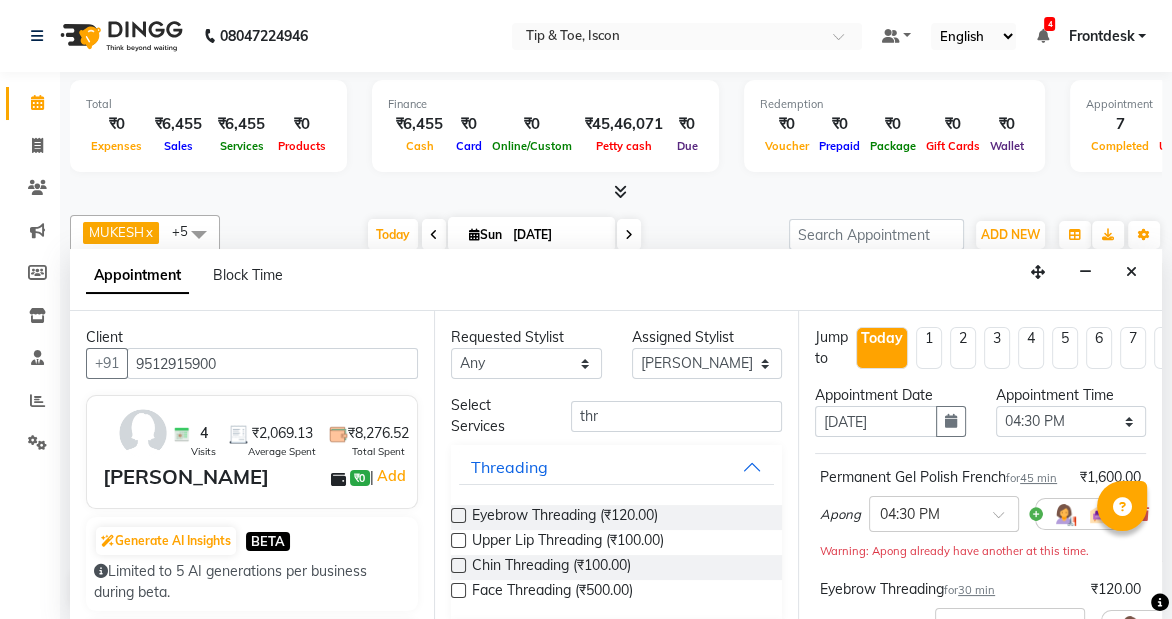 click at bounding box center (458, 540) 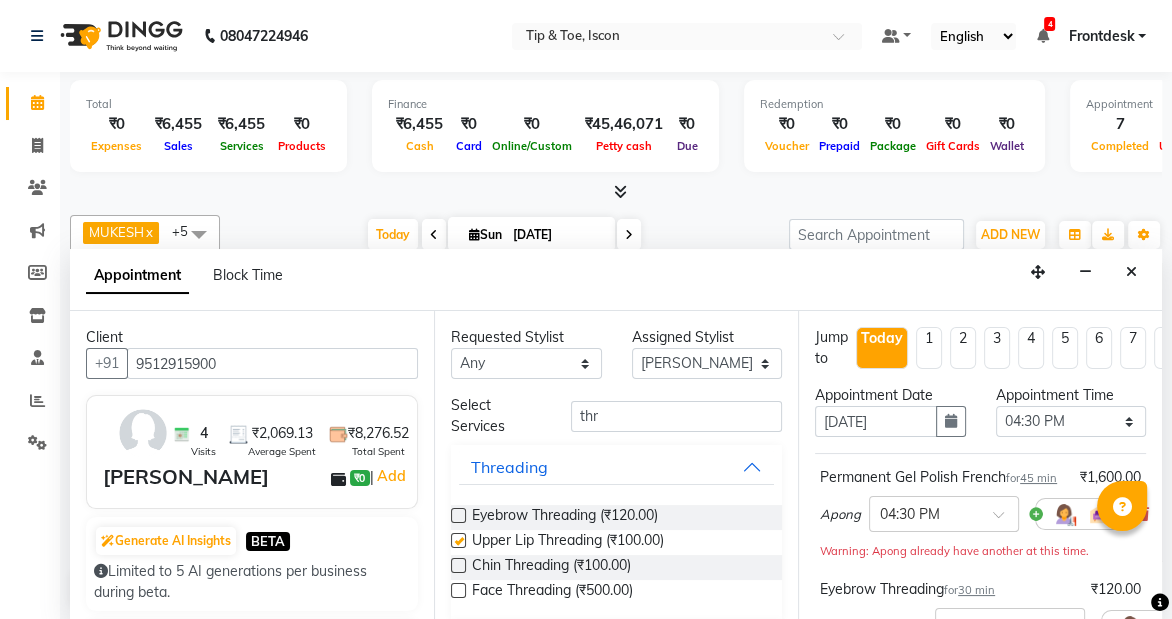 checkbox on "false" 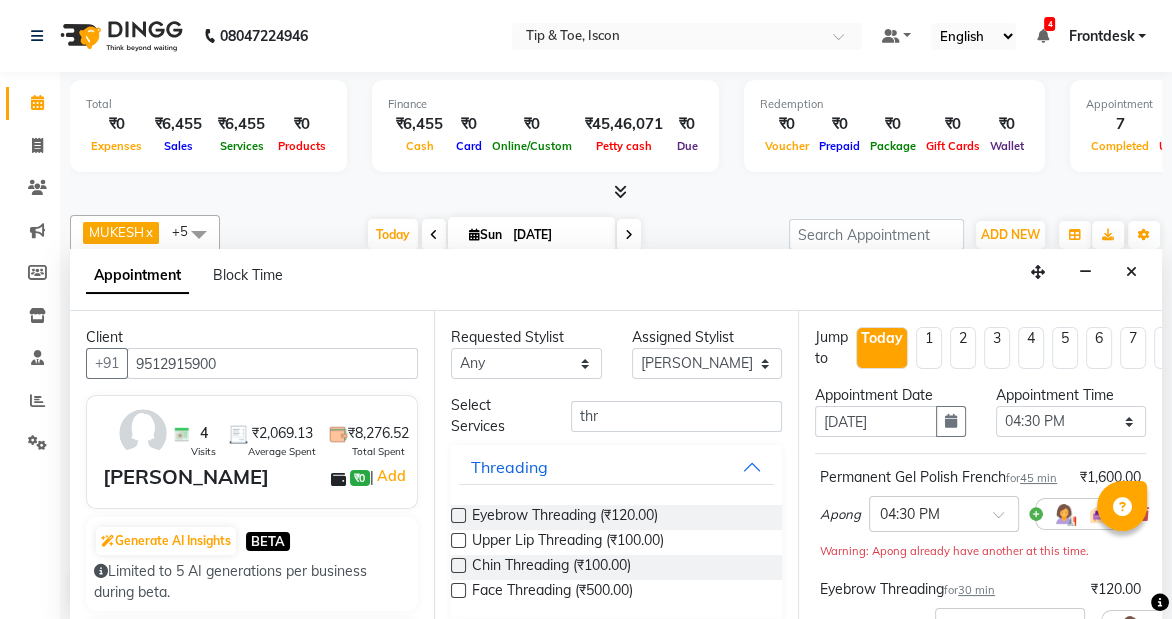 click at bounding box center [458, 565] 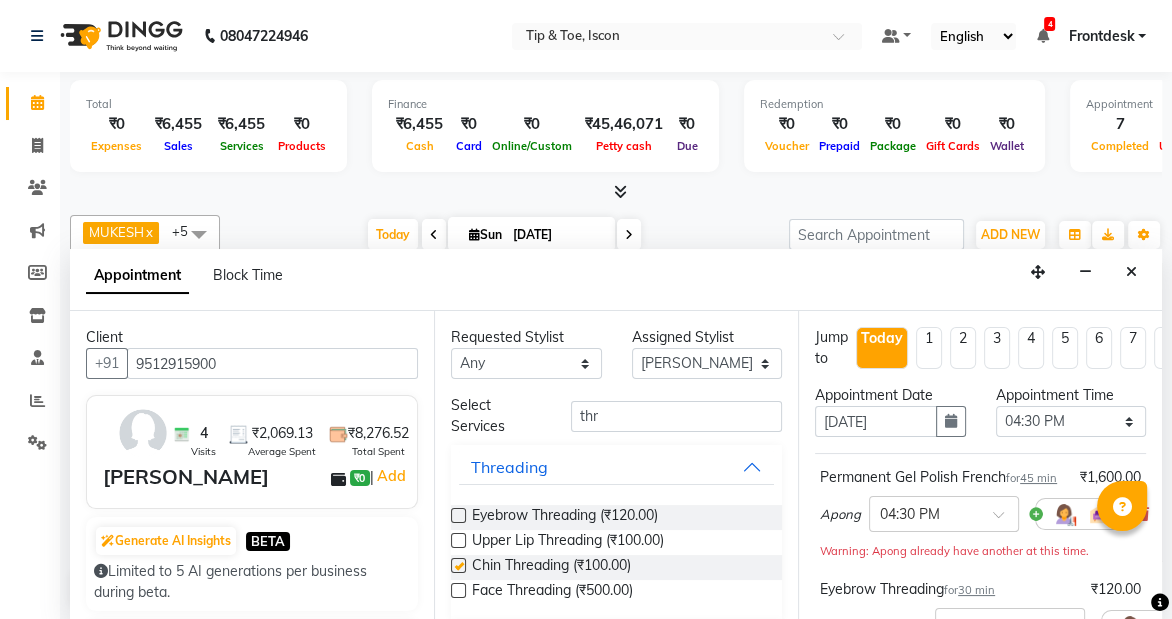 checkbox on "false" 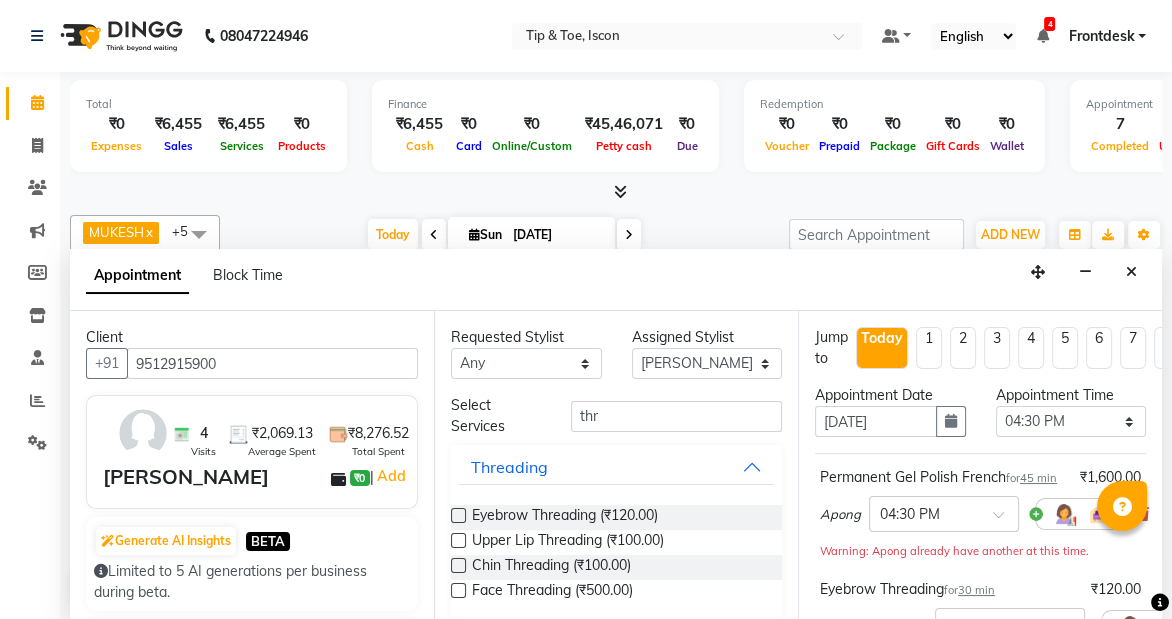 scroll, scrollTop: 460, scrollLeft: 0, axis: vertical 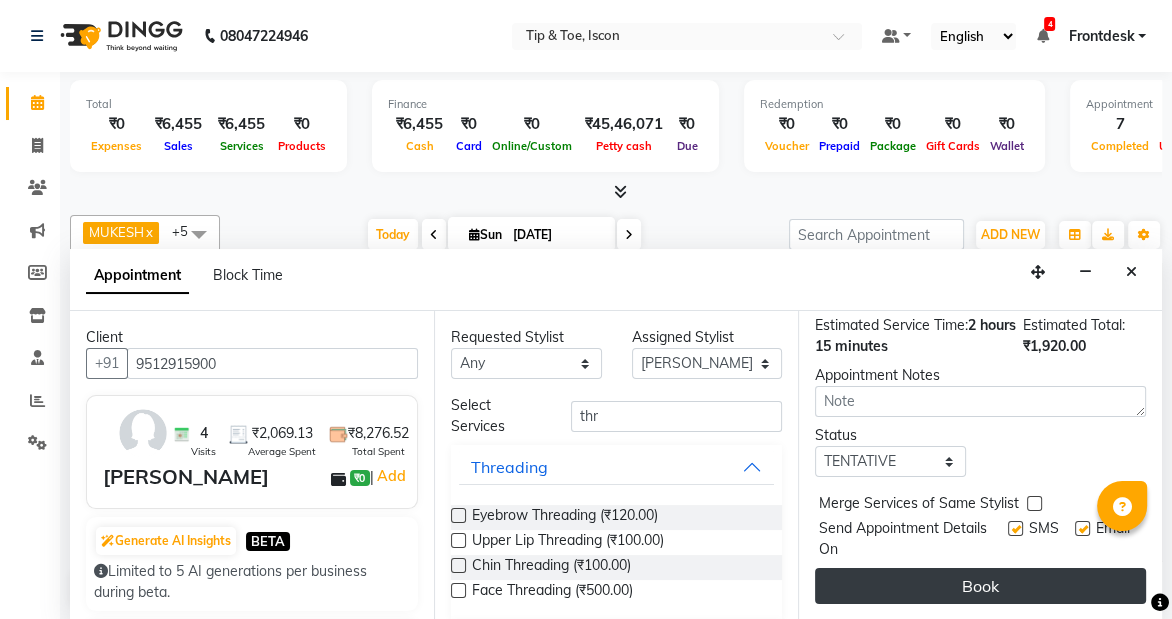 click on "Book" at bounding box center (980, 586) 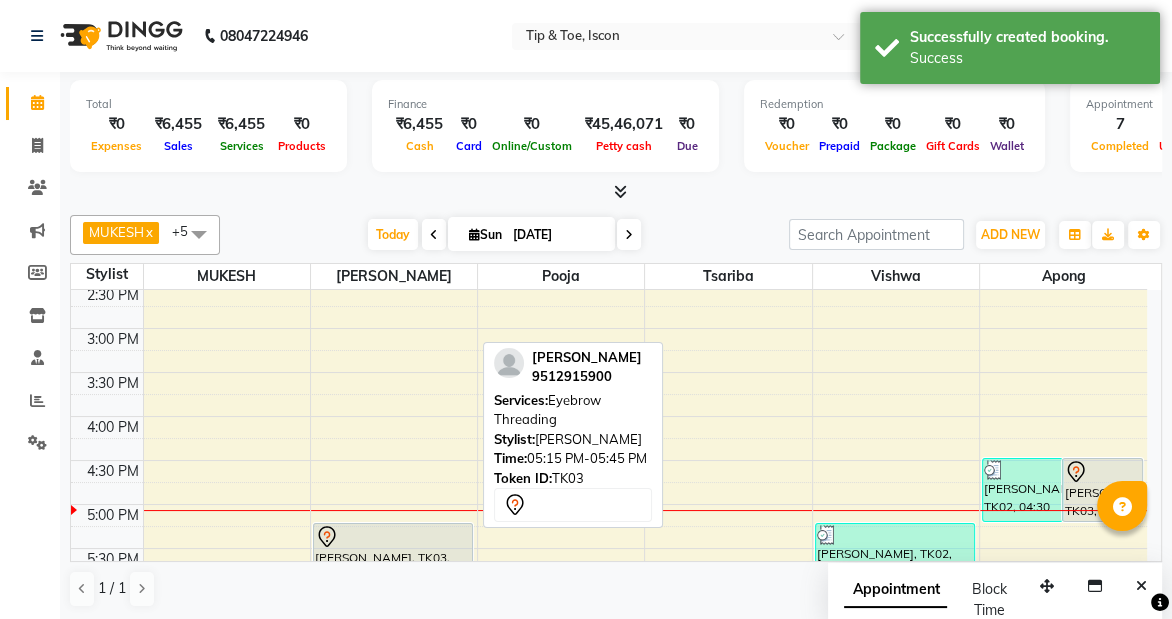 click on "[PERSON_NAME], TK03, 05:15 PM-05:45 PM, Eyebrow Threading" at bounding box center [393, 544] 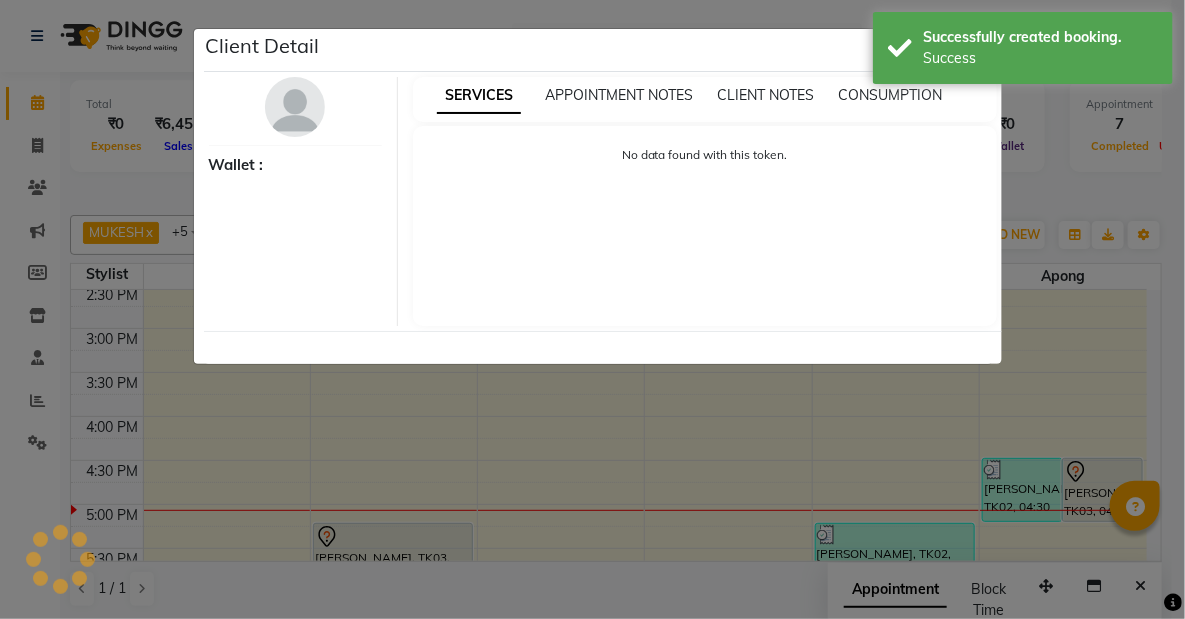 select on "7" 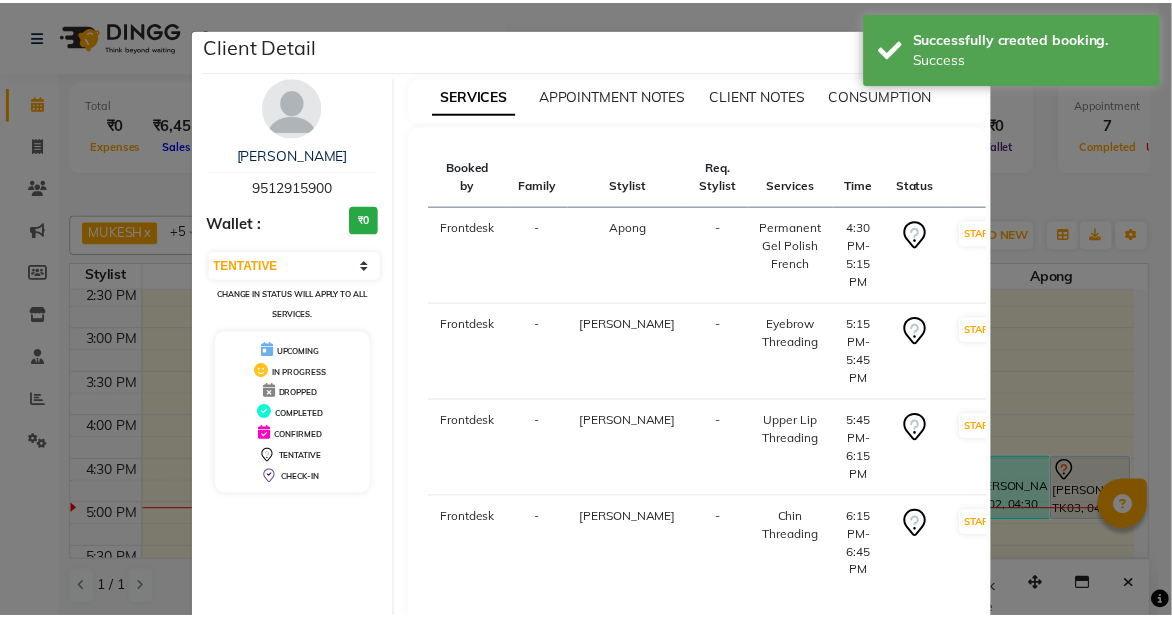scroll, scrollTop: 116, scrollLeft: 0, axis: vertical 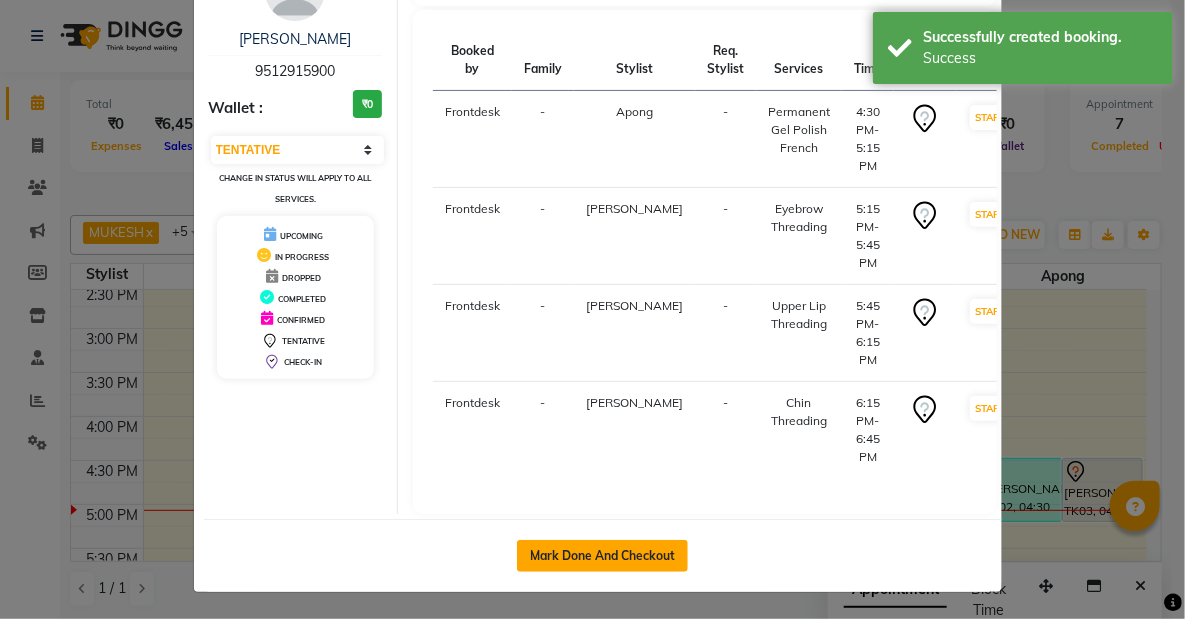 click on "Mark Done And Checkout" 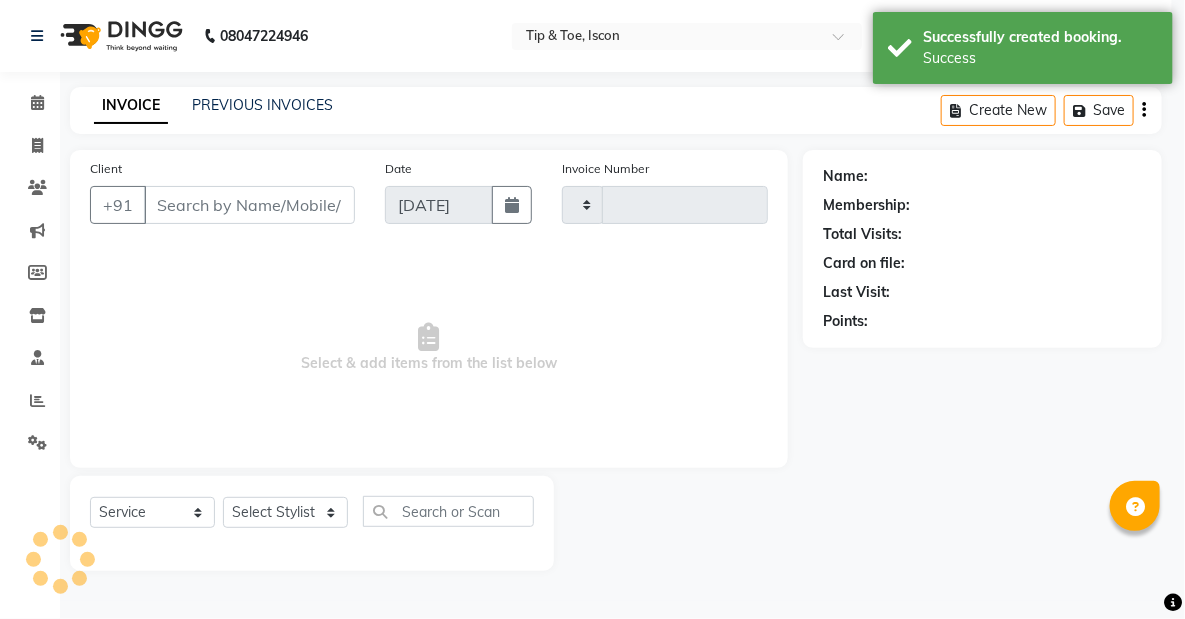 type on "0394" 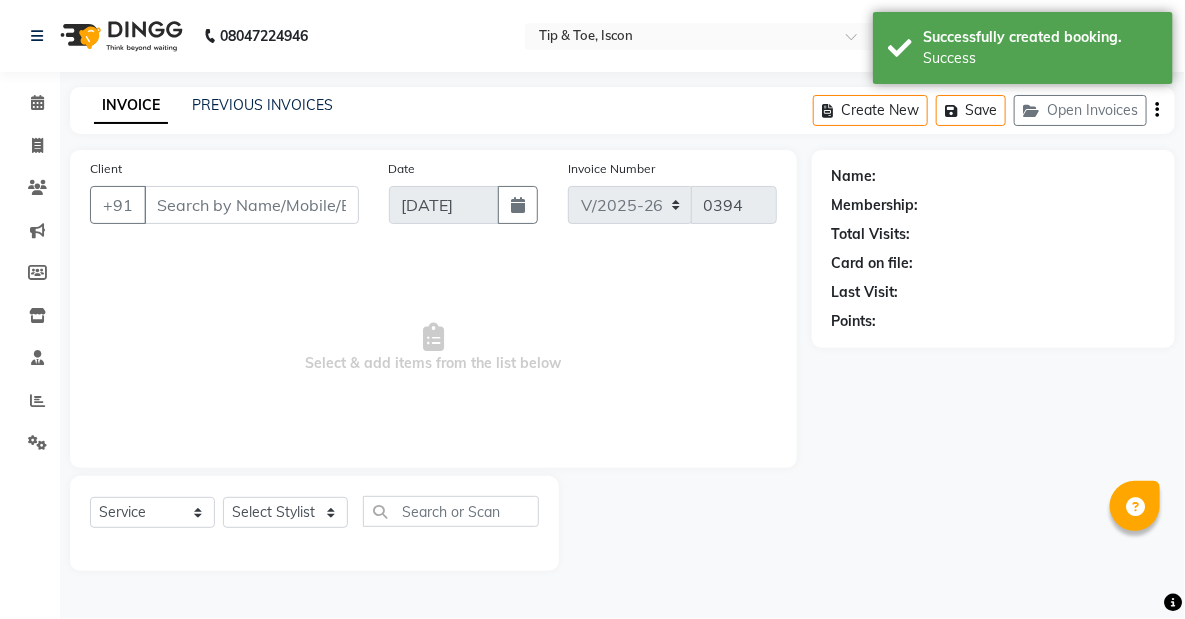 type on "9512915900" 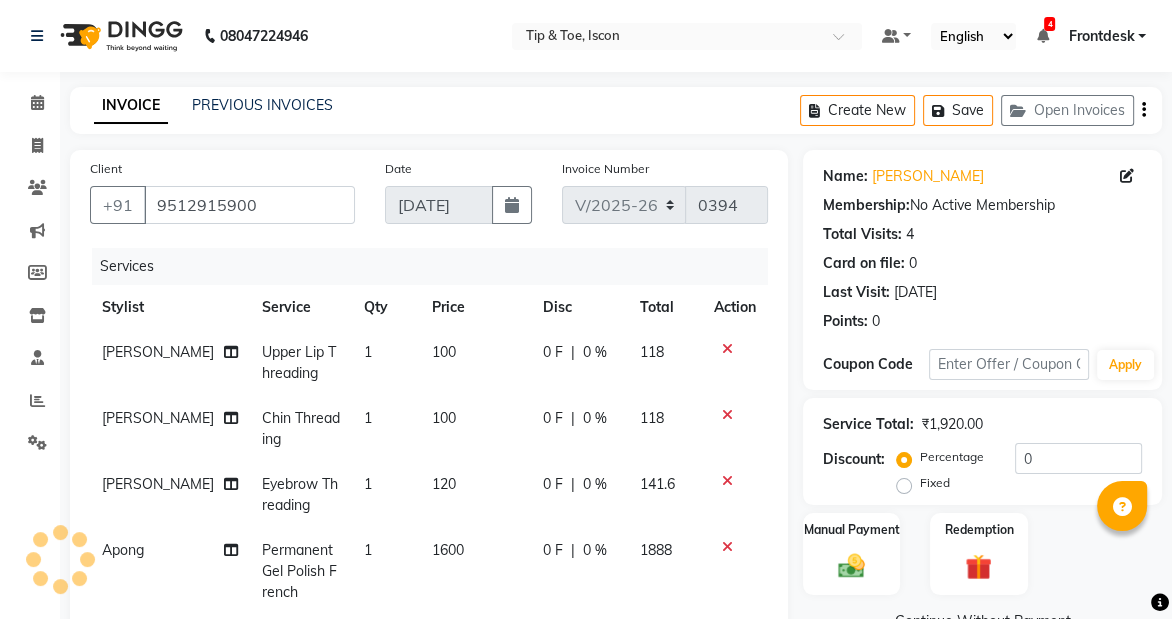 scroll, scrollTop: 128, scrollLeft: 0, axis: vertical 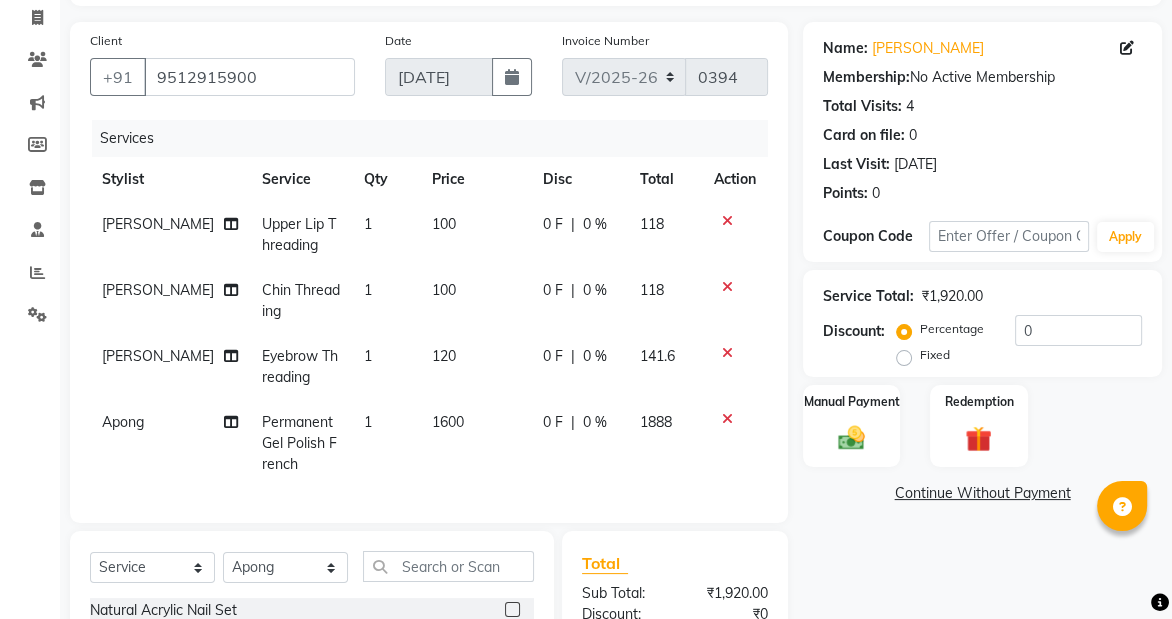 click on "0 %" 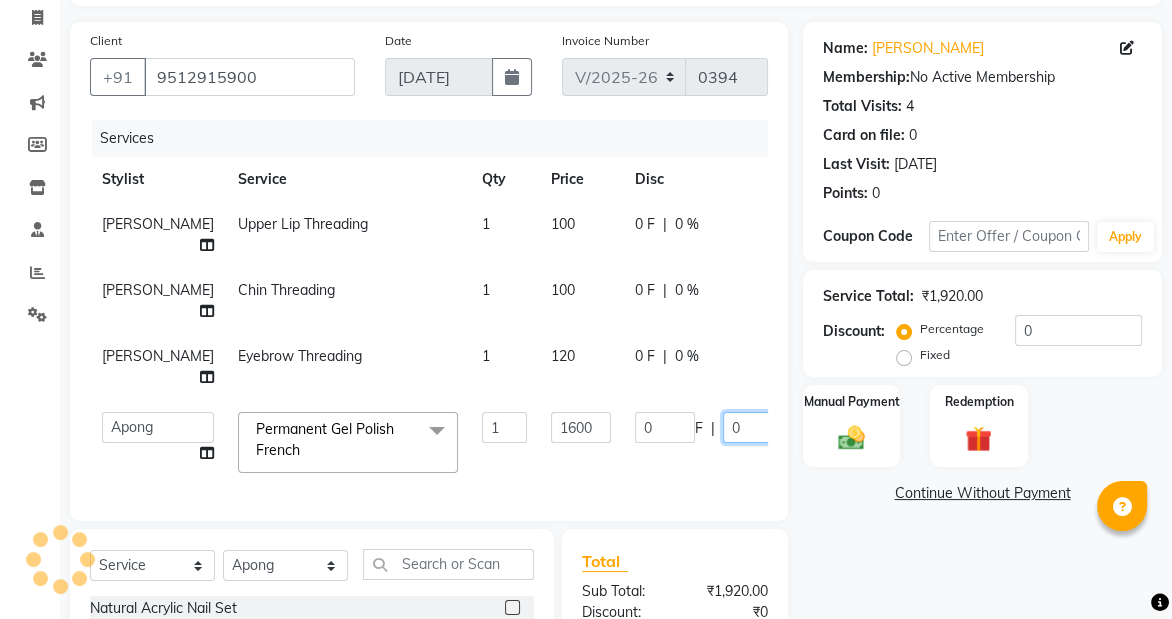 click on "0" 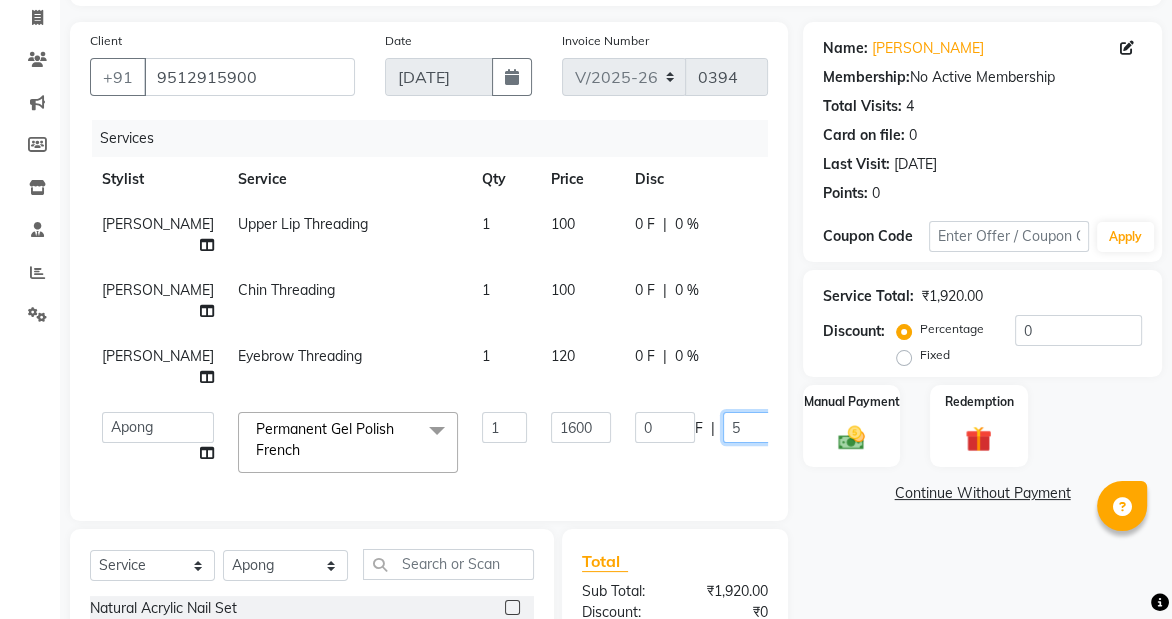 type on "50" 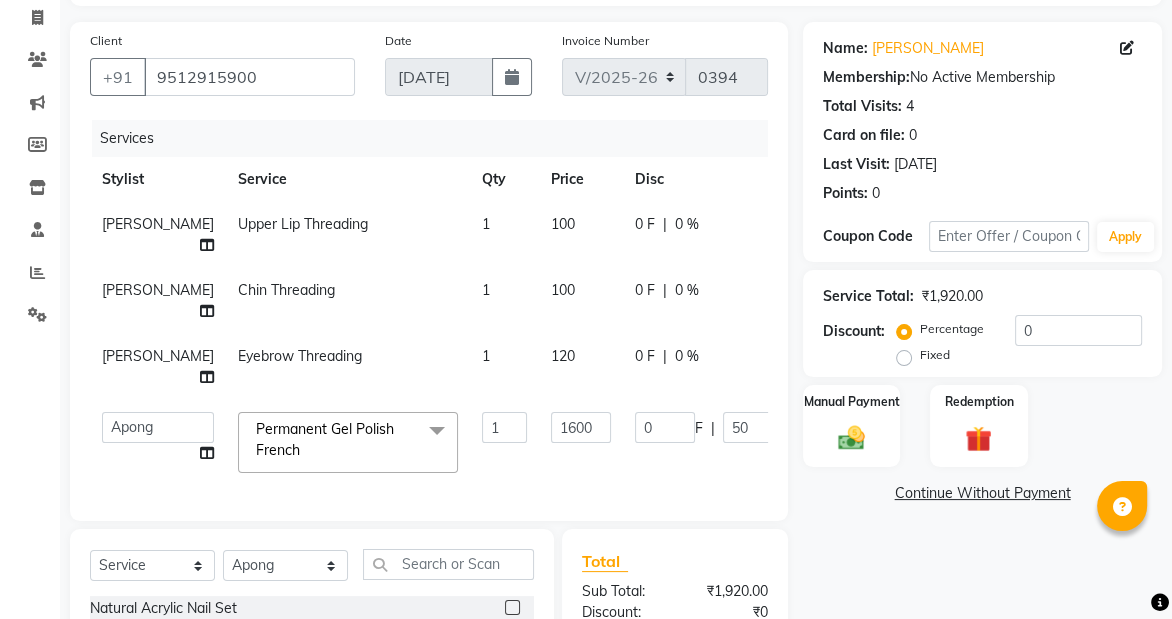click on "Name: [PERSON_NAME] Membership:  No Active Membership  Total Visits:  4 Card on file:  0 Last Visit:   [DATE] Points:   0  Coupon Code Apply Service Total:  ₹1,920.00  Discount:  Percentage   Fixed  0 Manual Payment Redemption  Continue Without Payment" 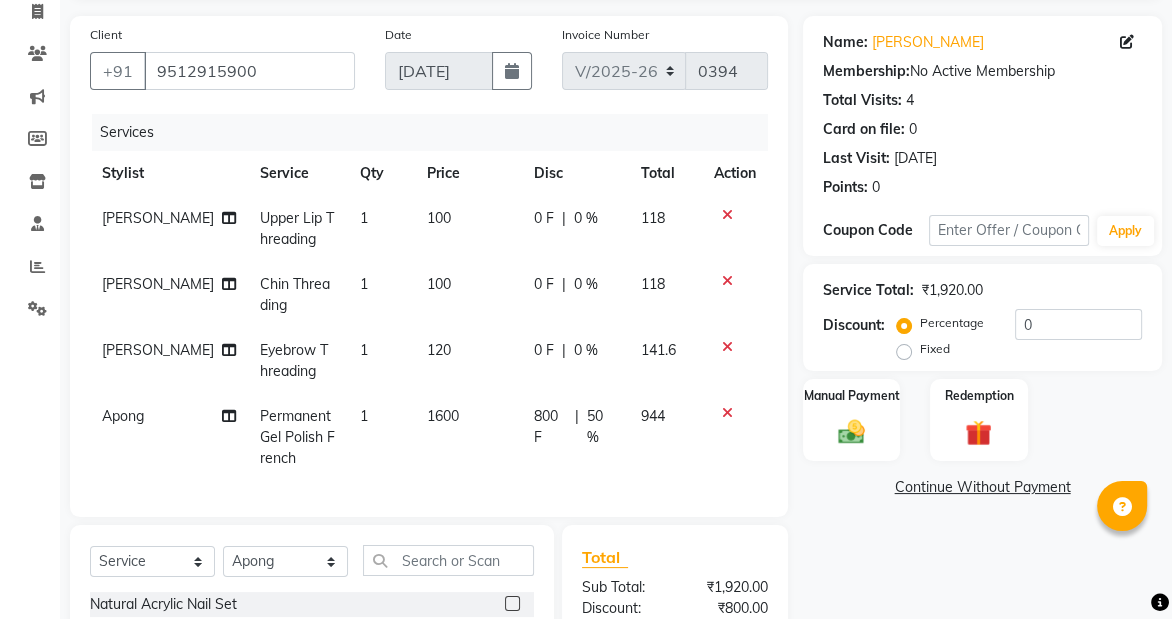scroll, scrollTop: 230, scrollLeft: 0, axis: vertical 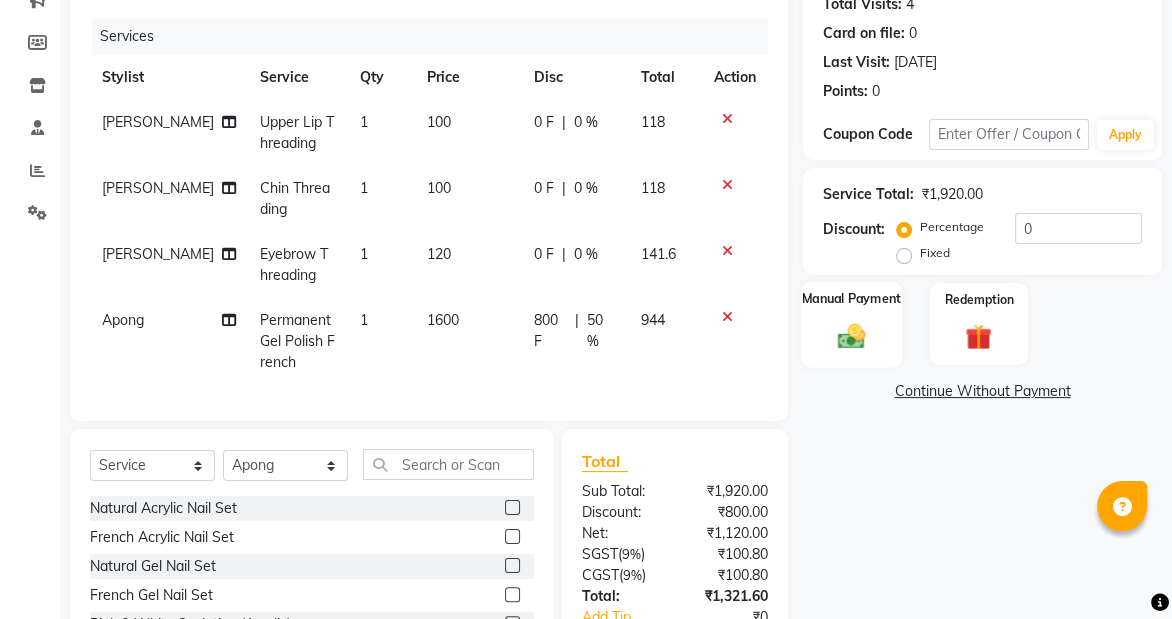 click on "Manual Payment" 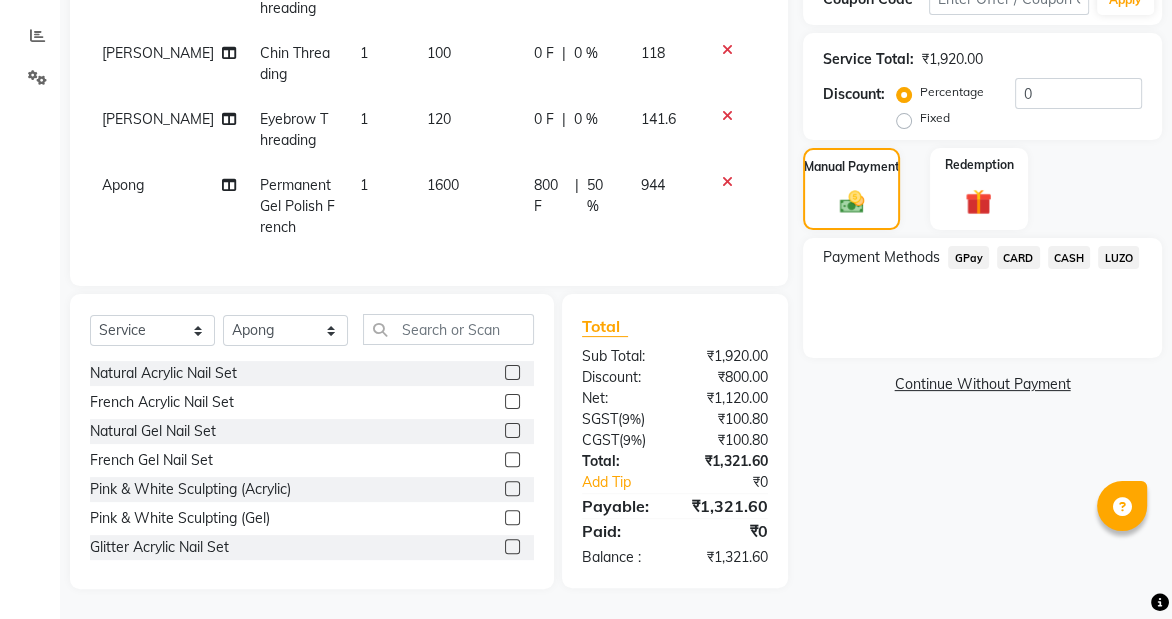 scroll, scrollTop: 368, scrollLeft: 0, axis: vertical 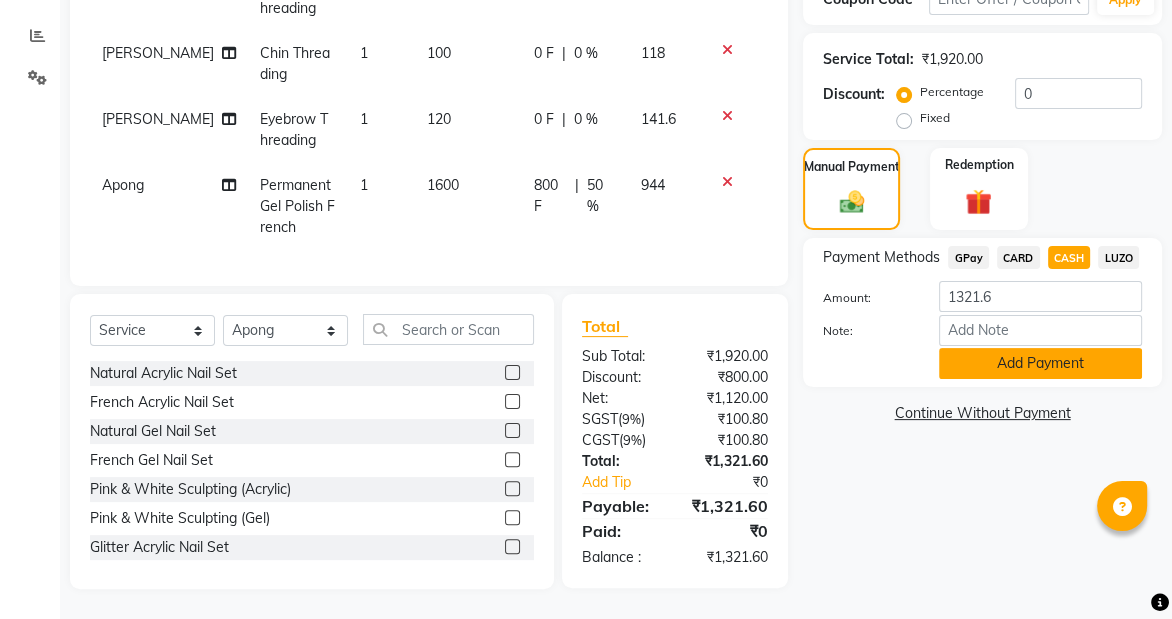 click on "Add Payment" 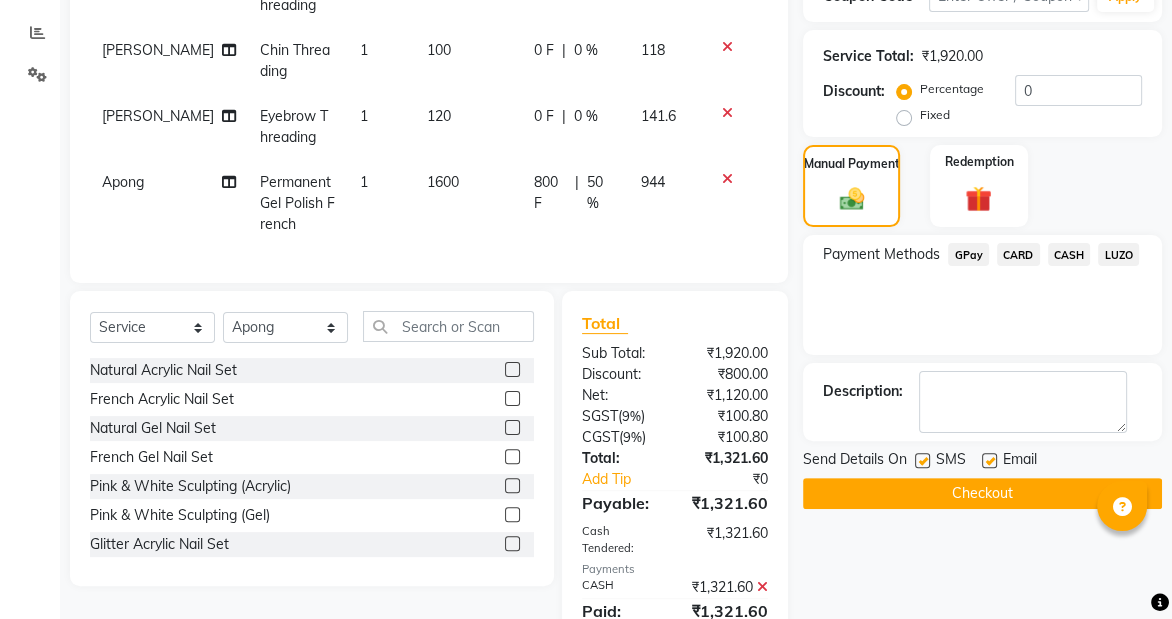 click on "Checkout" 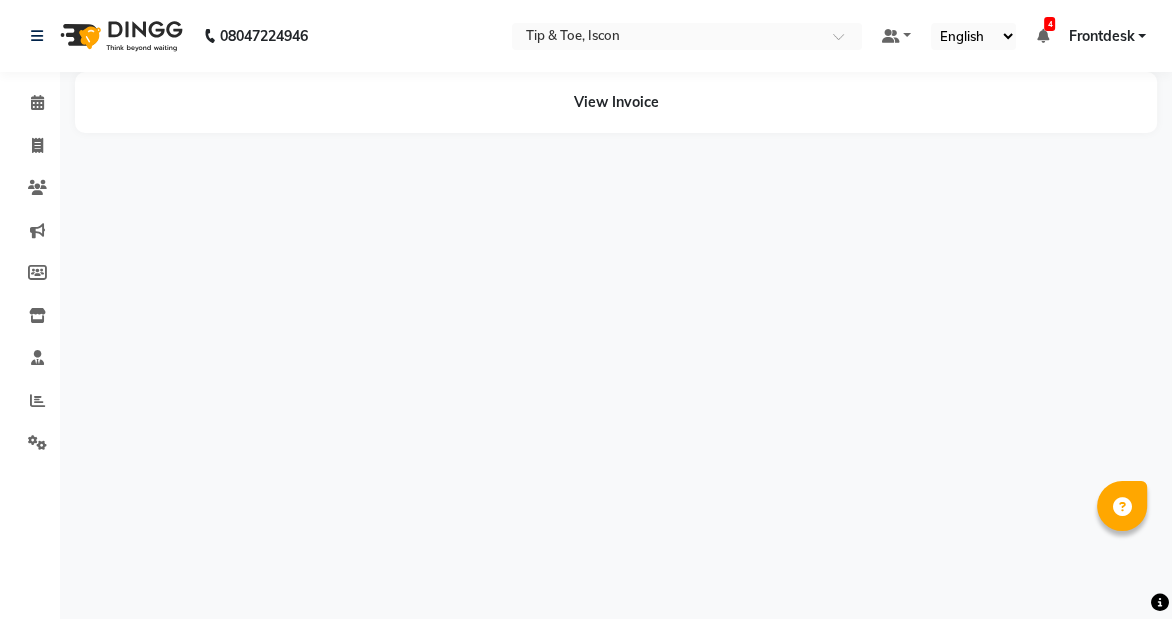 scroll, scrollTop: 0, scrollLeft: 0, axis: both 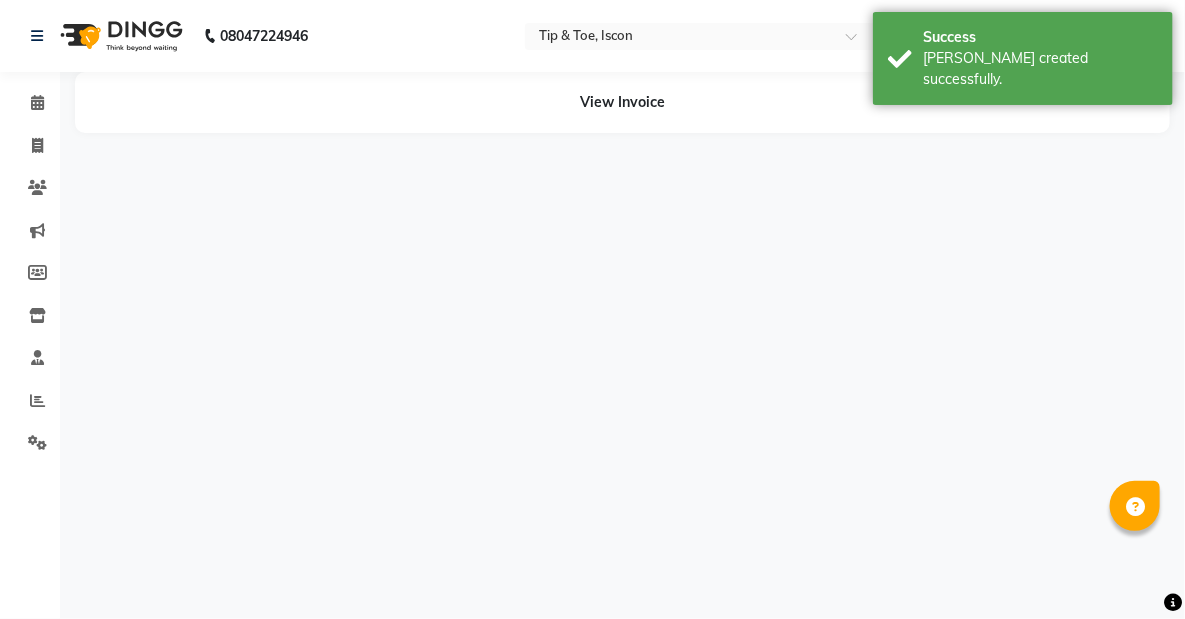 drag, startPoint x: 1178, startPoint y: 340, endPoint x: 1184, endPoint y: 420, distance: 80.224686 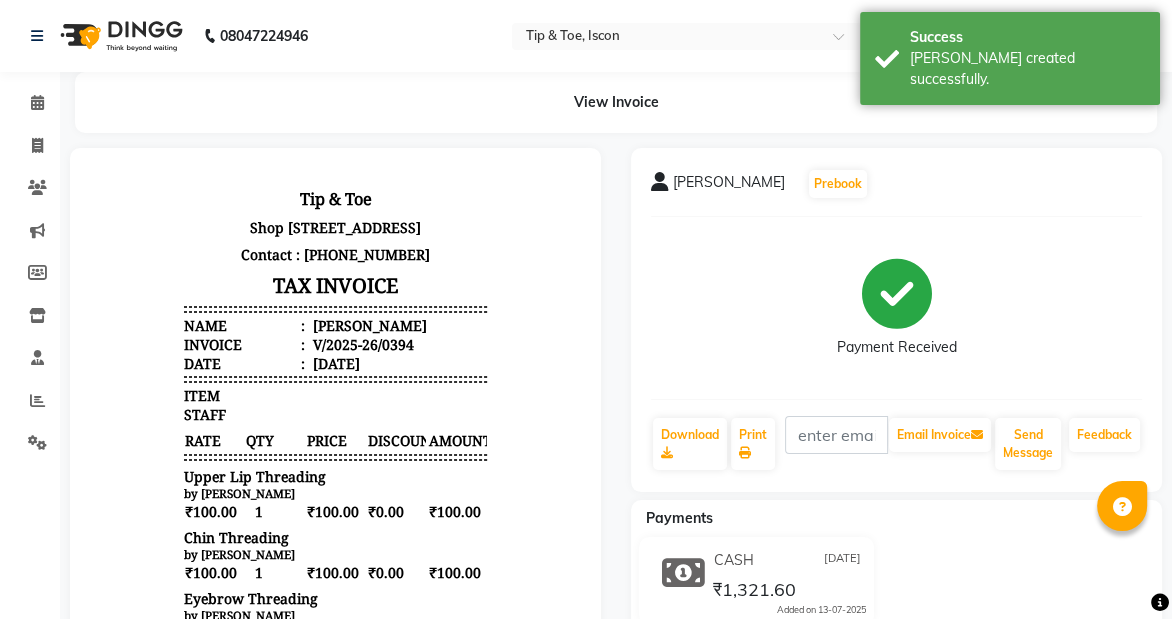 scroll, scrollTop: 0, scrollLeft: 0, axis: both 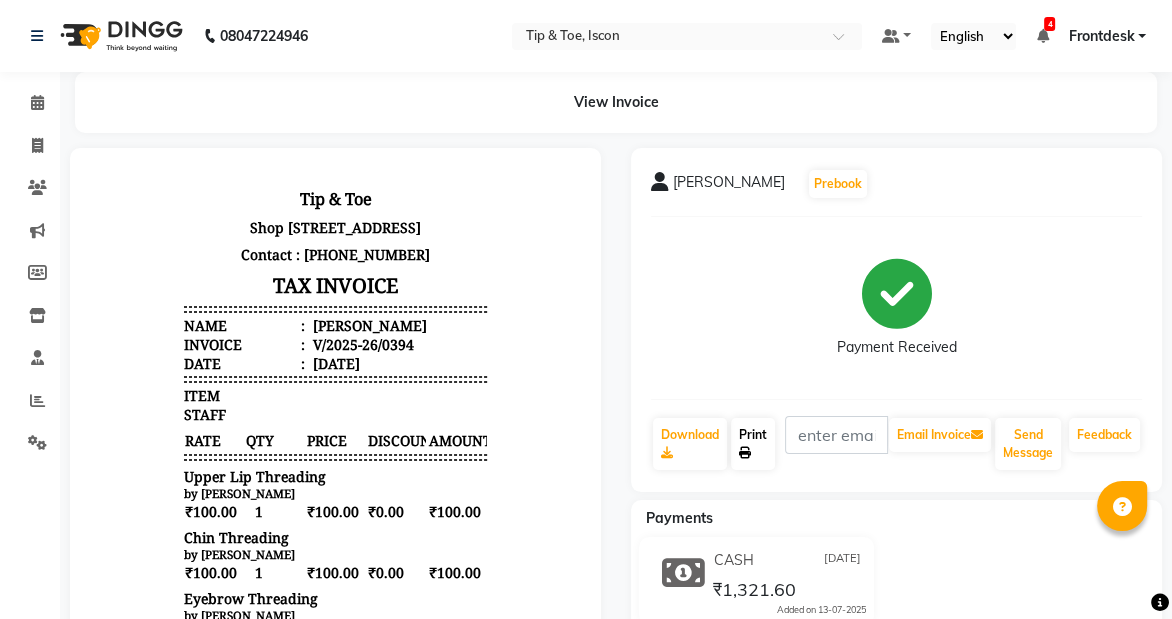 click 